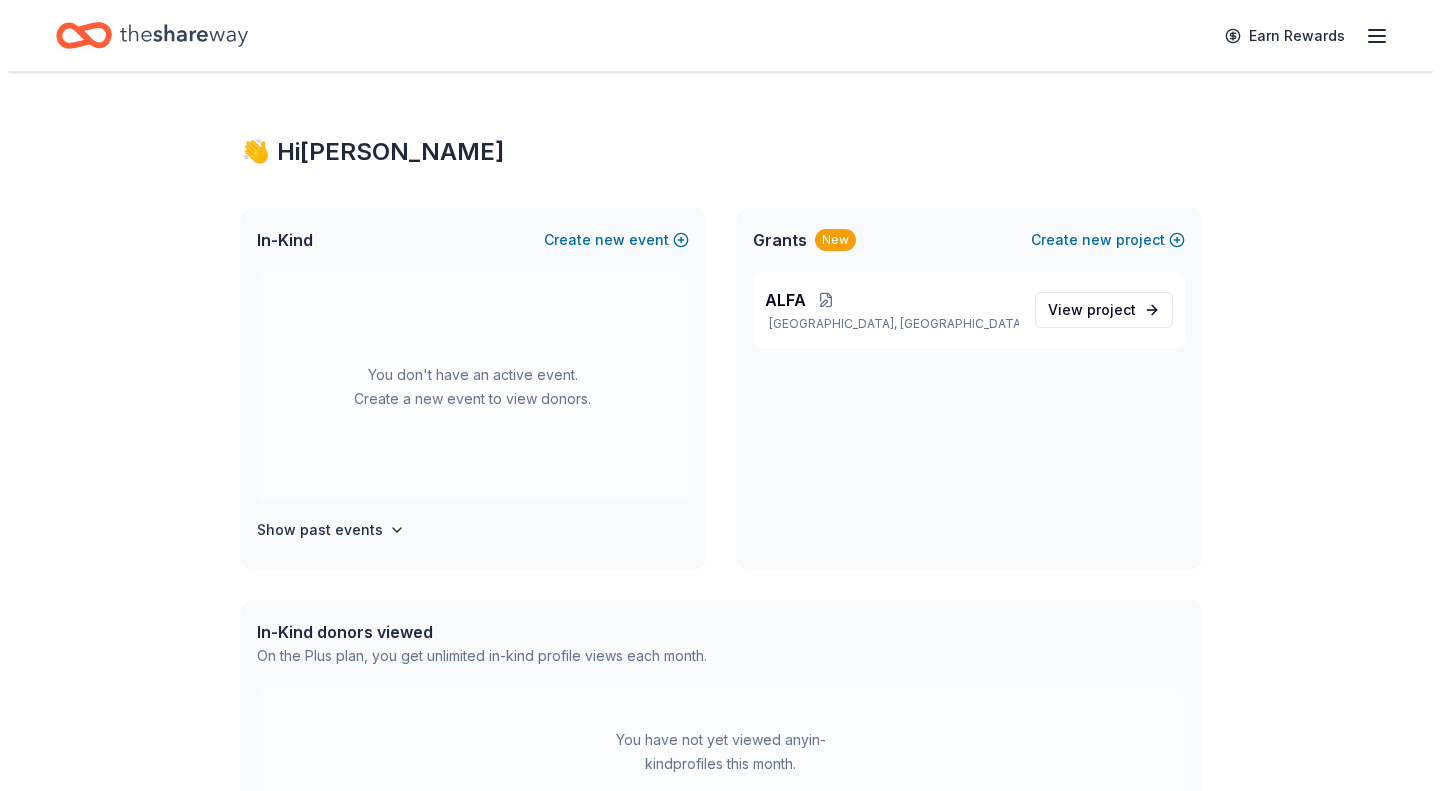 scroll, scrollTop: 0, scrollLeft: 0, axis: both 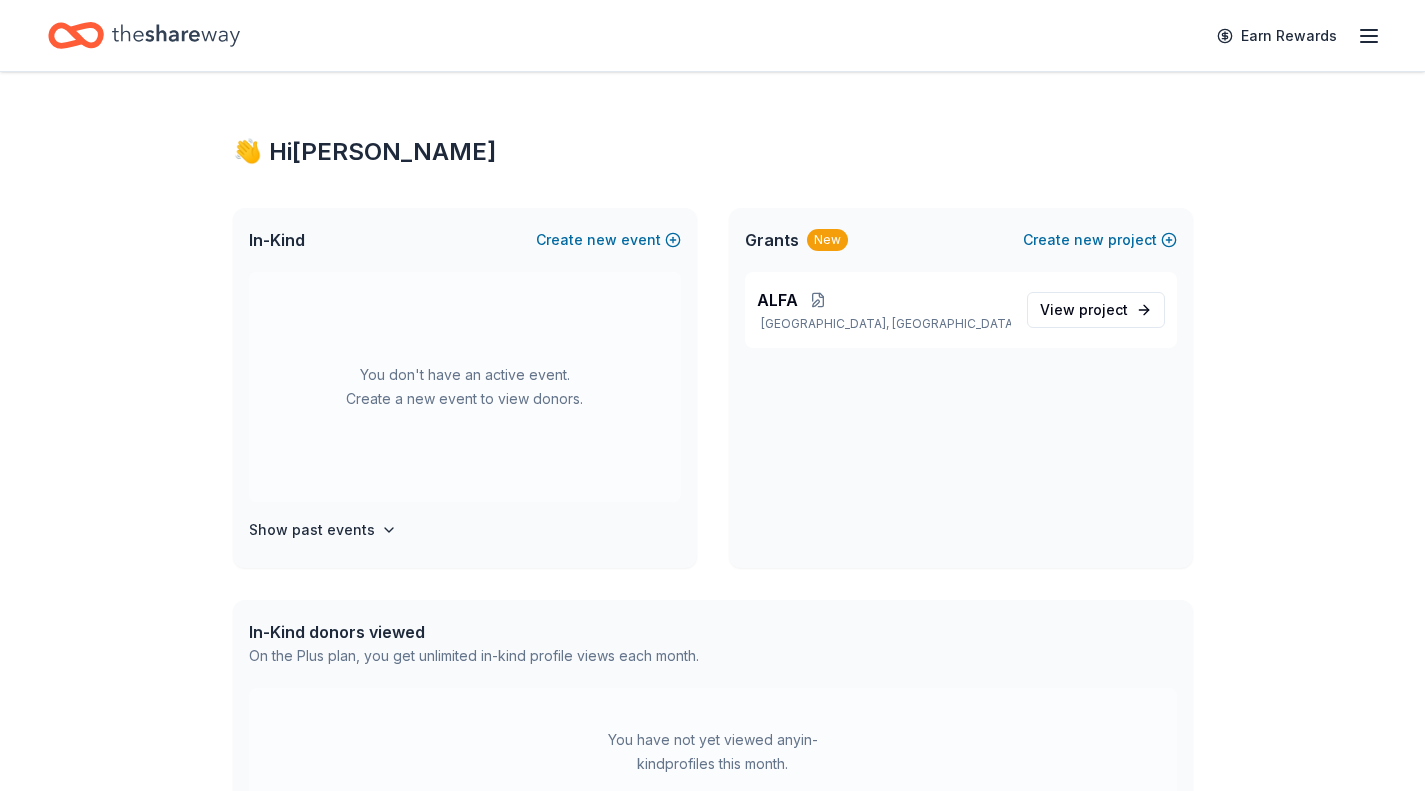 click on "View   project" at bounding box center [1096, 310] 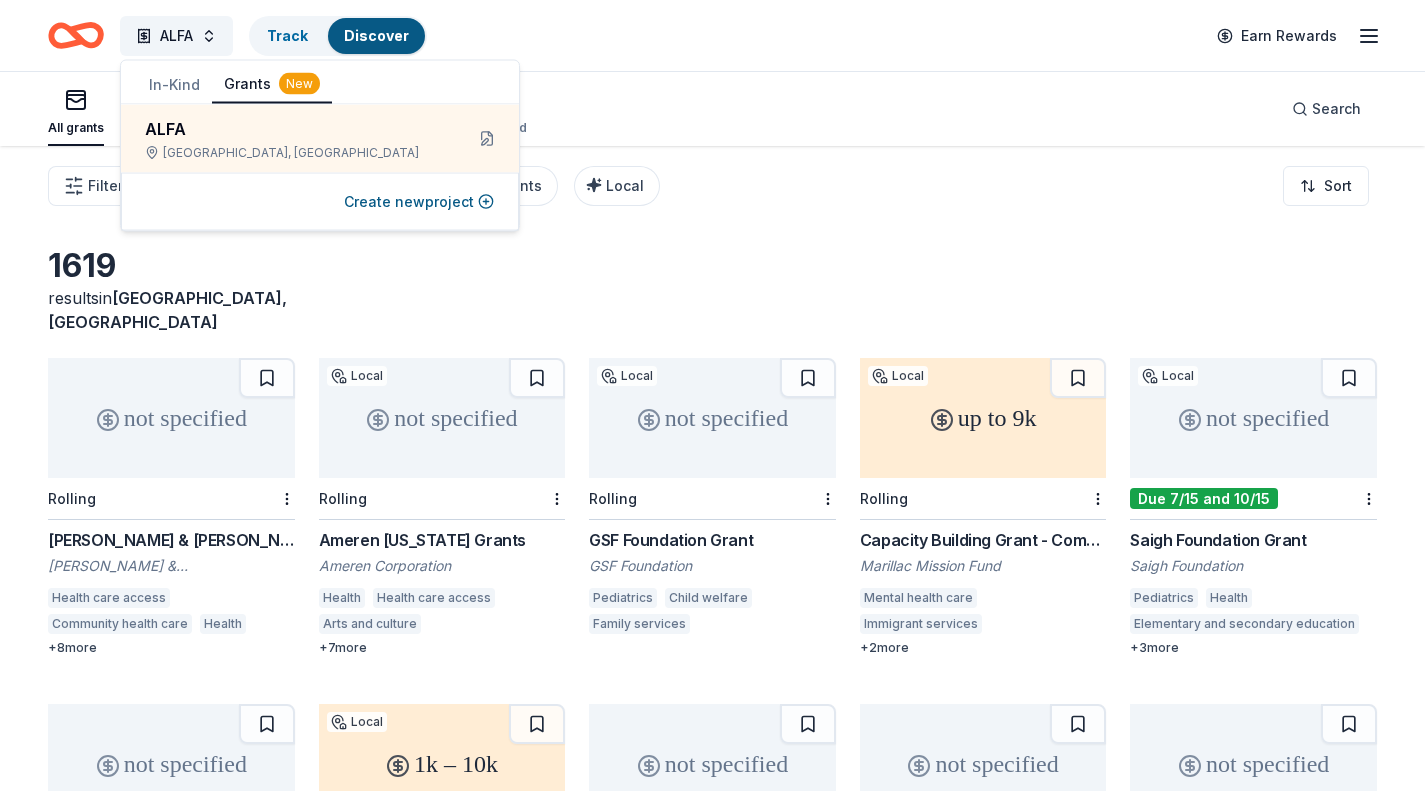 click on "ALFA" at bounding box center [296, 129] 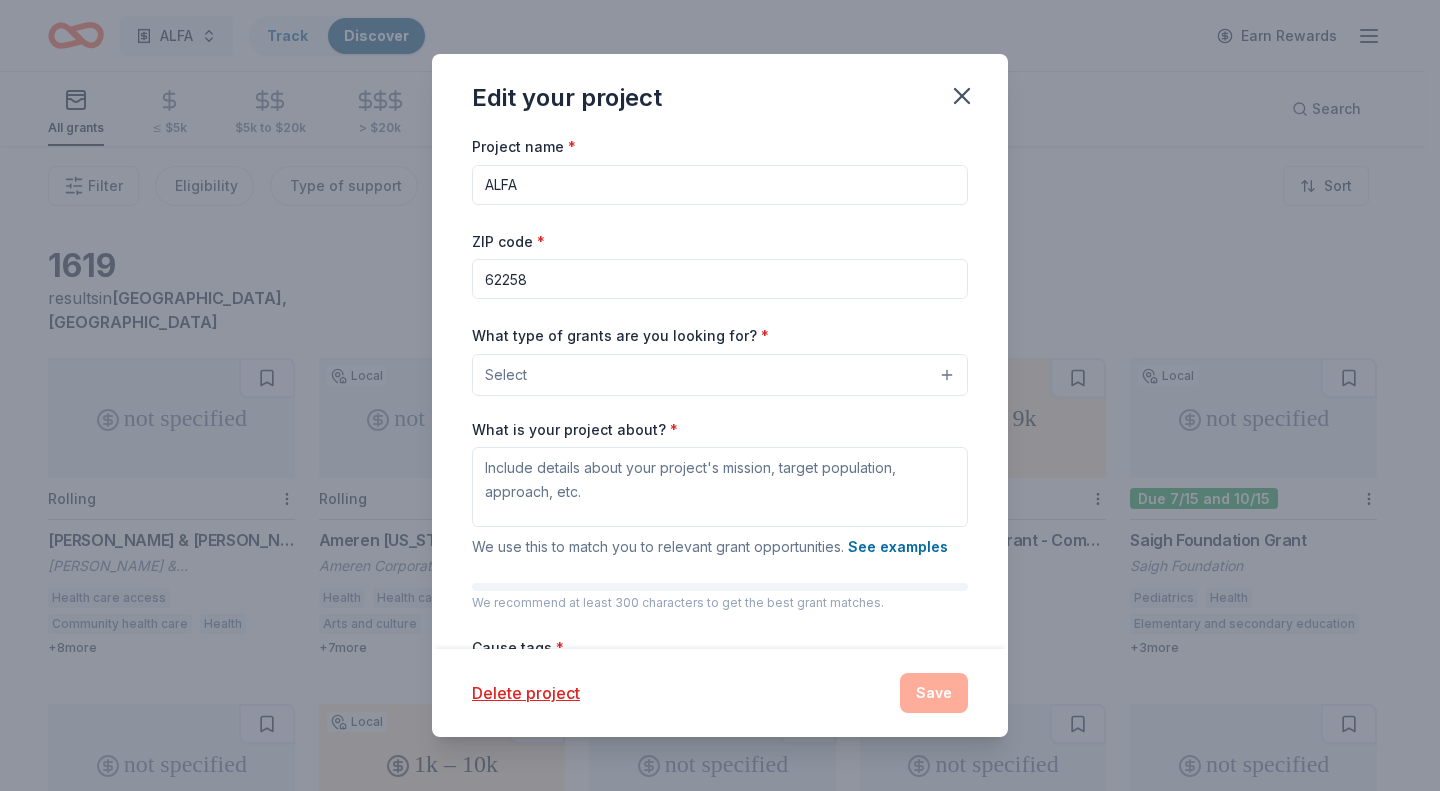 click on "Select" at bounding box center [720, 375] 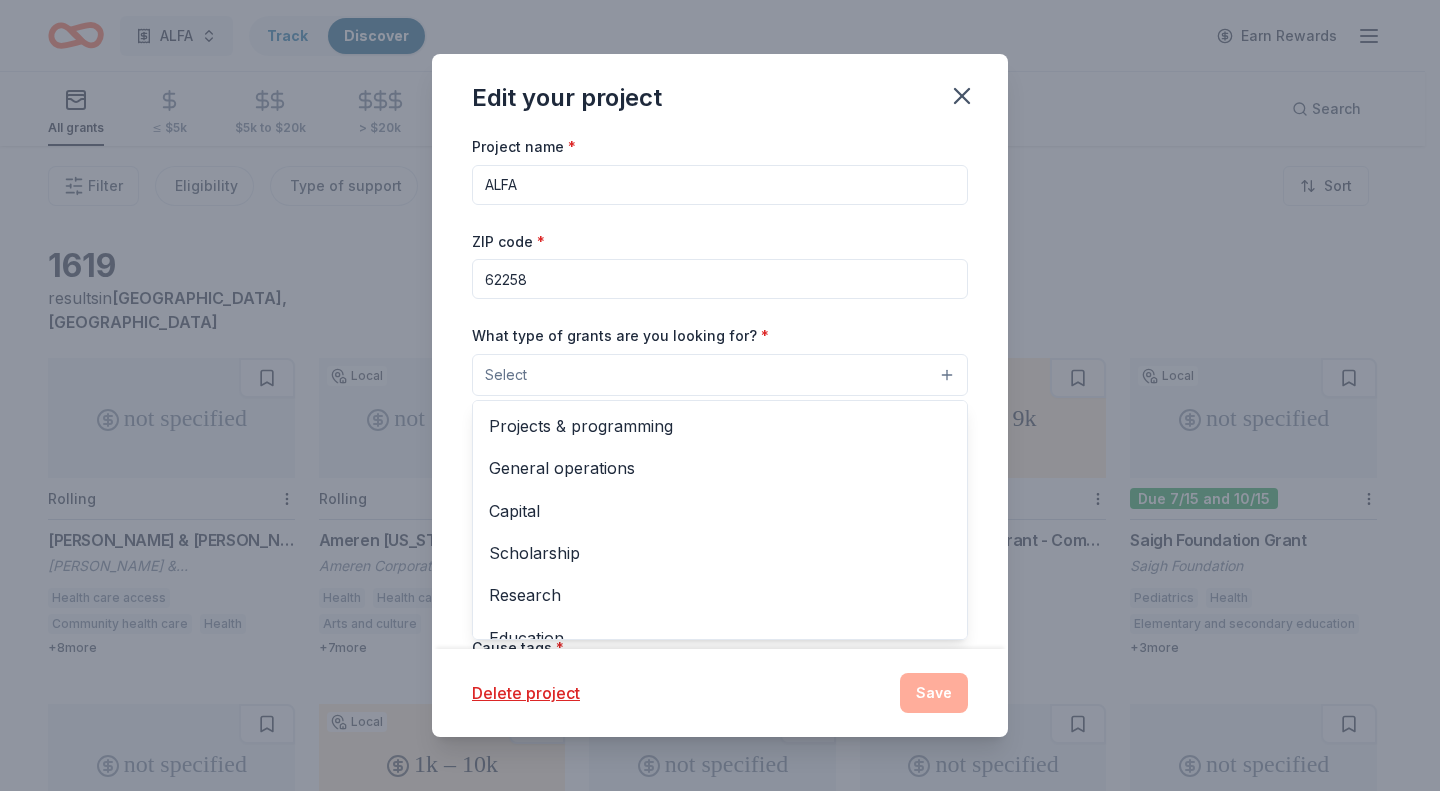 click on "Projects & programming" at bounding box center (720, 426) 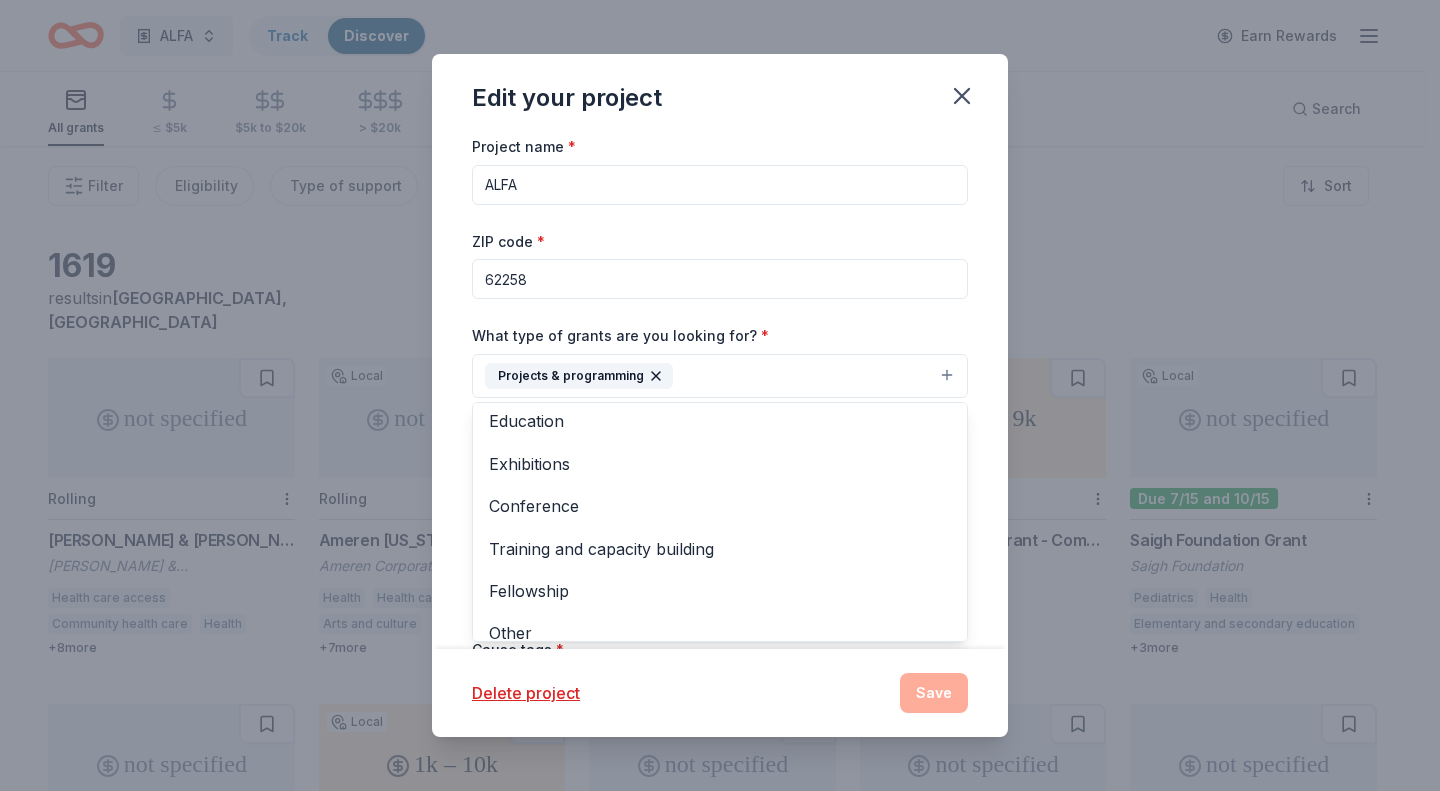 scroll, scrollTop: 194, scrollLeft: 0, axis: vertical 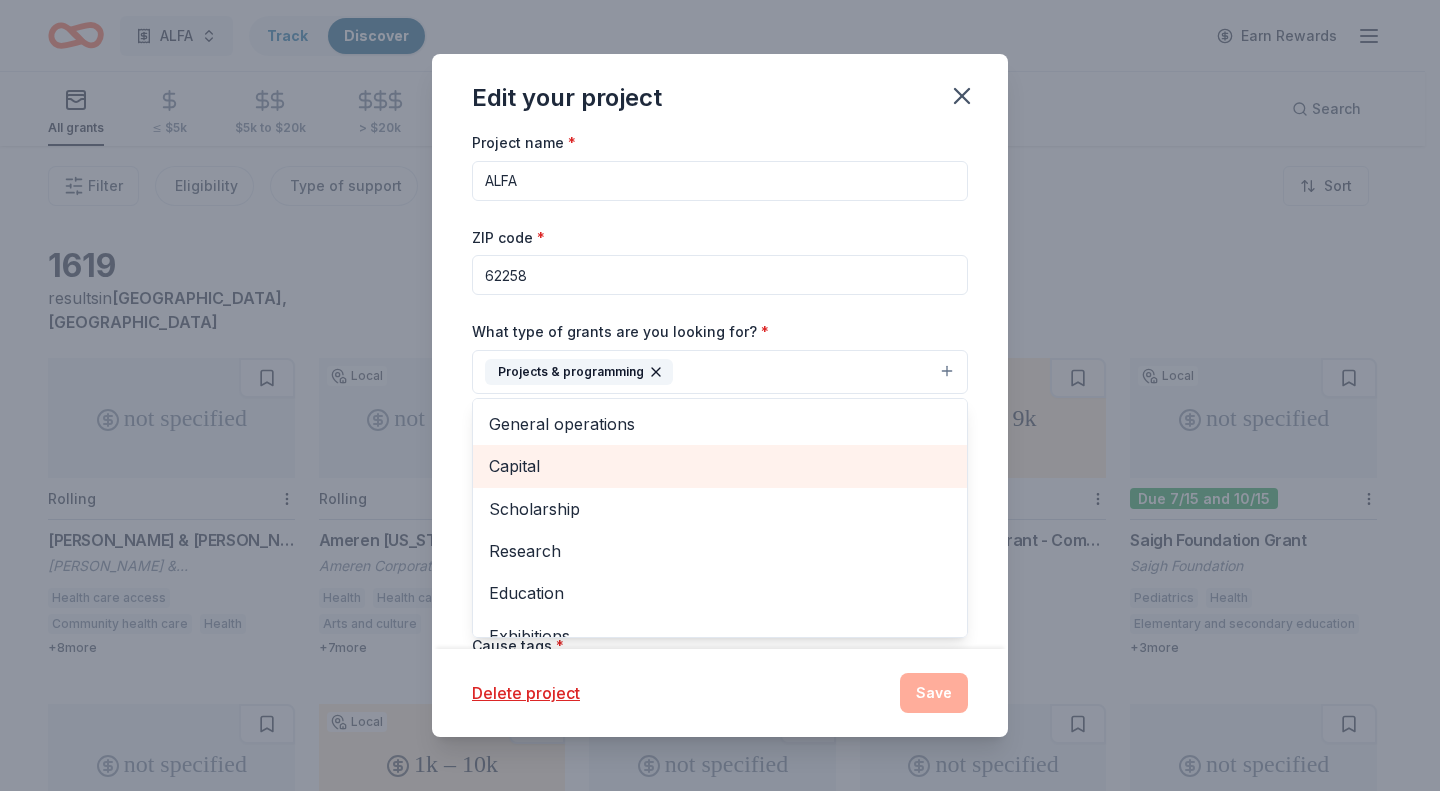 click on "Capital" at bounding box center [720, 466] 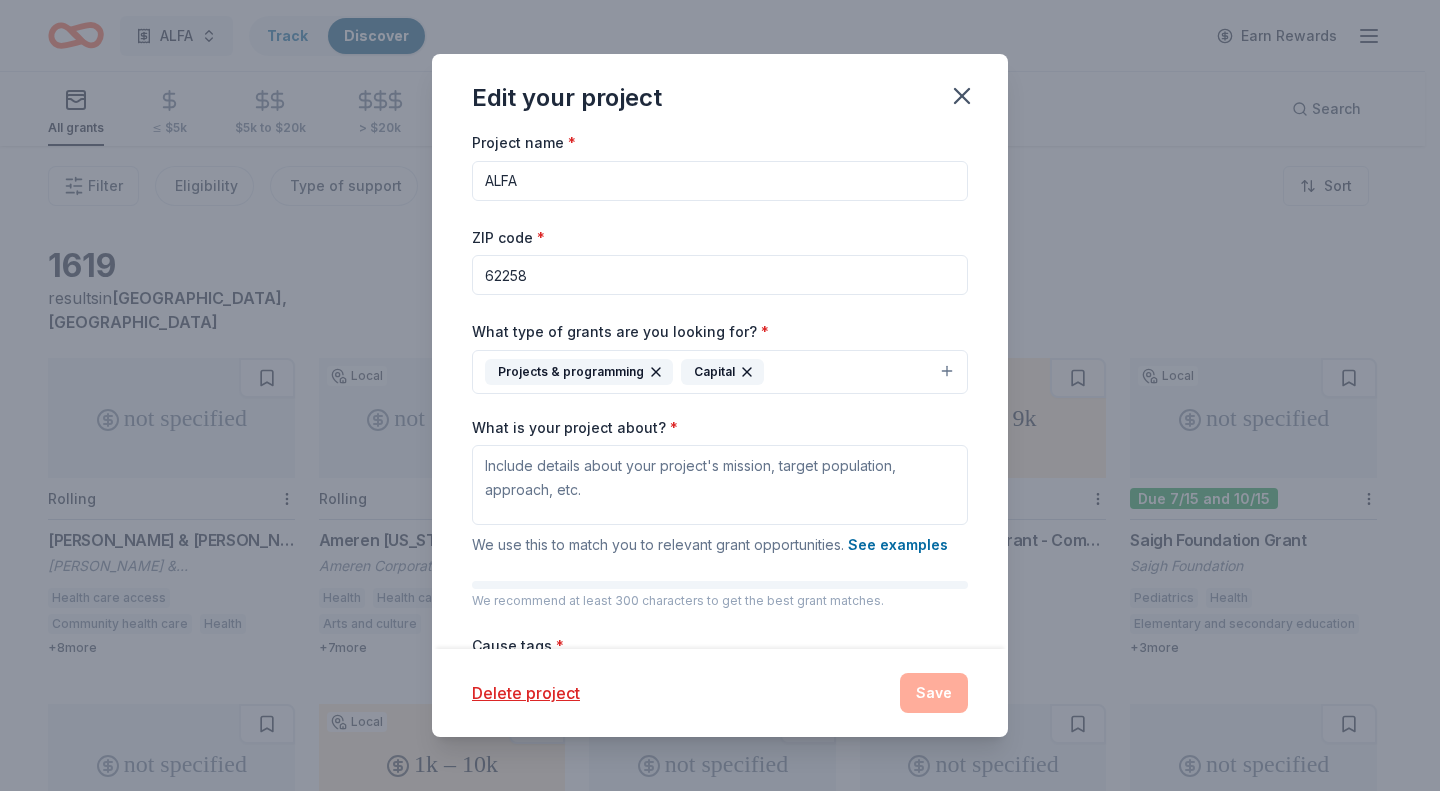 click 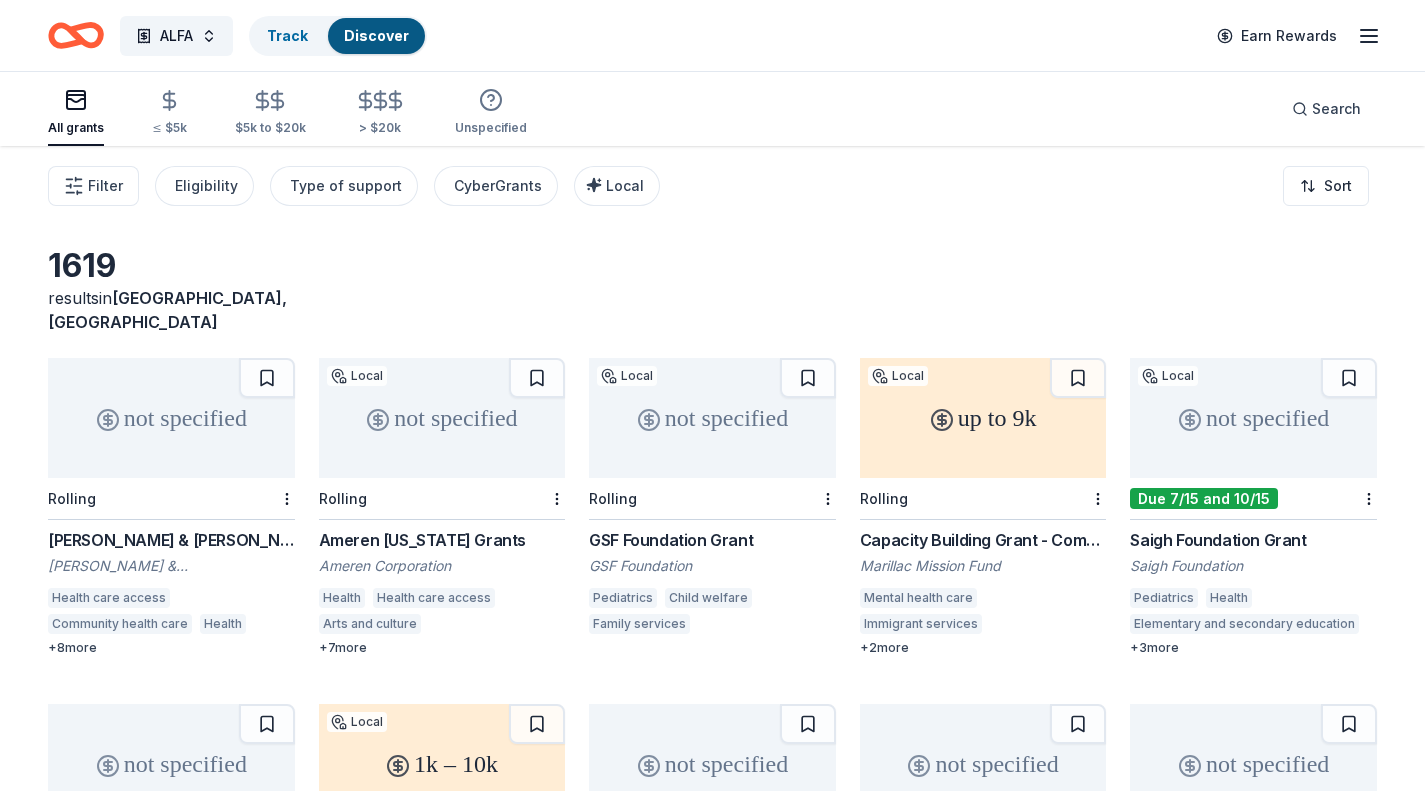 click on "ALFA" at bounding box center [176, 36] 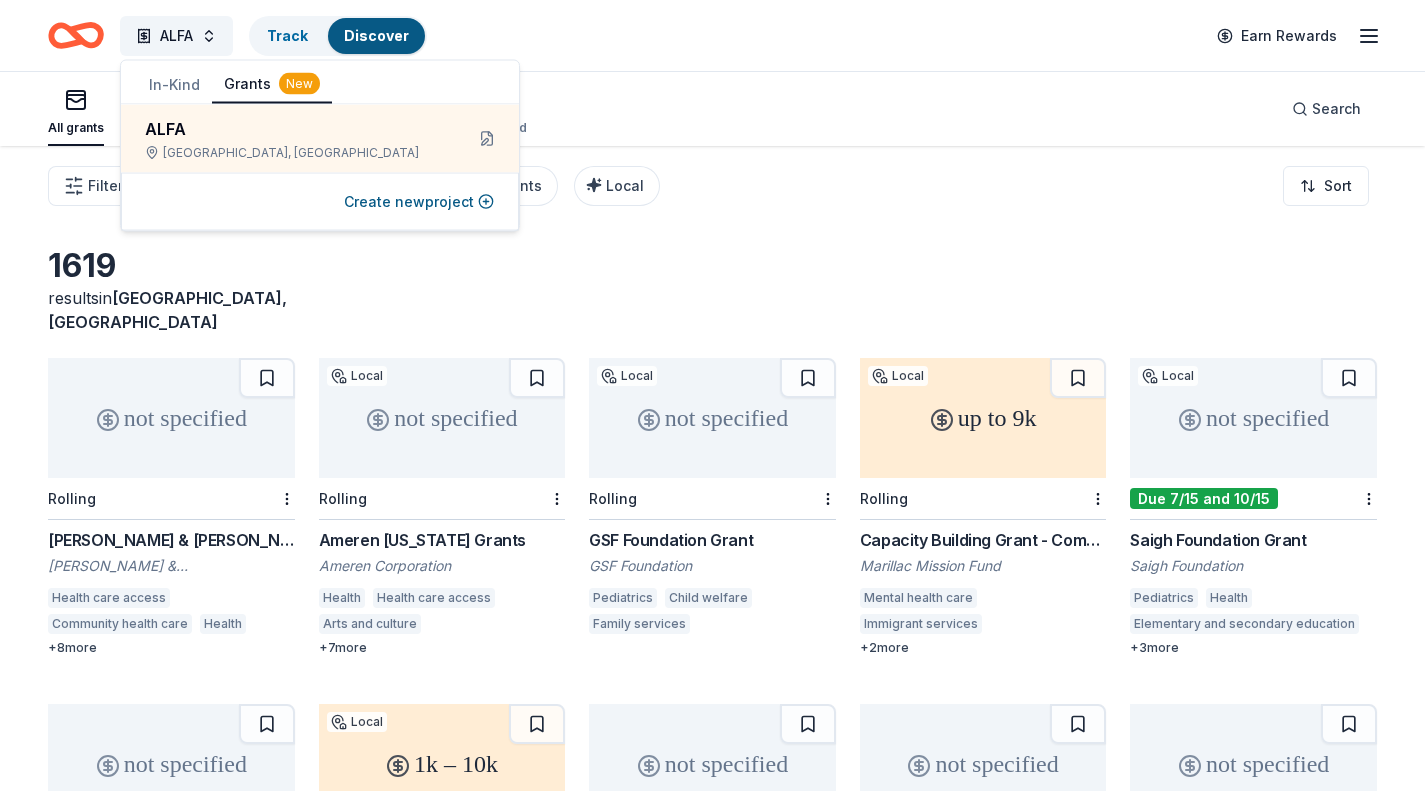 click on "All grants ≤ $5k $5k to $20k > $20k Unspecified Search" at bounding box center (712, 109) 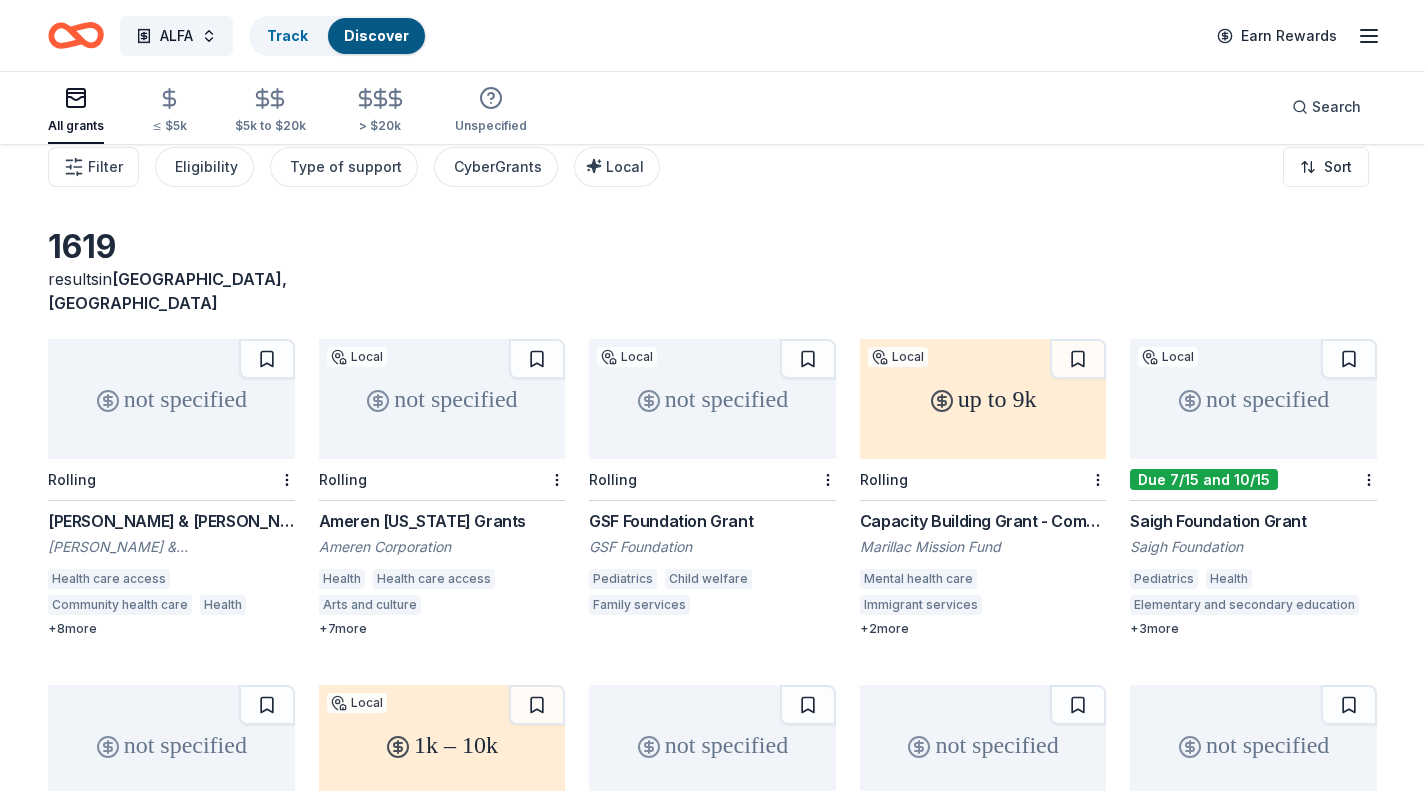 scroll, scrollTop: 0, scrollLeft: 0, axis: both 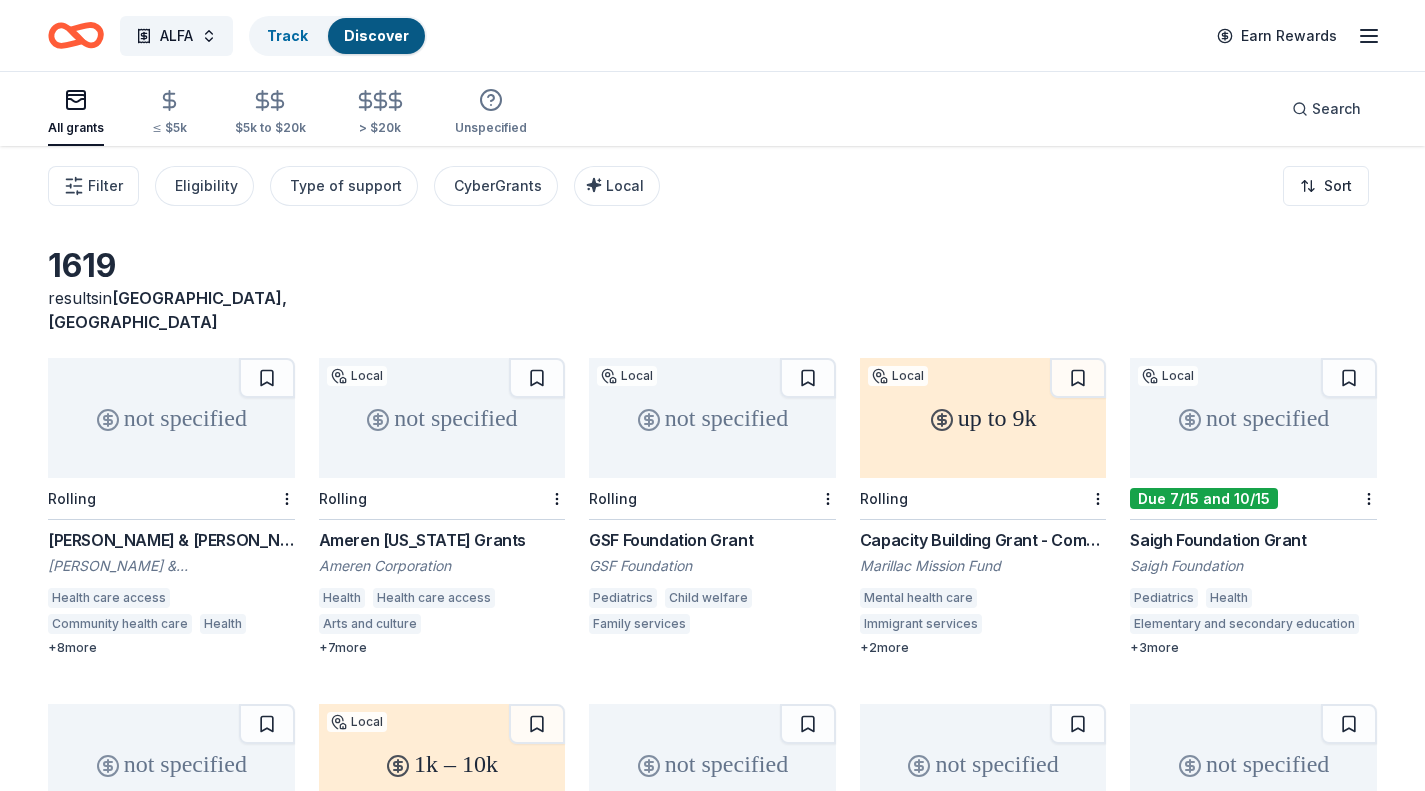 click on "Eligibility" at bounding box center [204, 186] 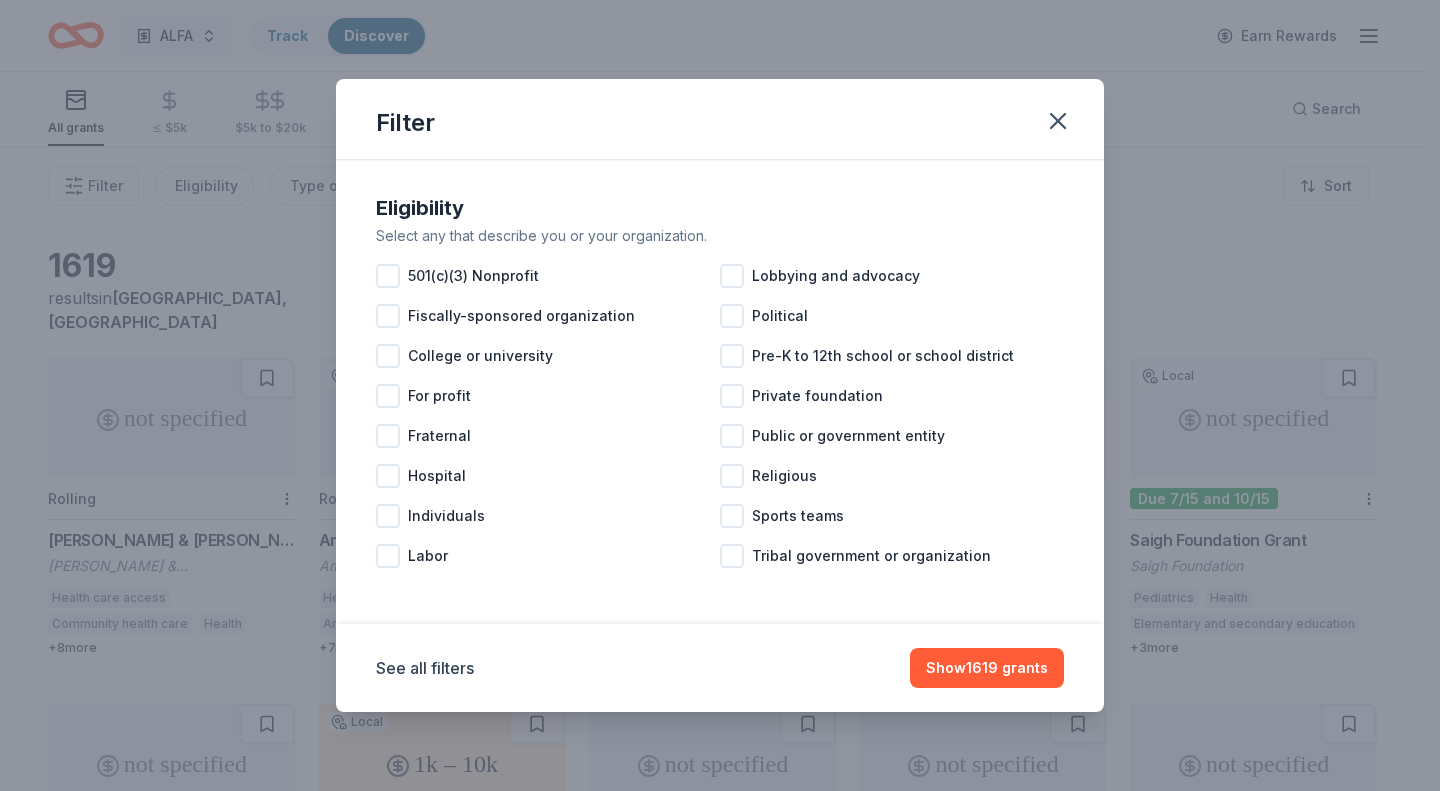 click on "501(c)(3) Nonprofit" at bounding box center [548, 276] 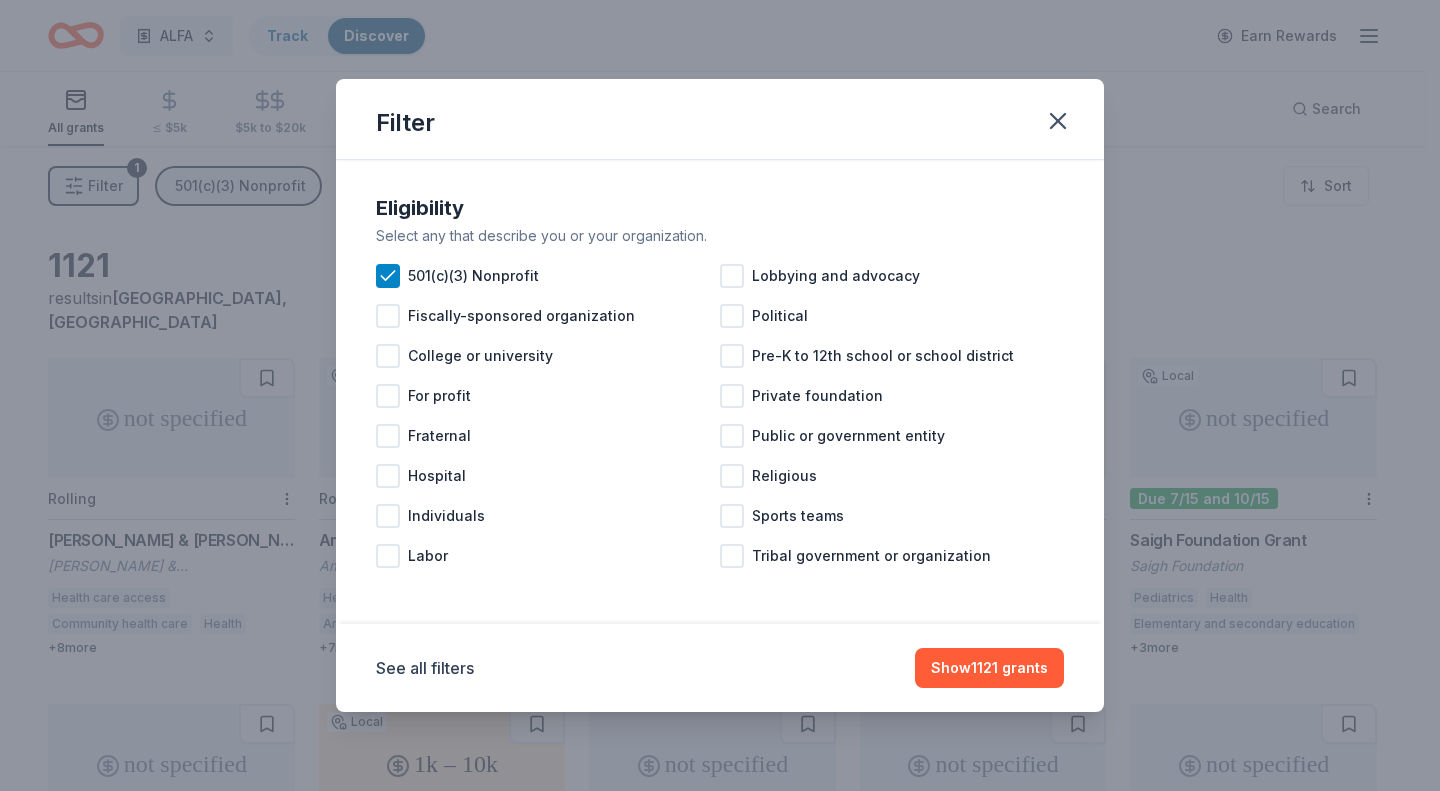click at bounding box center [388, 516] 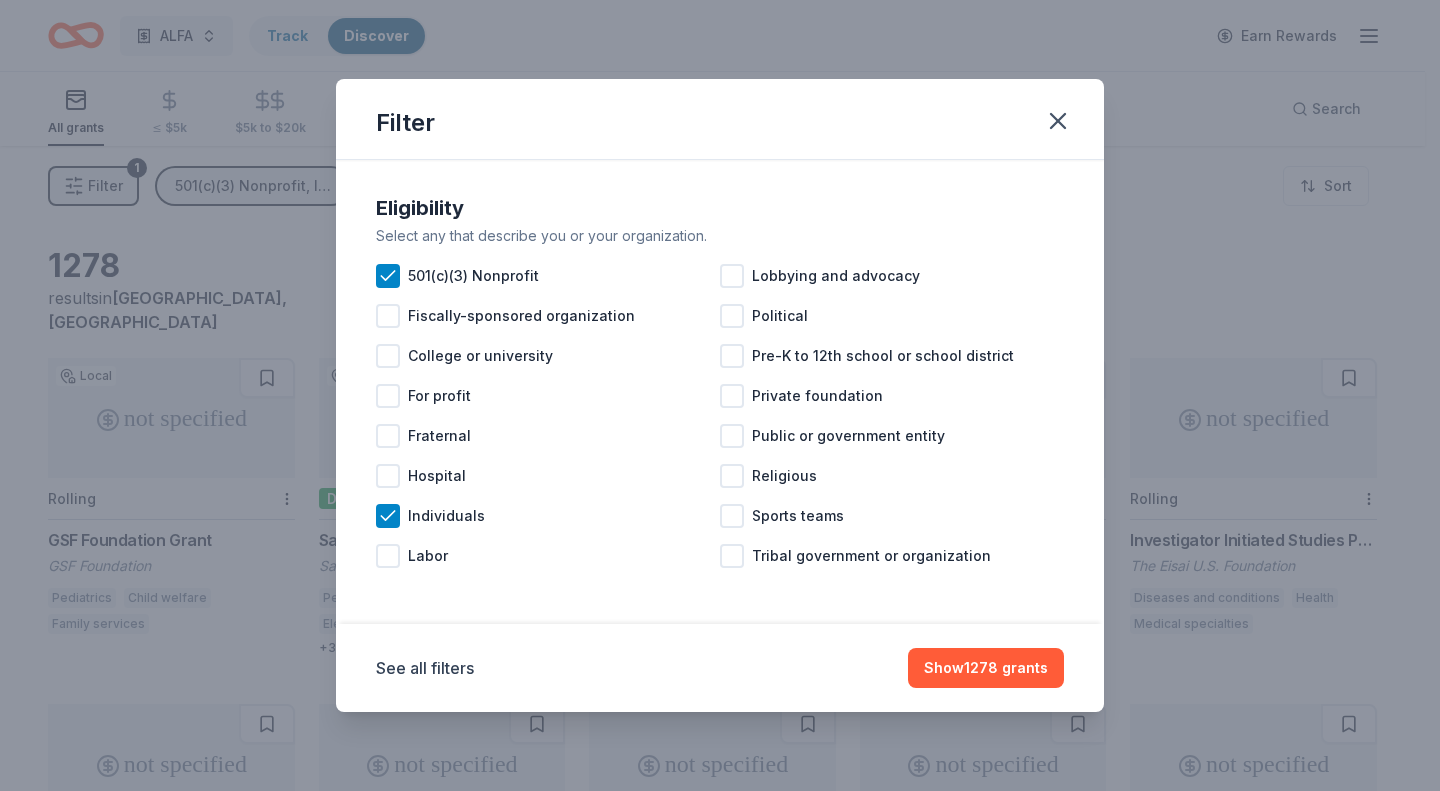 click on "Show  1278   grants" at bounding box center [986, 668] 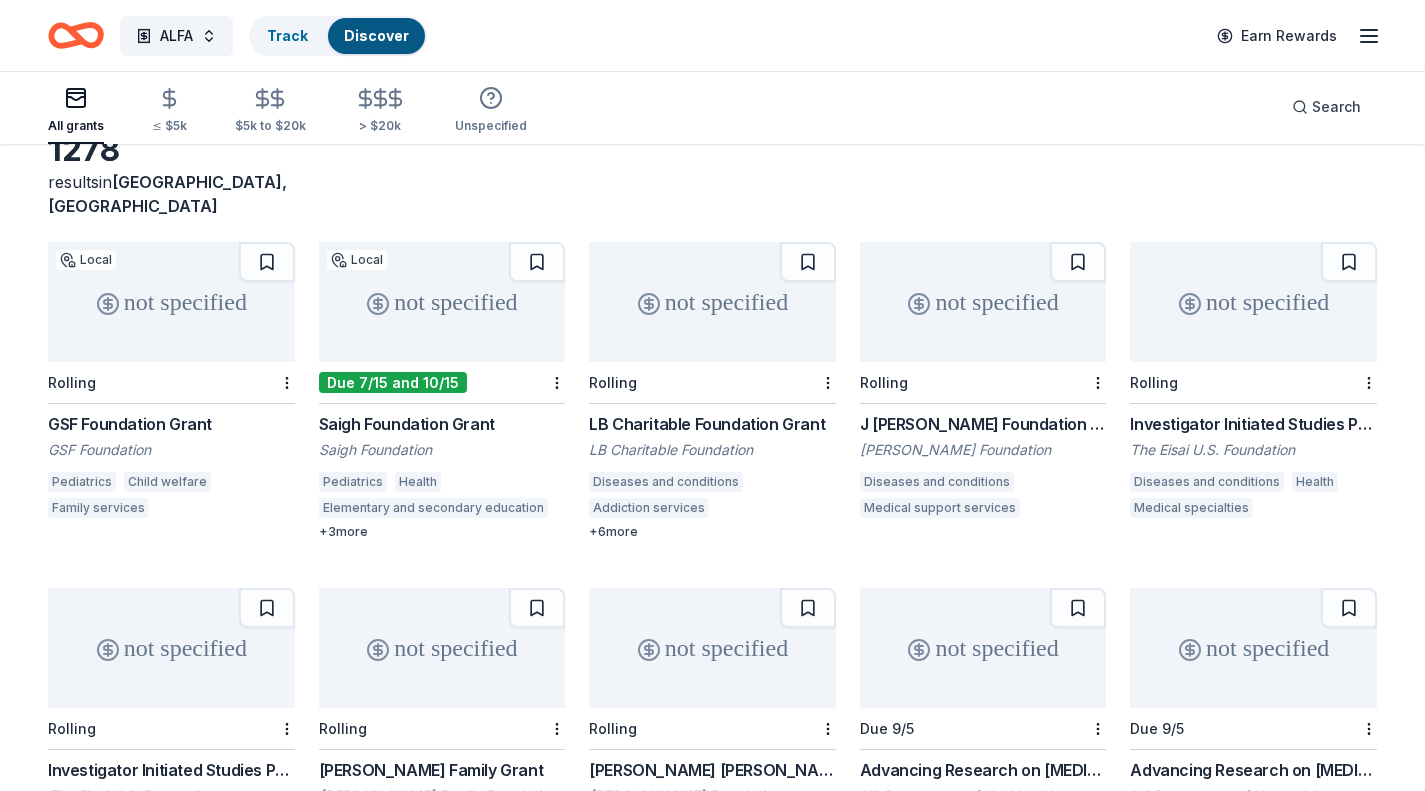 scroll, scrollTop: 0, scrollLeft: 0, axis: both 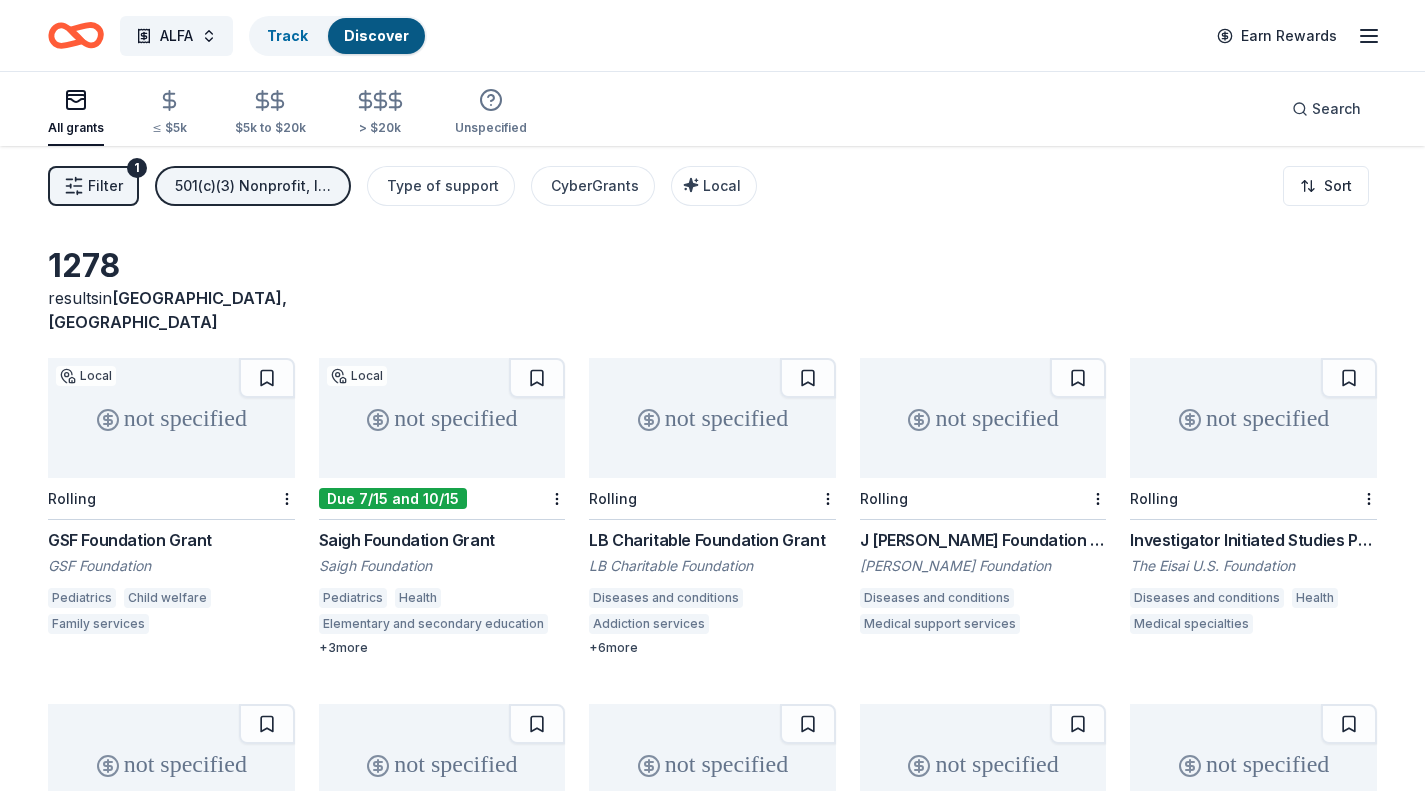 click on "Discover" at bounding box center [376, 35] 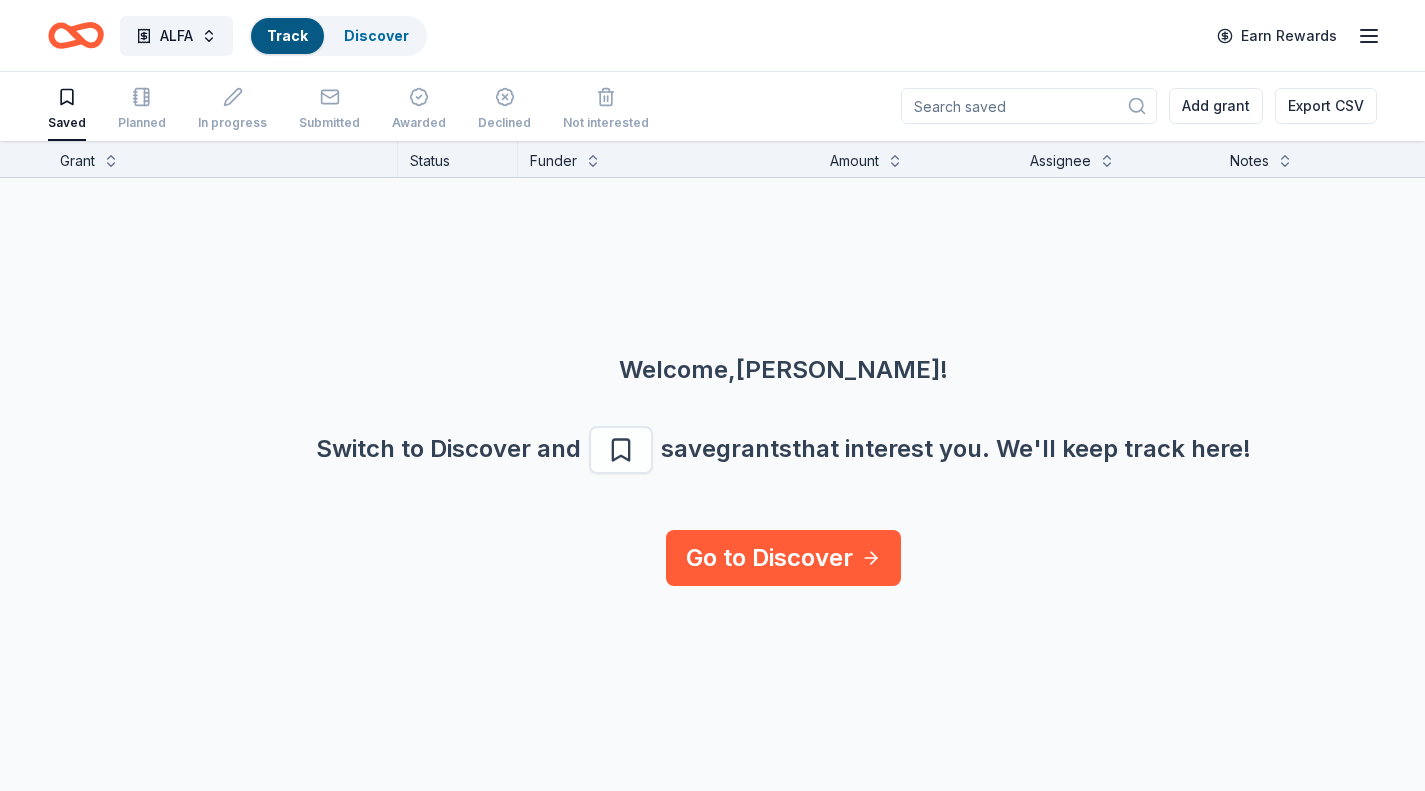 click on "Discover" at bounding box center (376, 35) 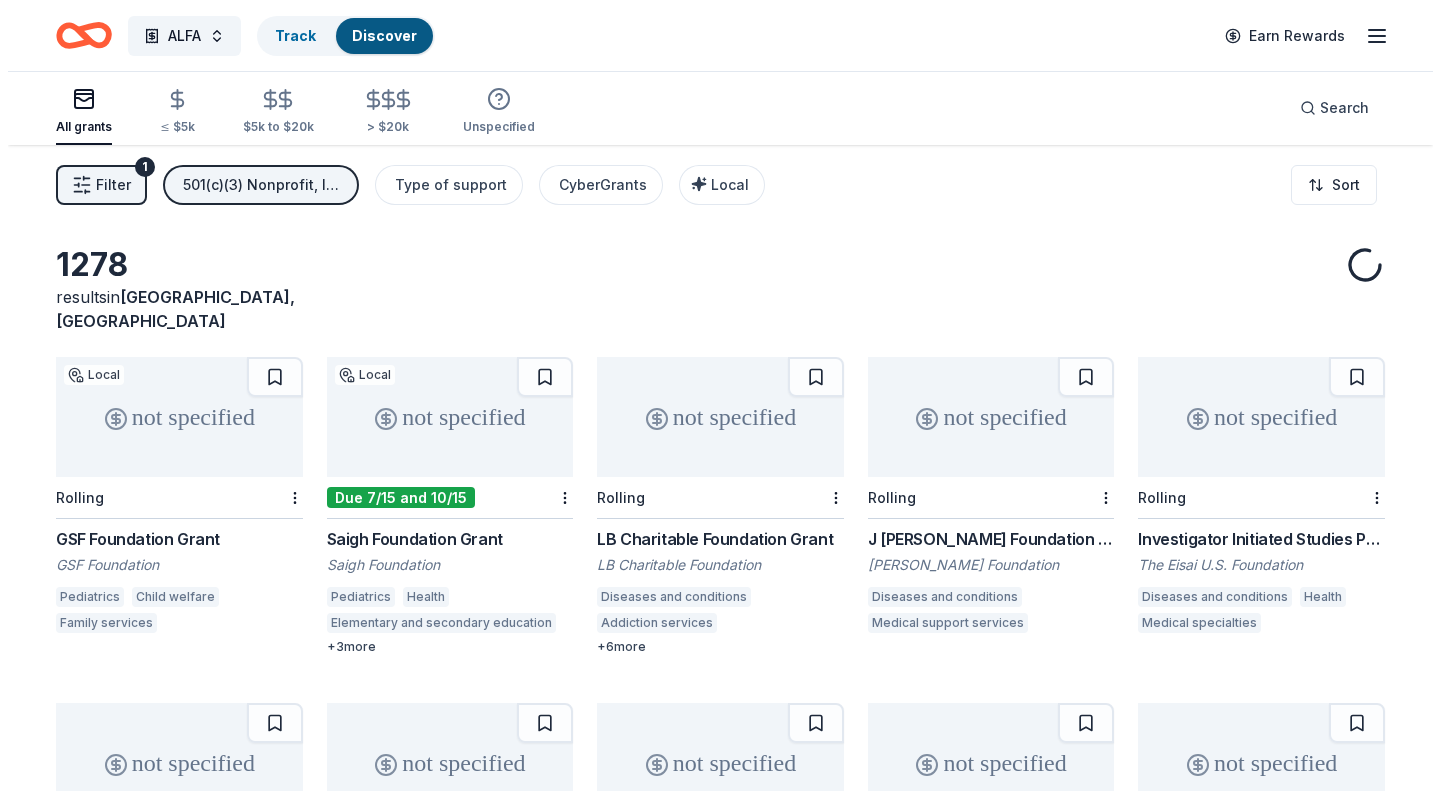 scroll, scrollTop: 0, scrollLeft: 0, axis: both 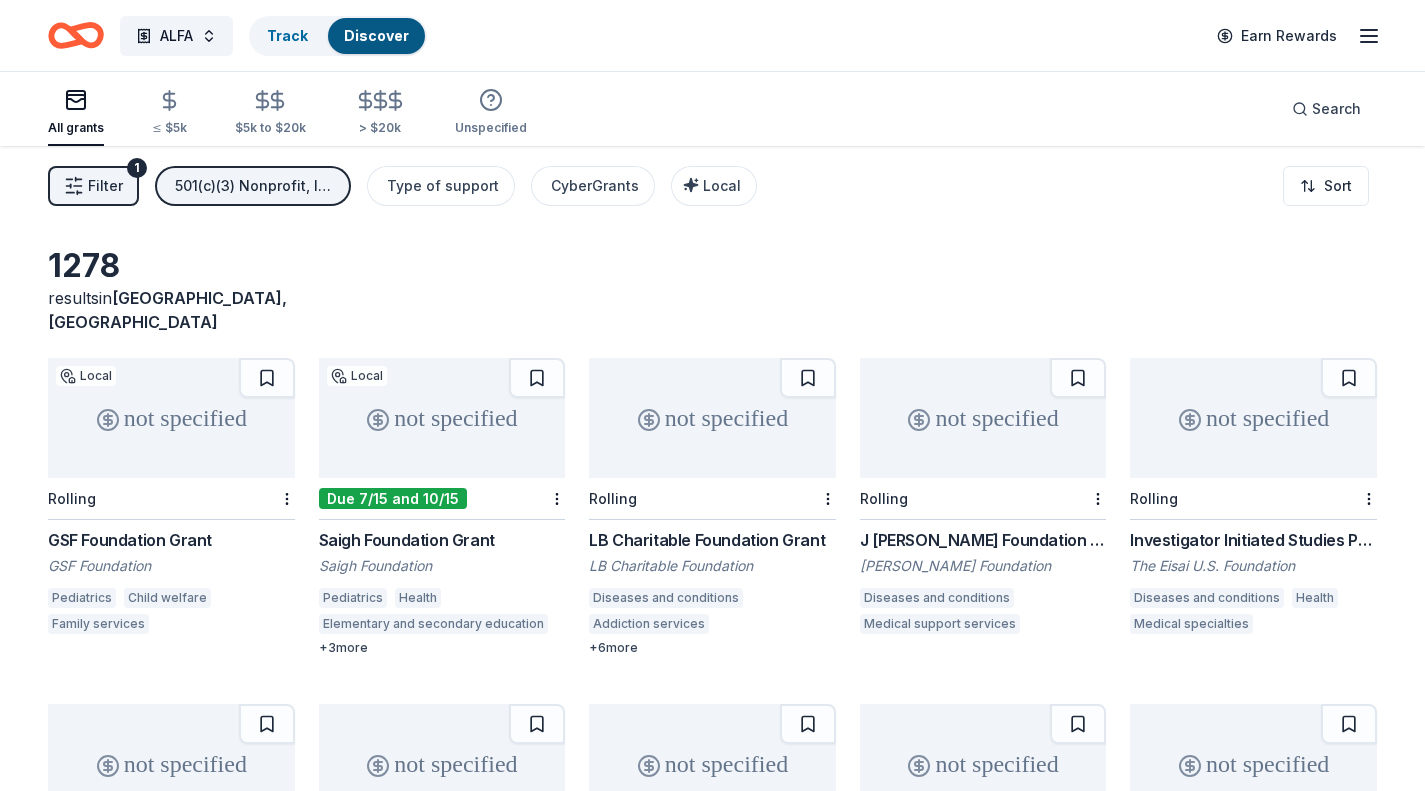 click on "501(c)(3) Nonprofit, Individuals" at bounding box center [253, 186] 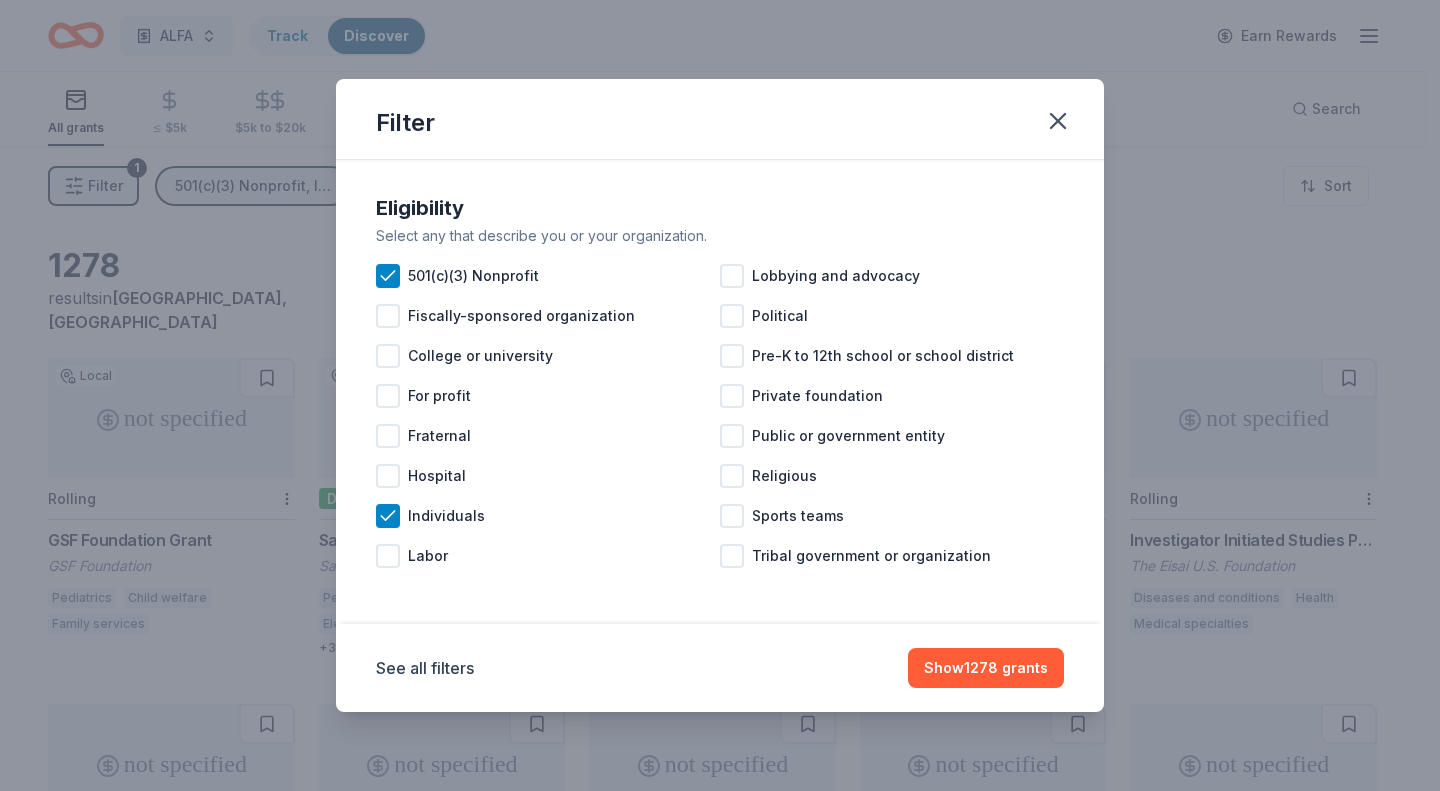 click on "See all filters" at bounding box center [425, 668] 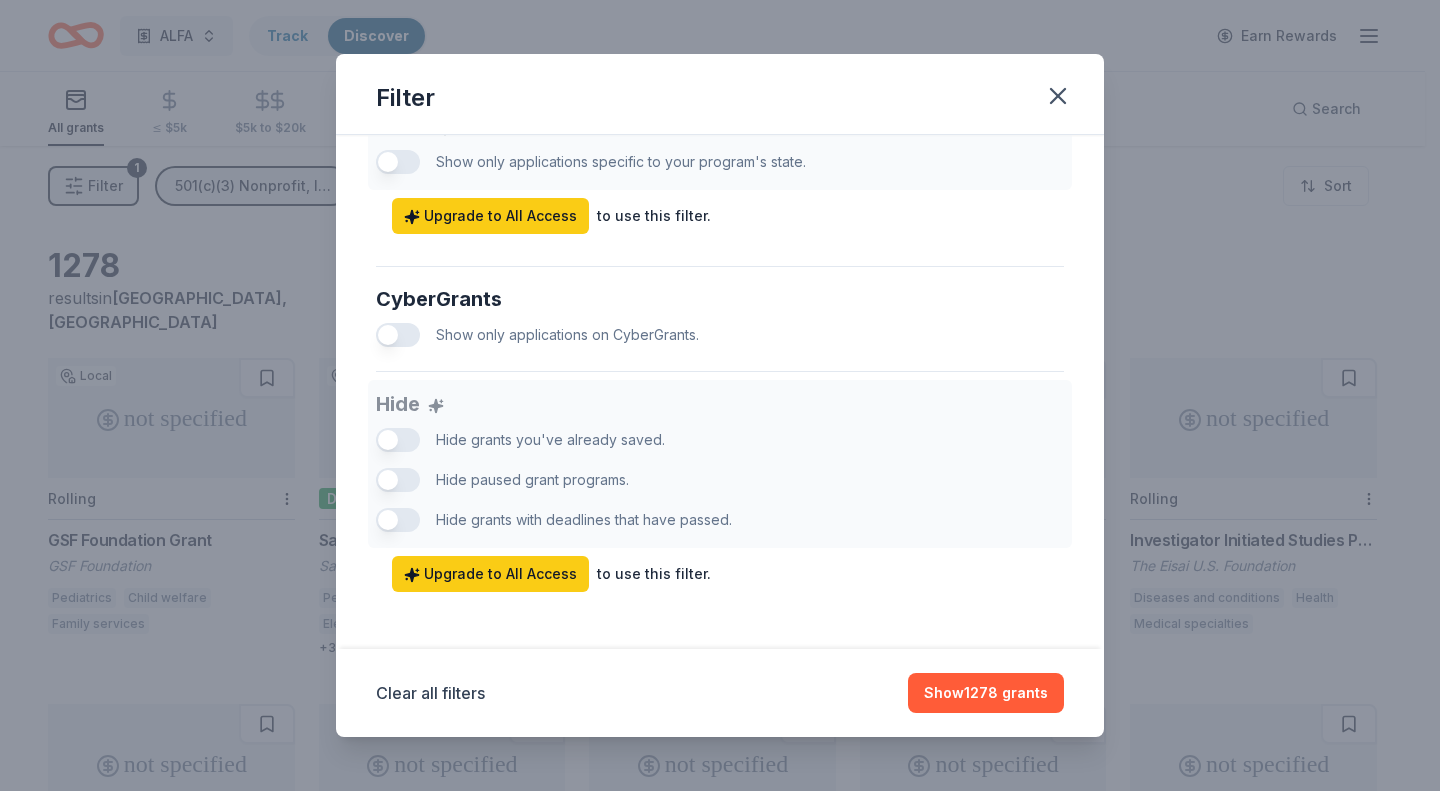 scroll, scrollTop: 1206, scrollLeft: 0, axis: vertical 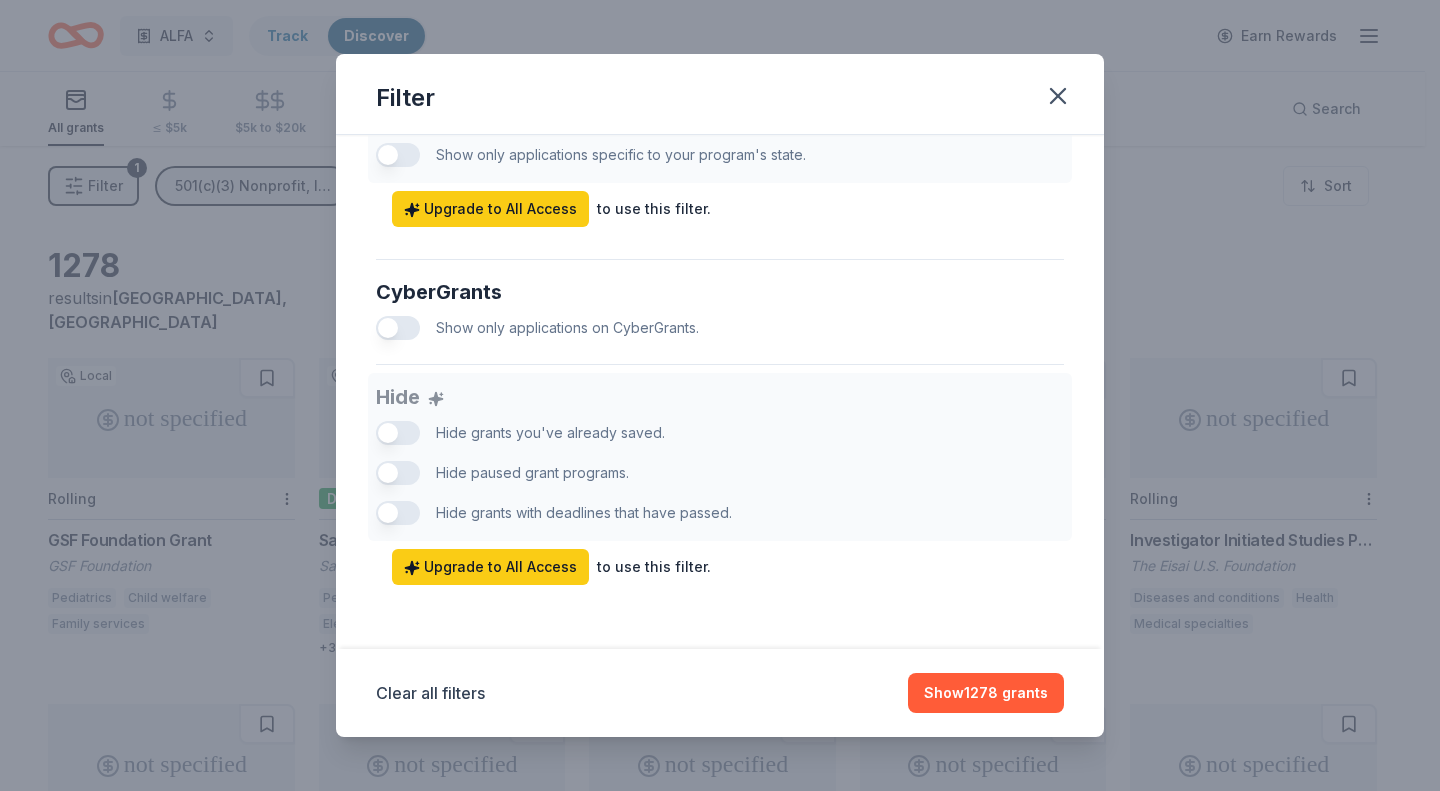 click on "Show  1278   grants" at bounding box center (986, 693) 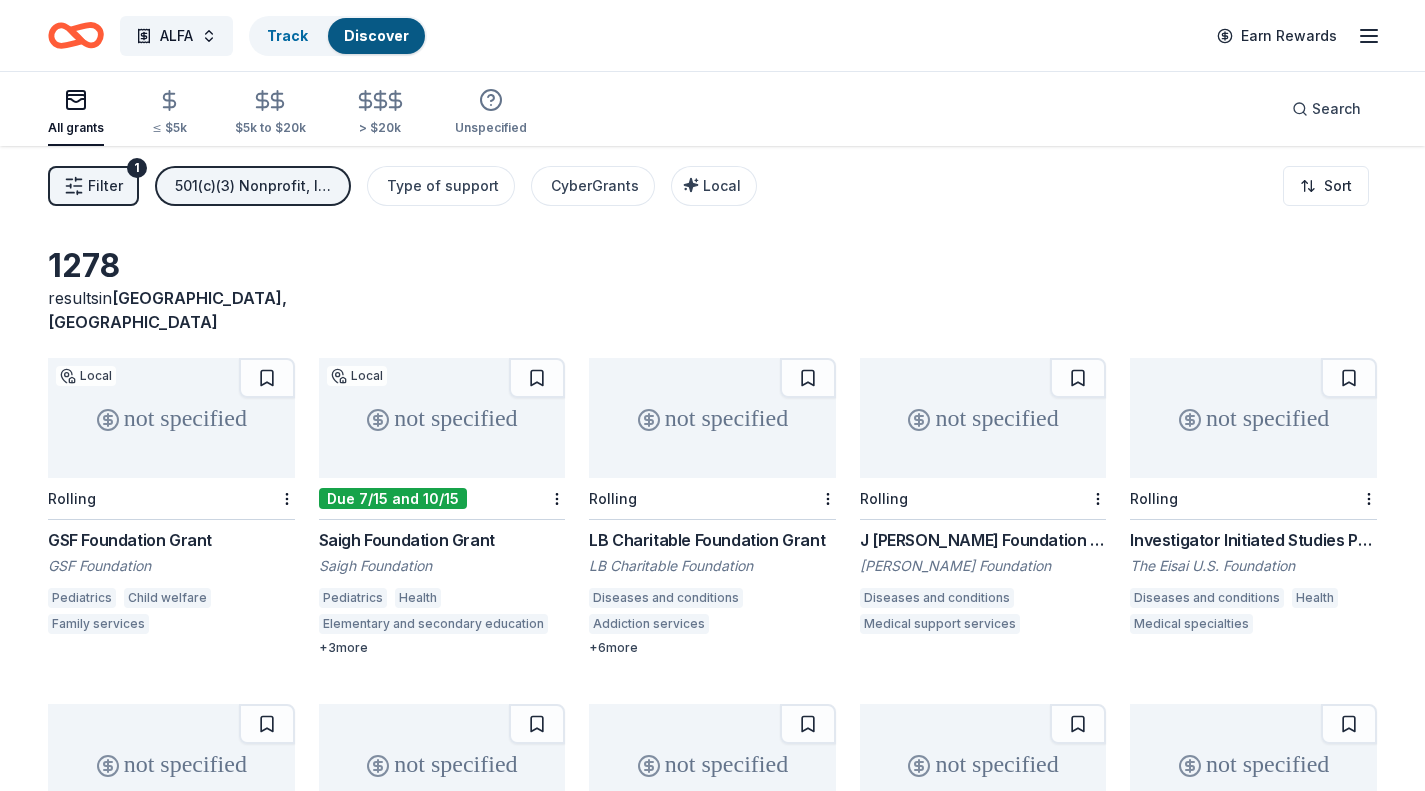click on "ALFA" at bounding box center (176, 36) 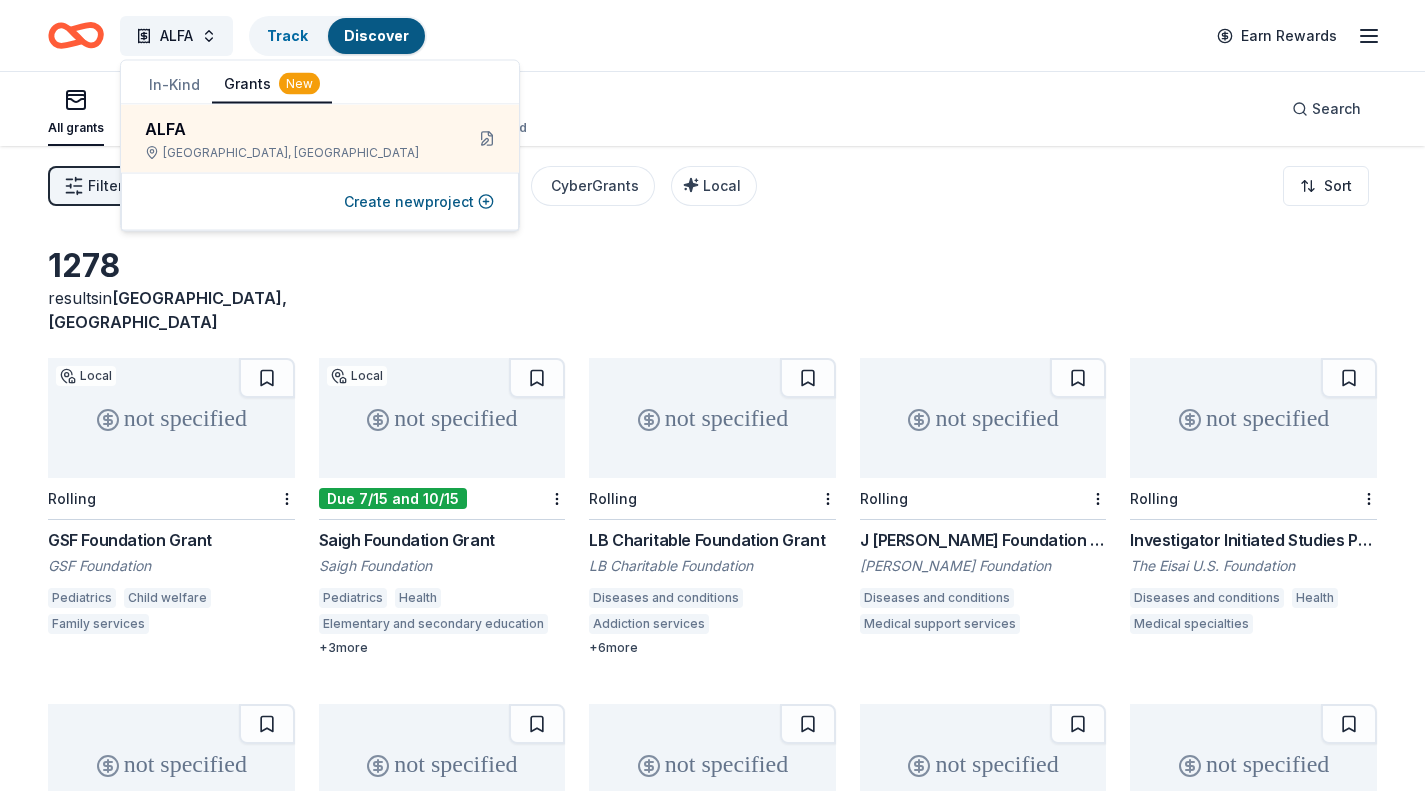 click on "ALFA Track  Discover Earn Rewards" at bounding box center (712, 35) 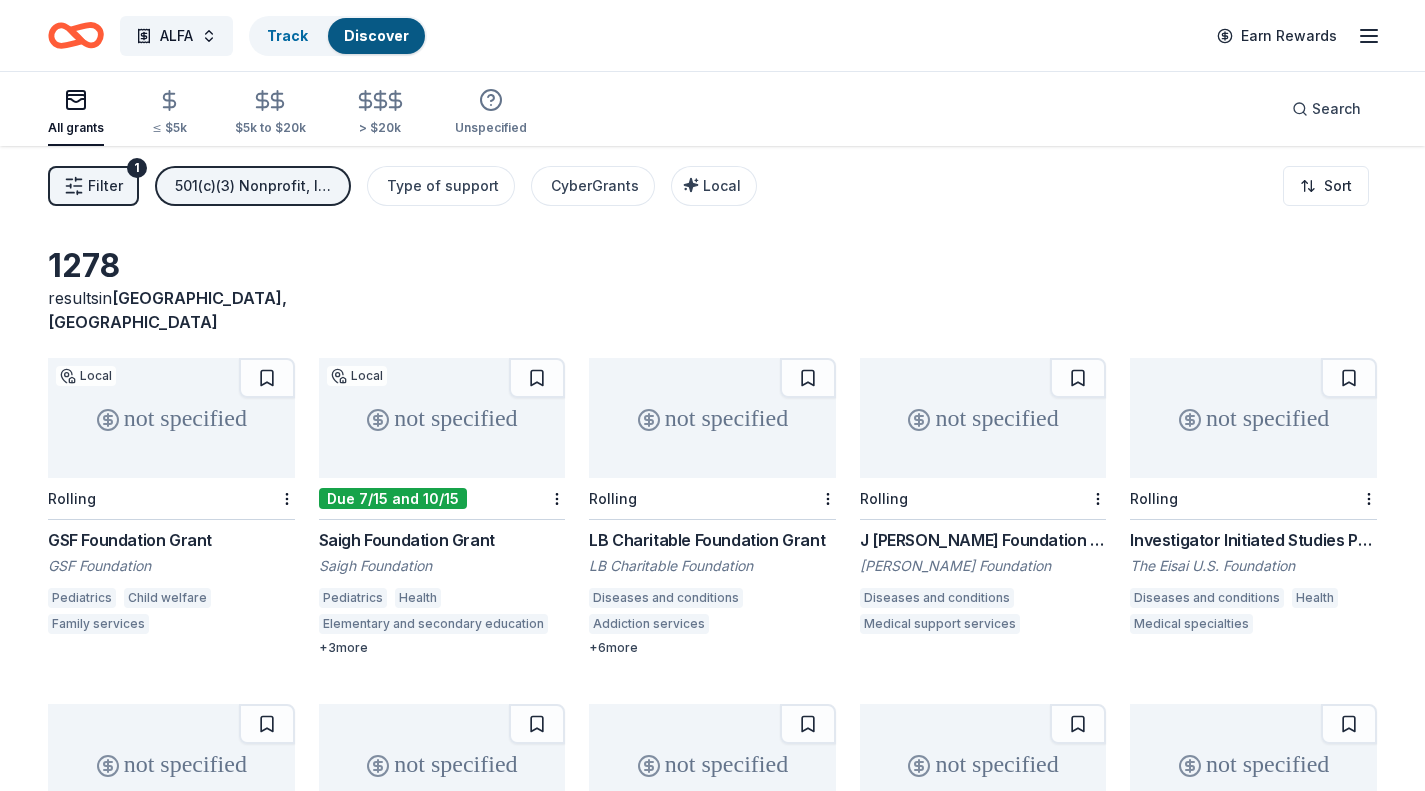 click on "ALFA" at bounding box center [176, 36] 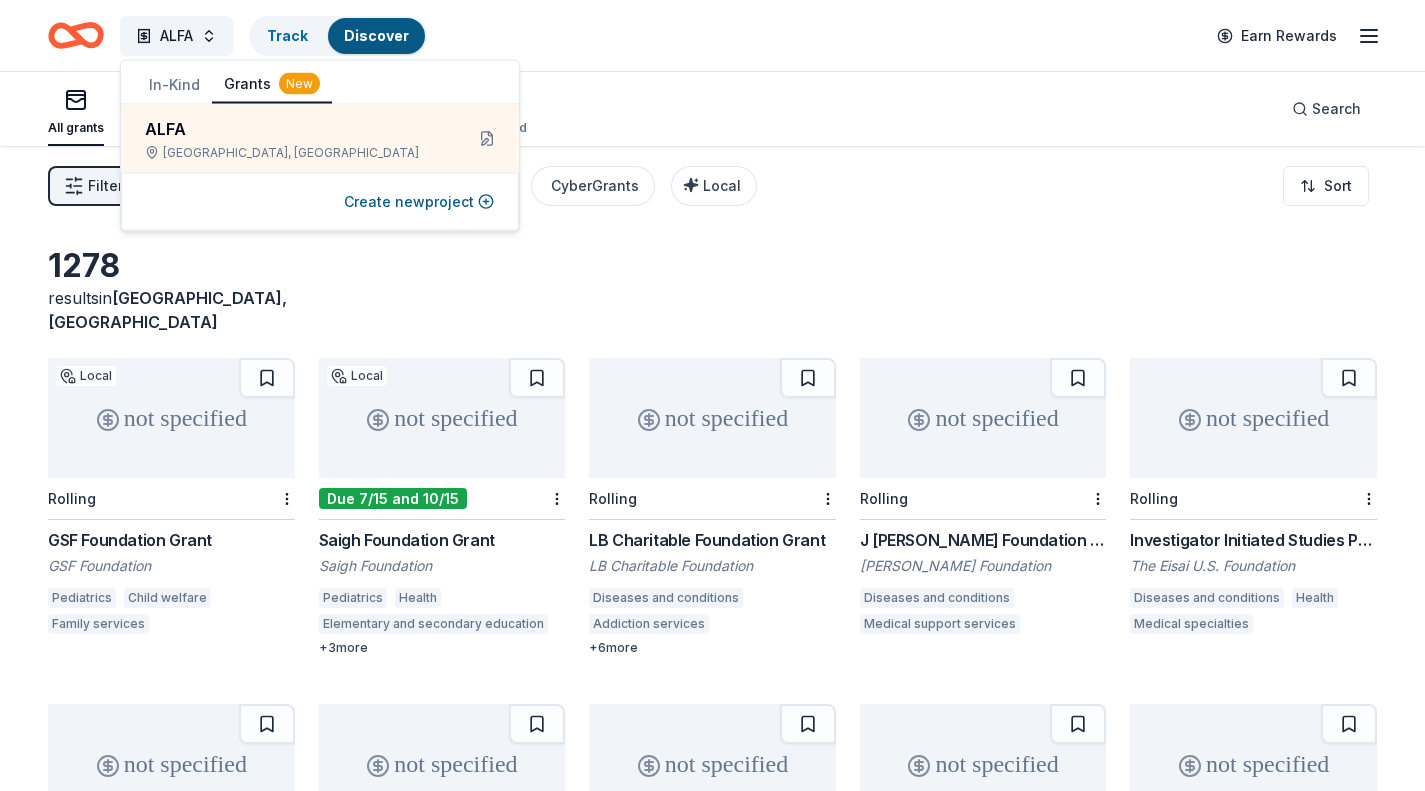 click on "In-Kind" at bounding box center (174, 85) 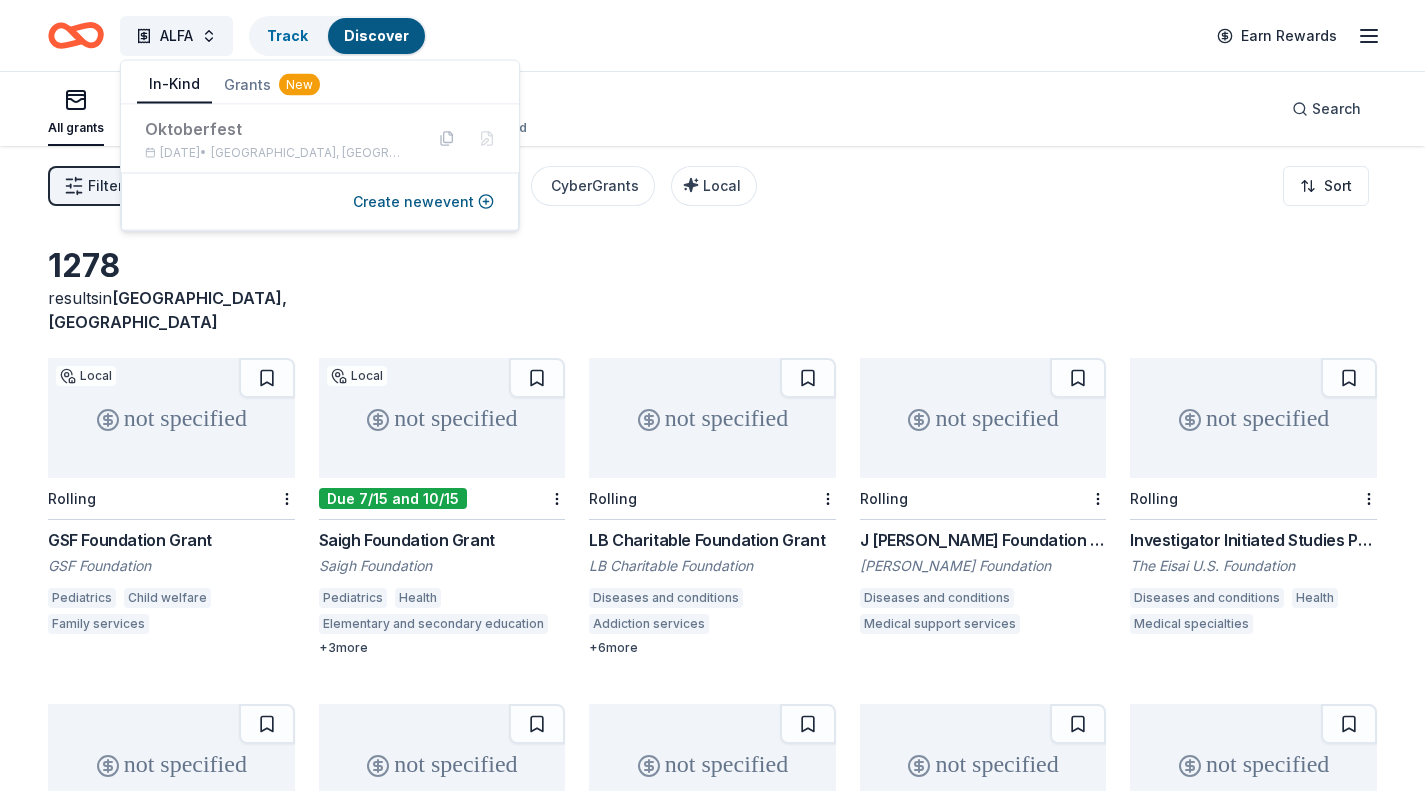 click on "Create new  event" at bounding box center [423, 202] 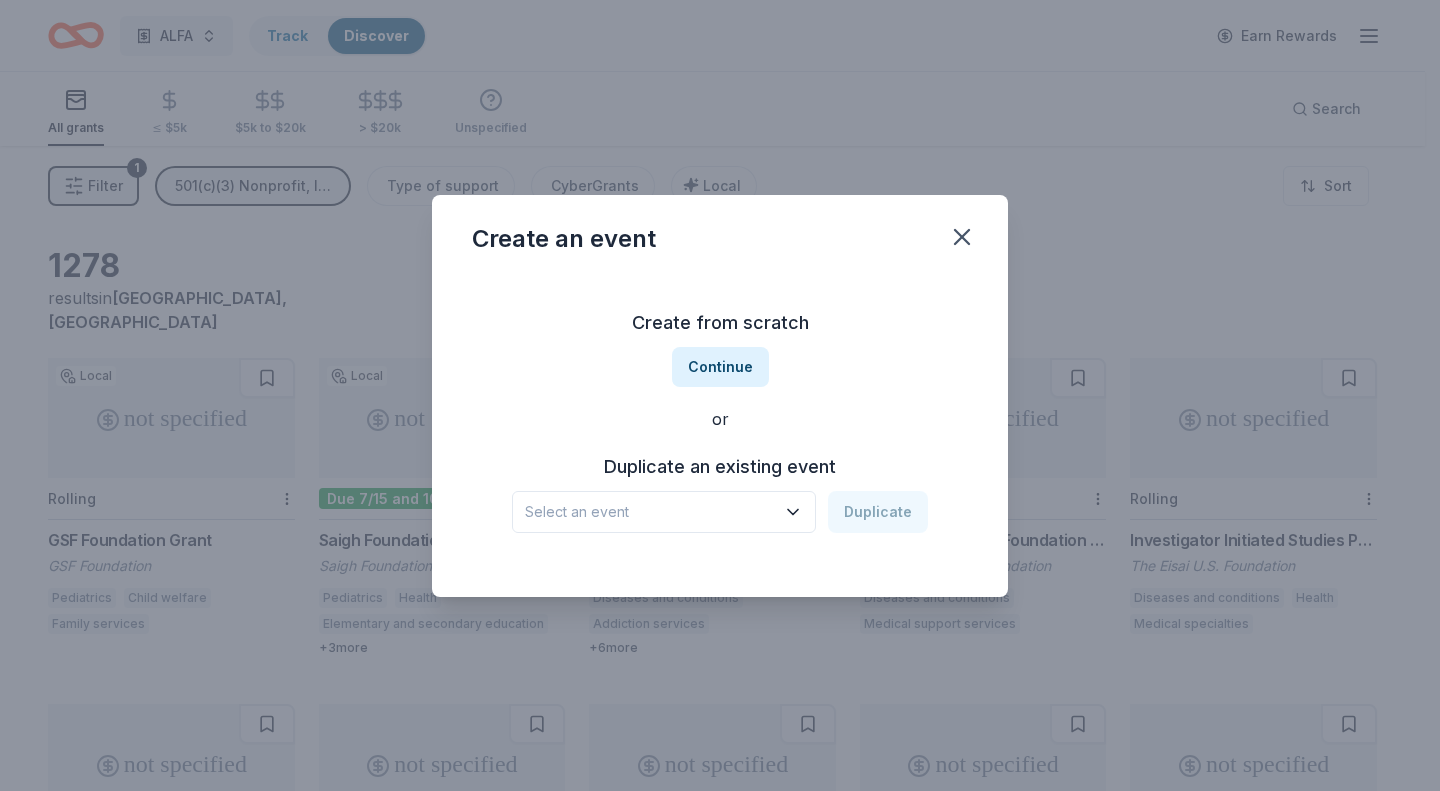 click on "Select an event" at bounding box center (664, 512) 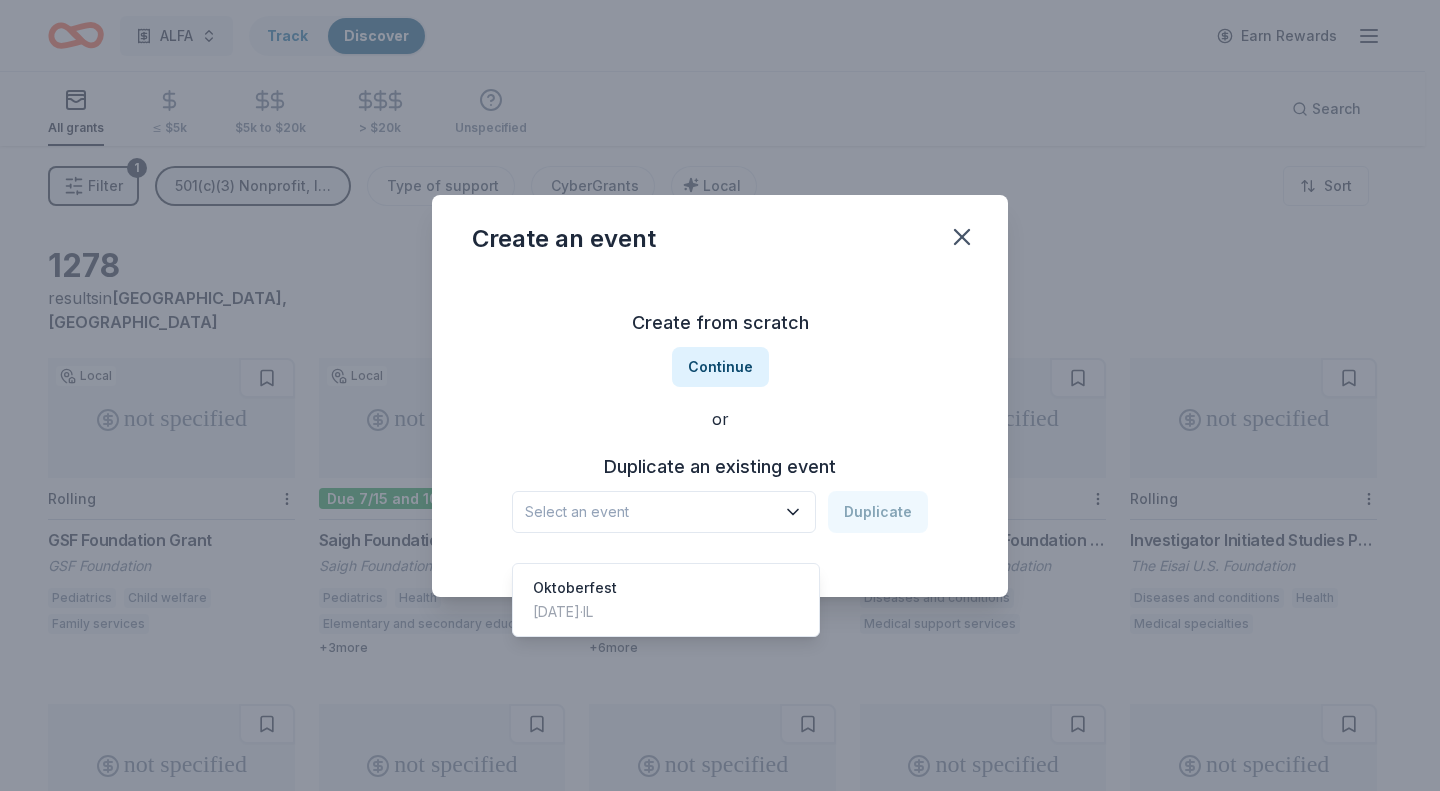 click on "Oktoberfest Sep 28, 2024  ·  IL" at bounding box center (666, 600) 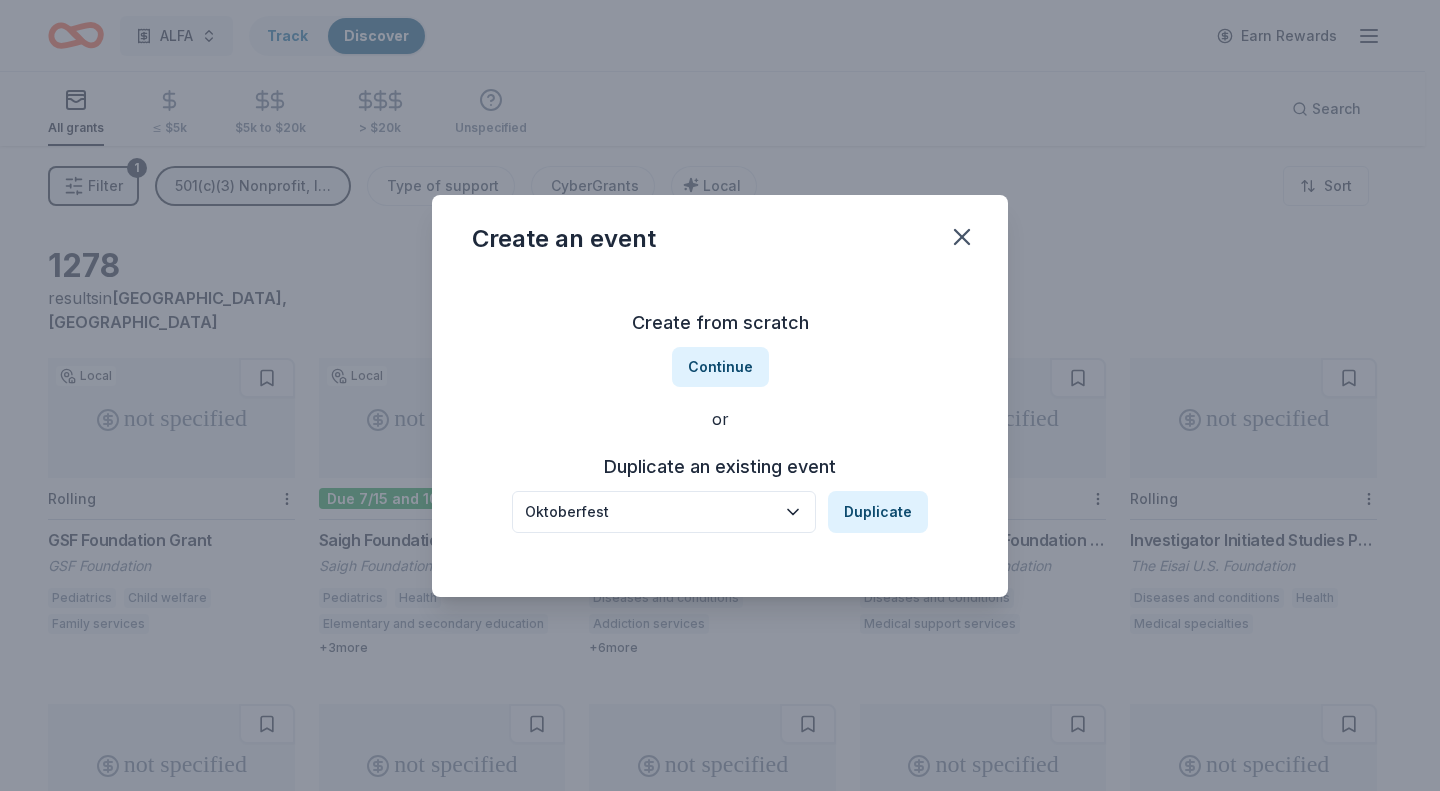 click on "Duplicate" at bounding box center [878, 512] 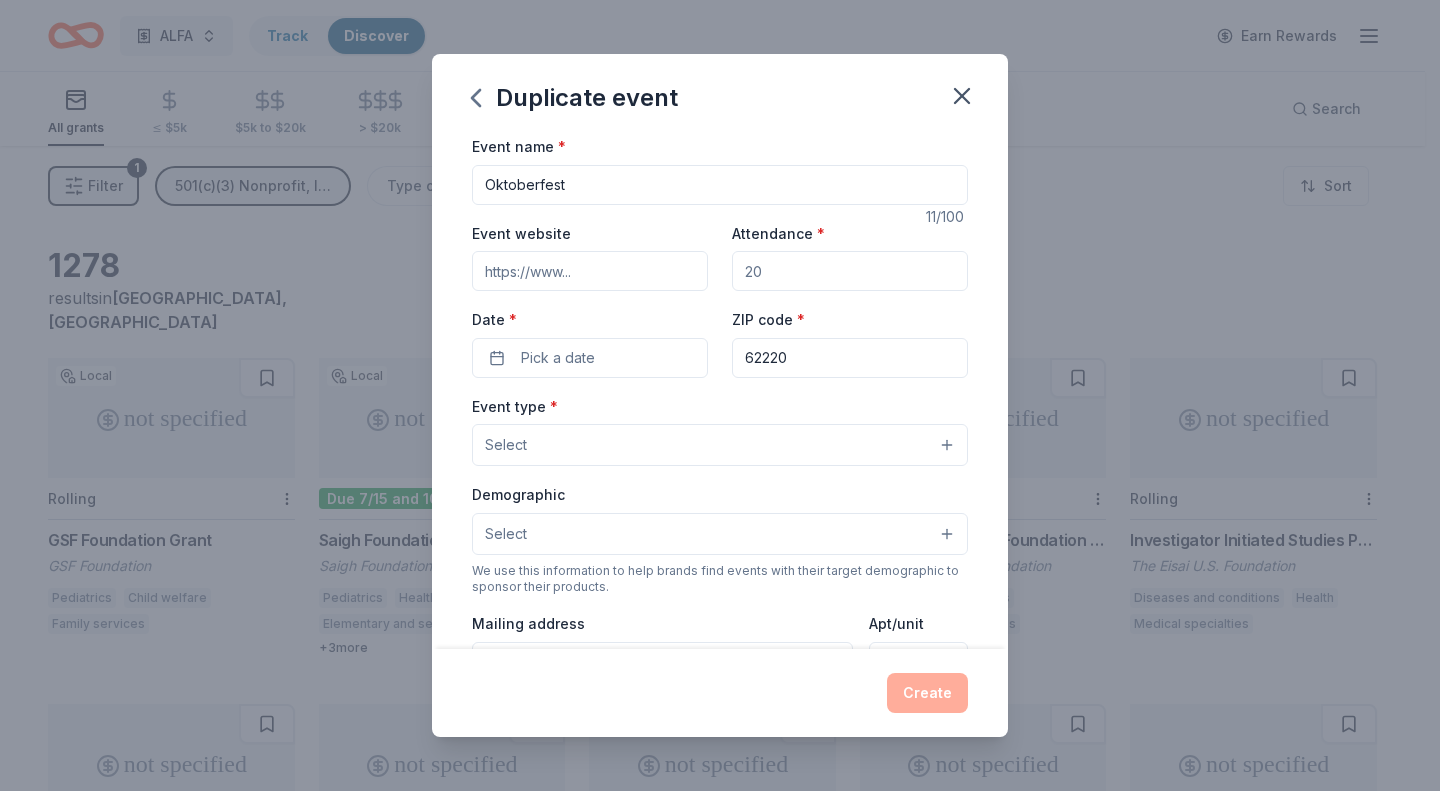 click on "Event website" at bounding box center [590, 271] 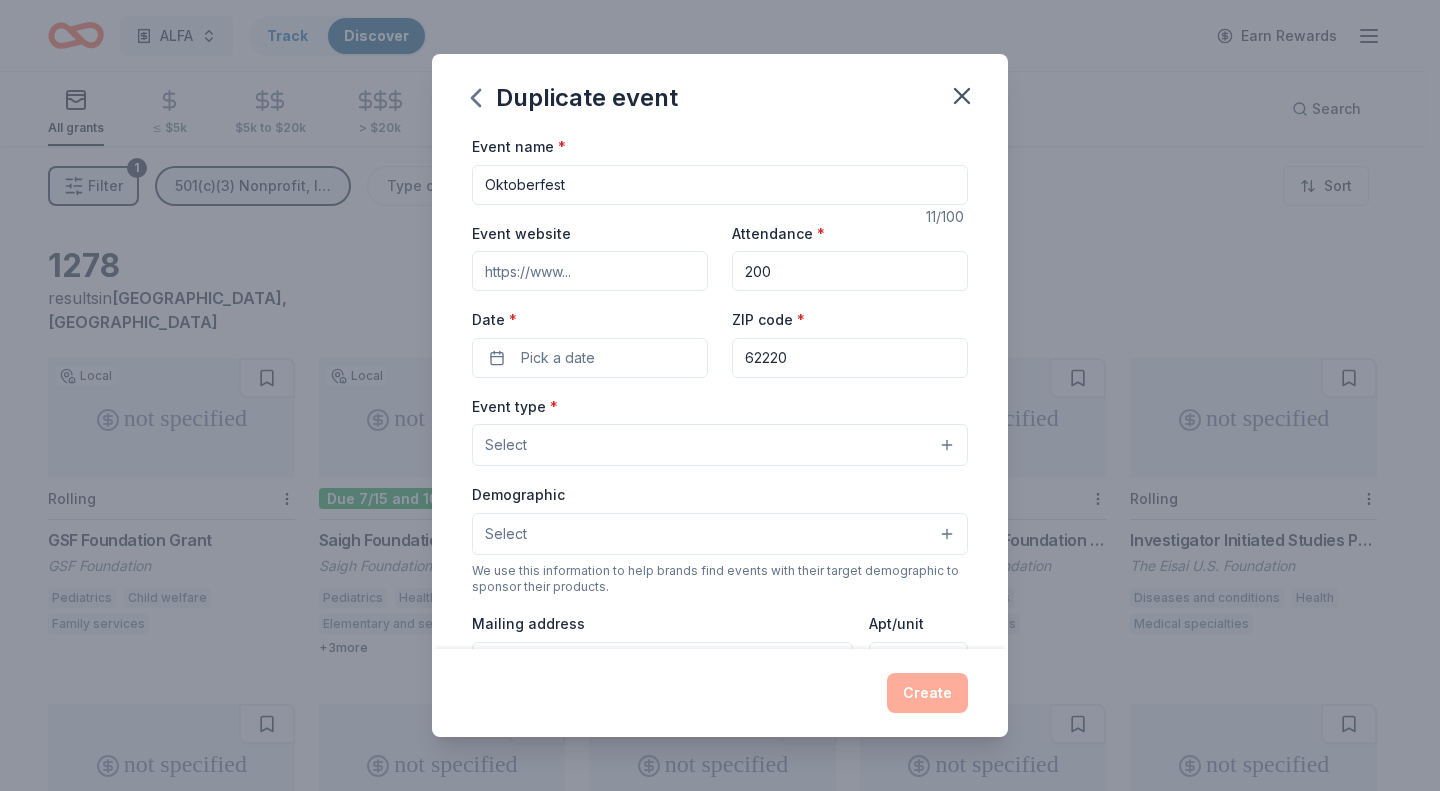 type on "200" 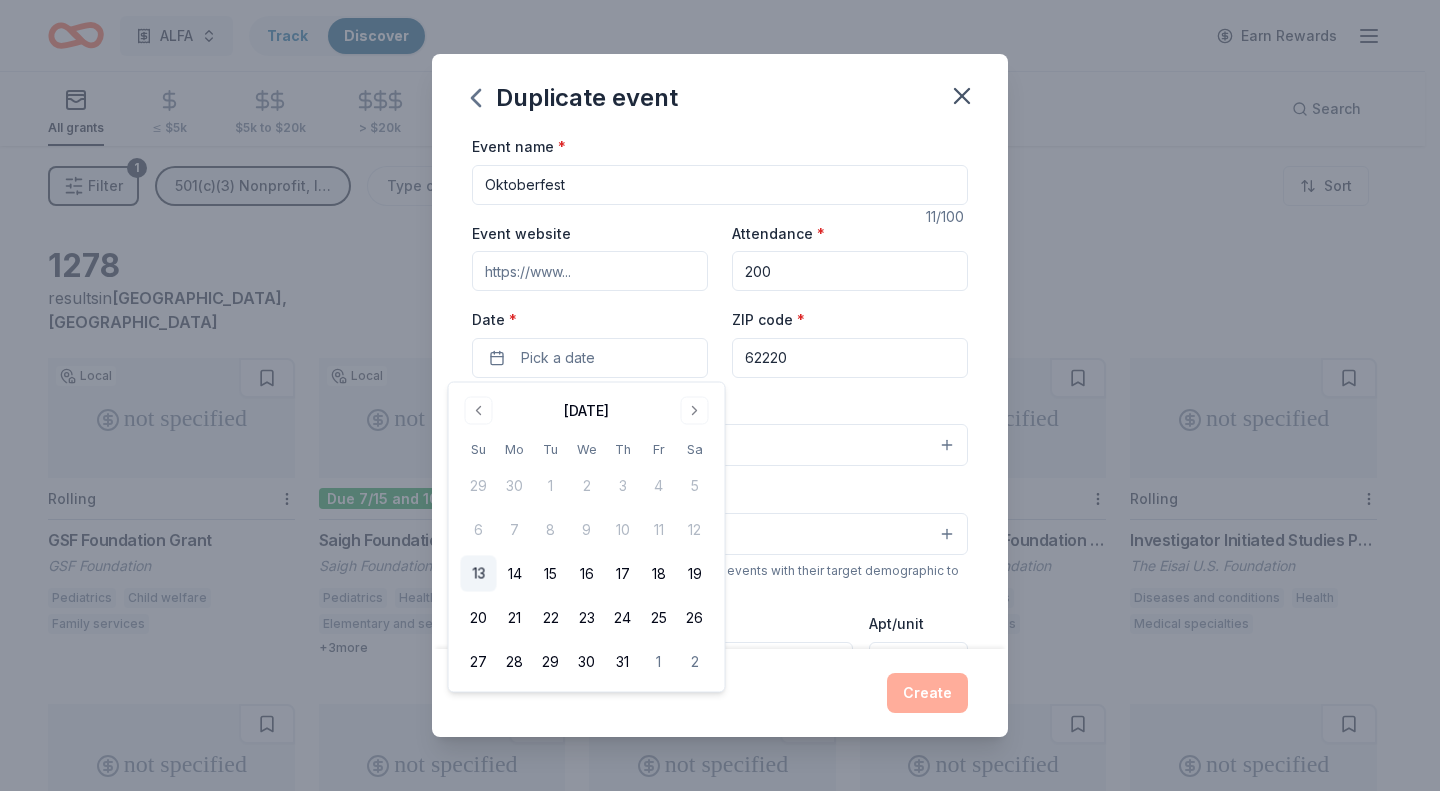 click at bounding box center [695, 411] 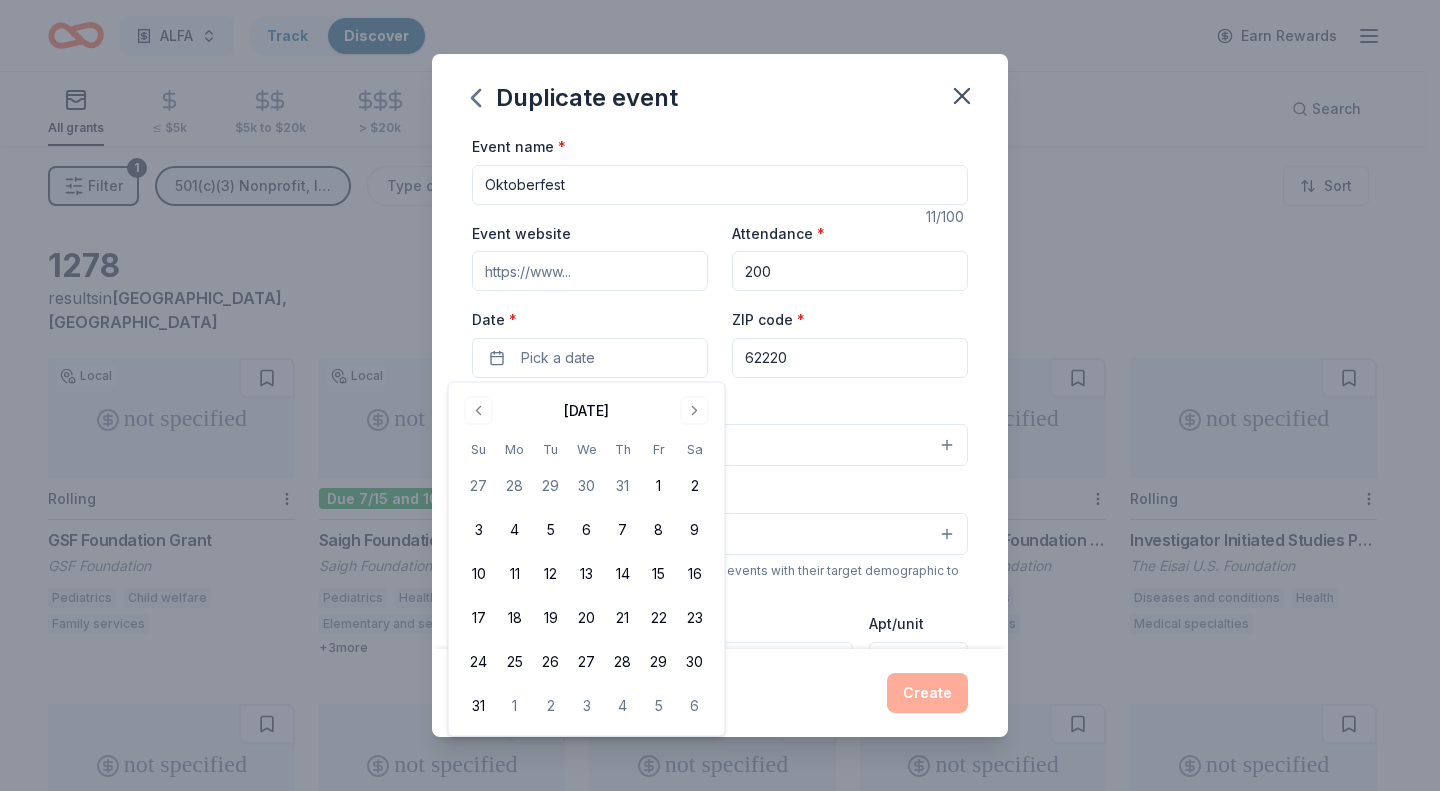 click at bounding box center (695, 411) 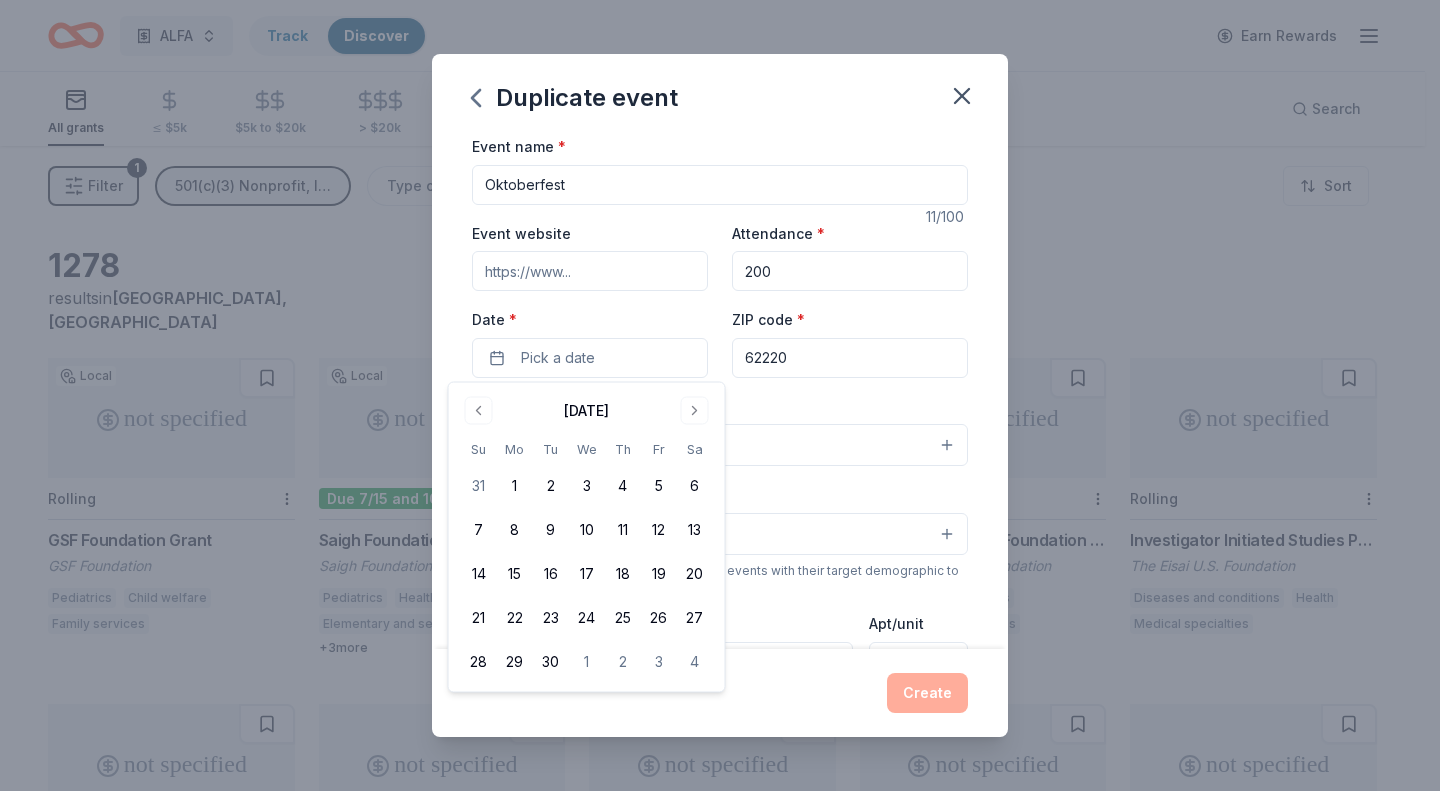 click on "27" at bounding box center [695, 618] 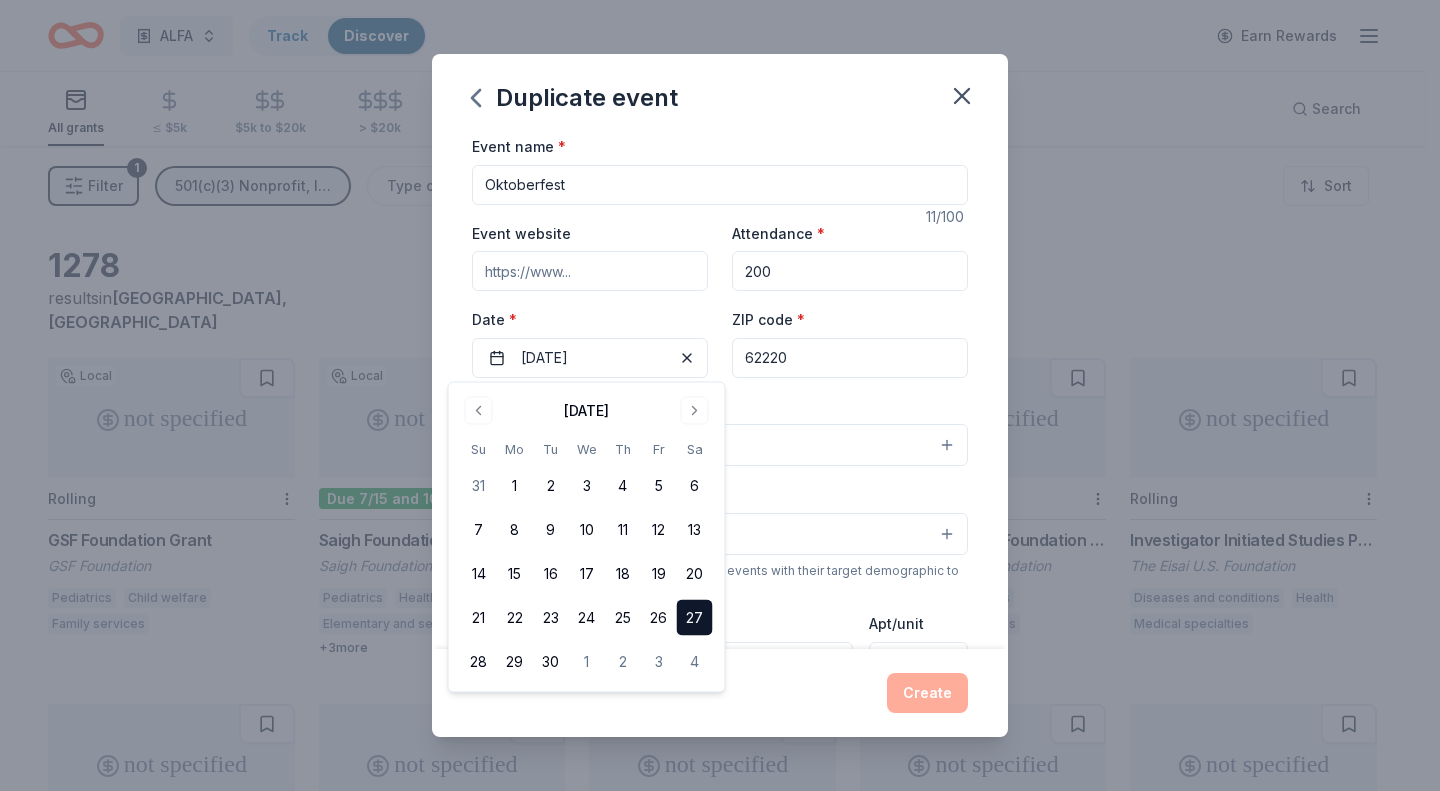 click on "Event website" at bounding box center [590, 271] 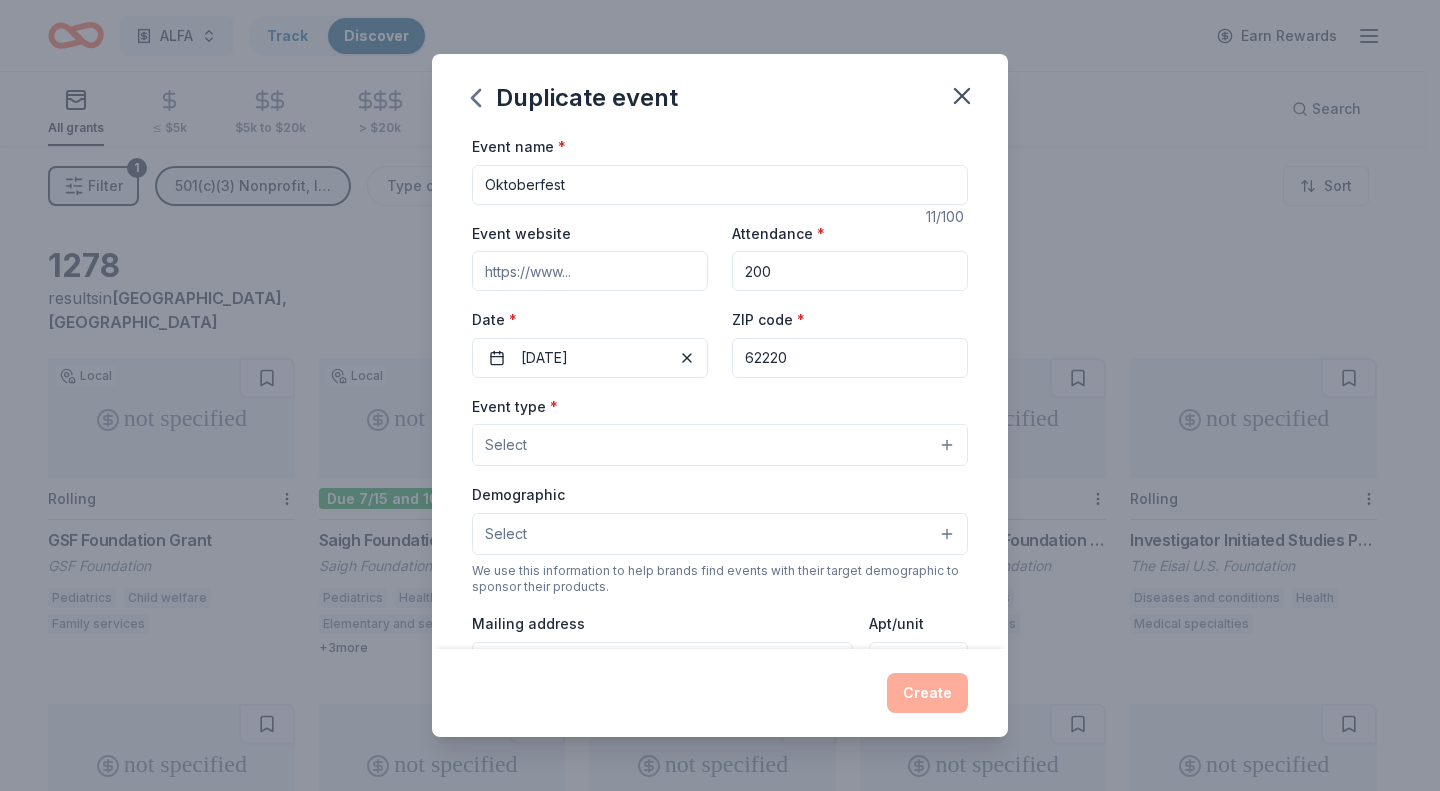 paste on "https://www.facebook.com/events/754614540255271/?acontext=%7B%22event_action_history%22%3A[%7B%22surface%22%3A%22search%22%7D%2C%7B%22mechanism%22%3A%22attachment%22%2C%22surface%22%3A%22newsfeed%22%7D]%2C%22ref_notif_type%22%3Anull%7D" 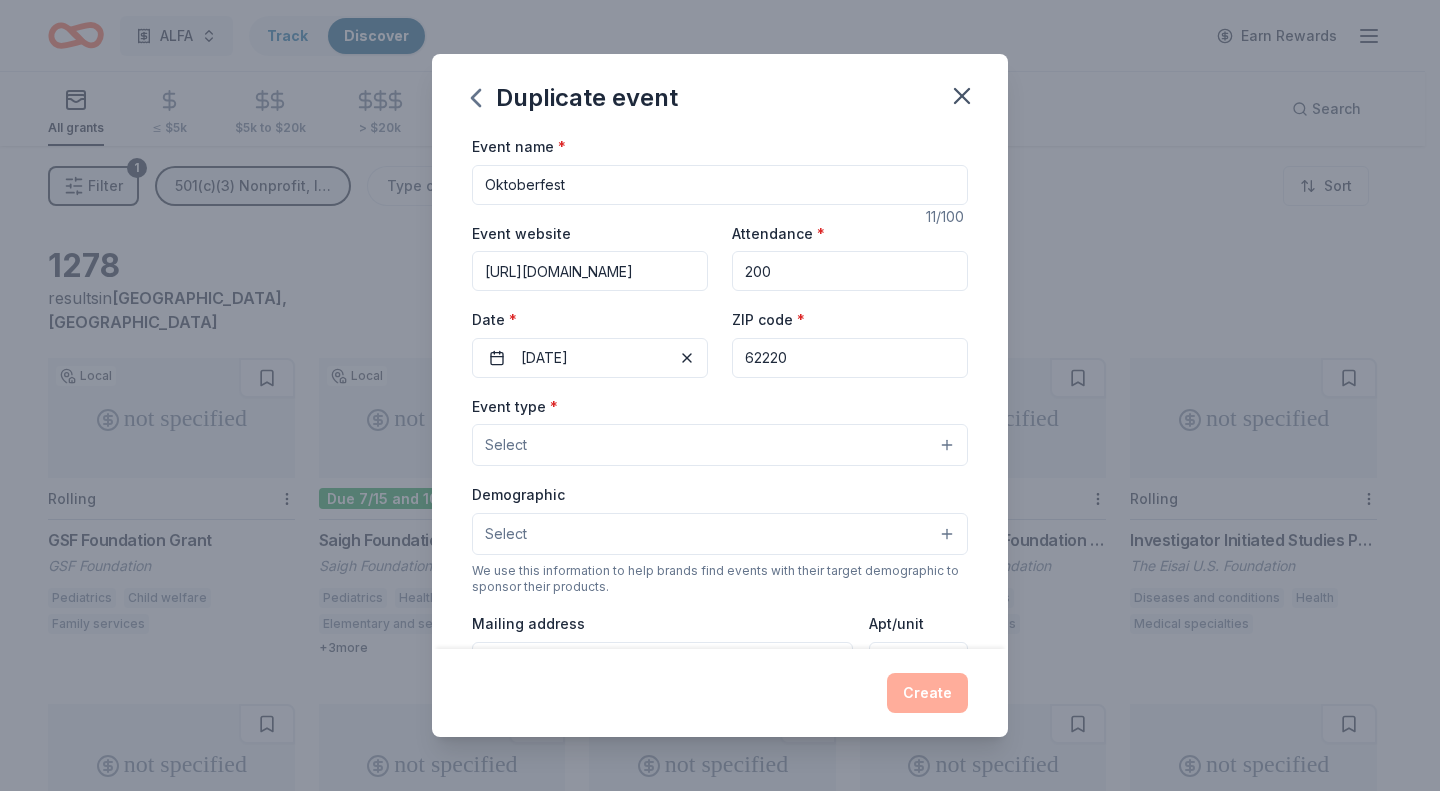 scroll, scrollTop: 0, scrollLeft: 1790, axis: horizontal 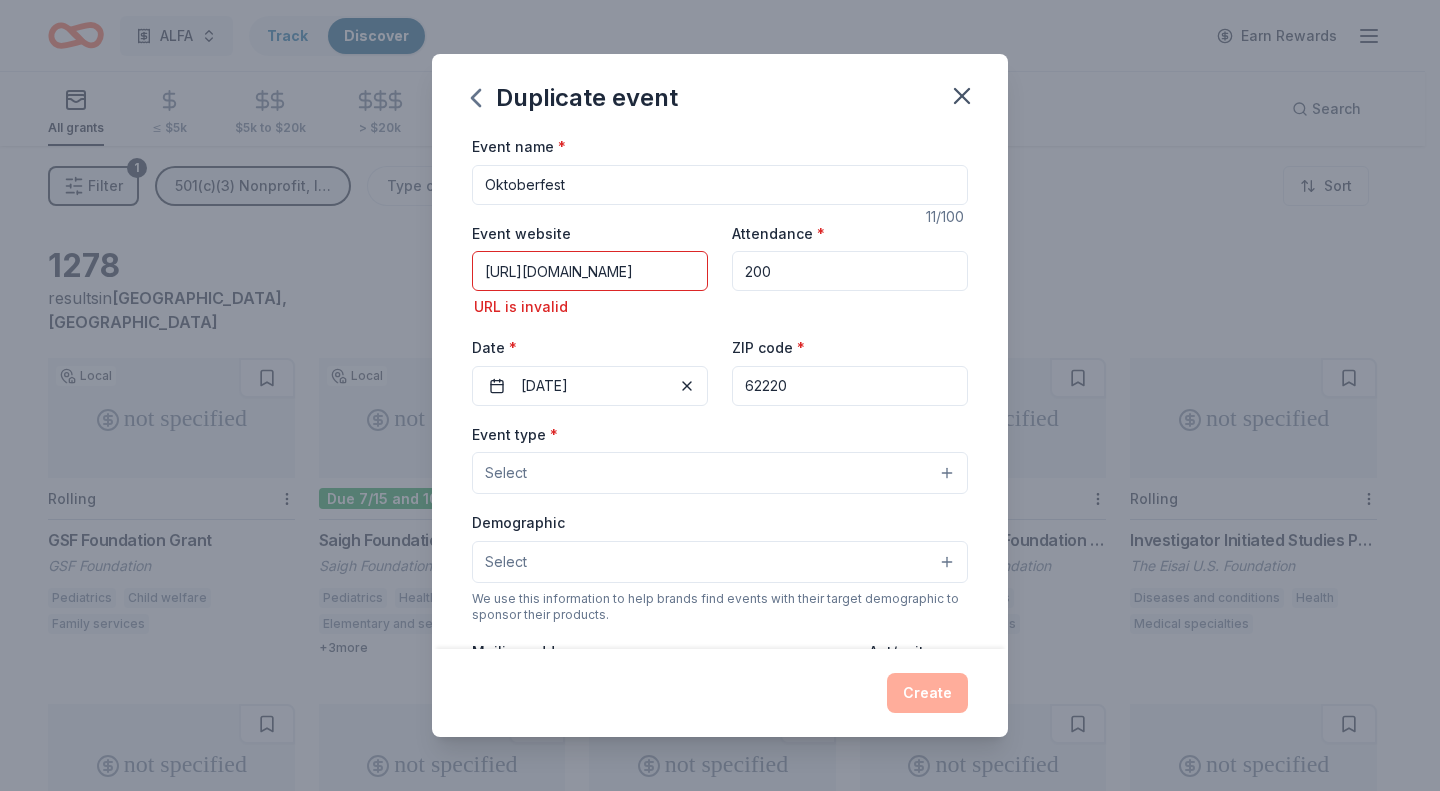 type 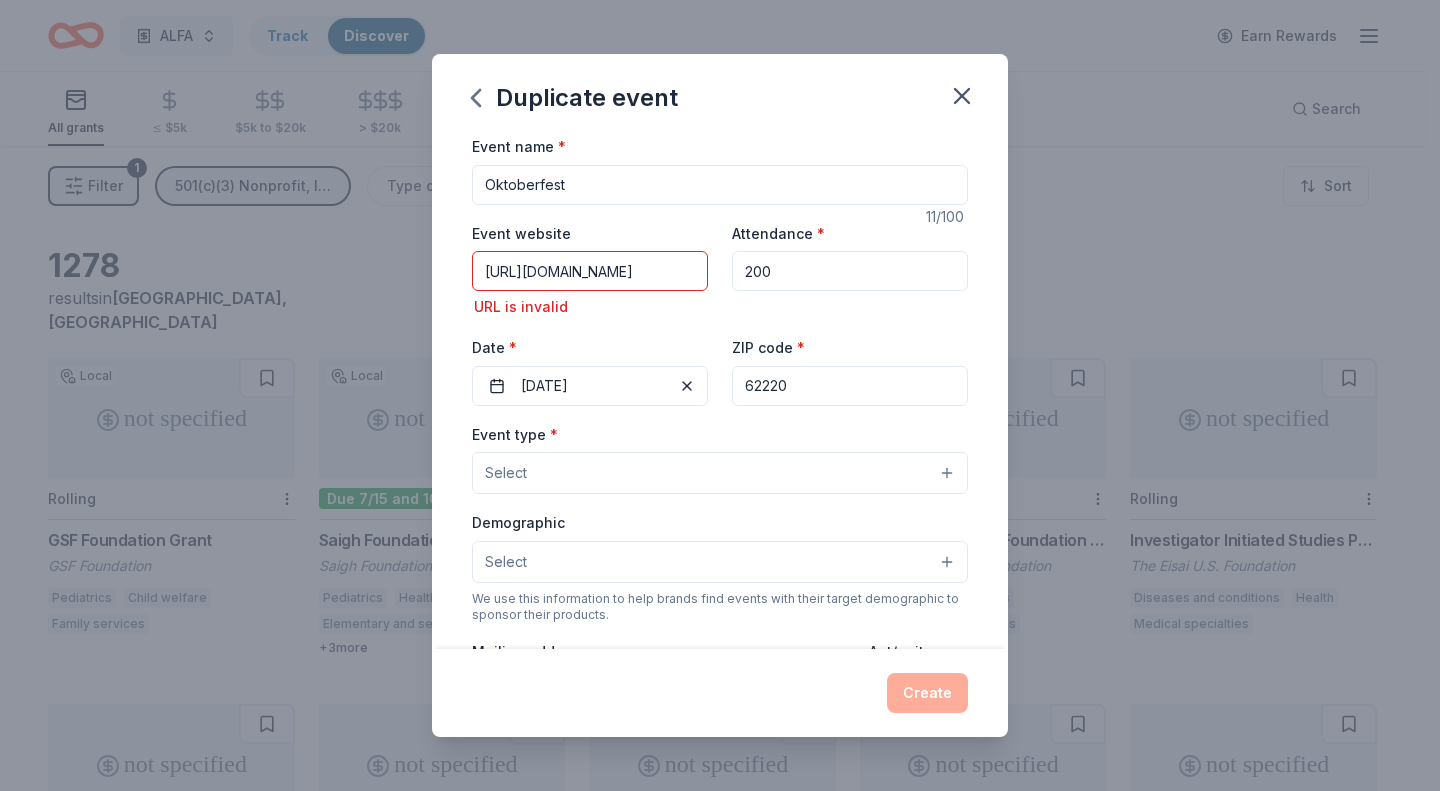 scroll, scrollTop: 0, scrollLeft: 1058, axis: horizontal 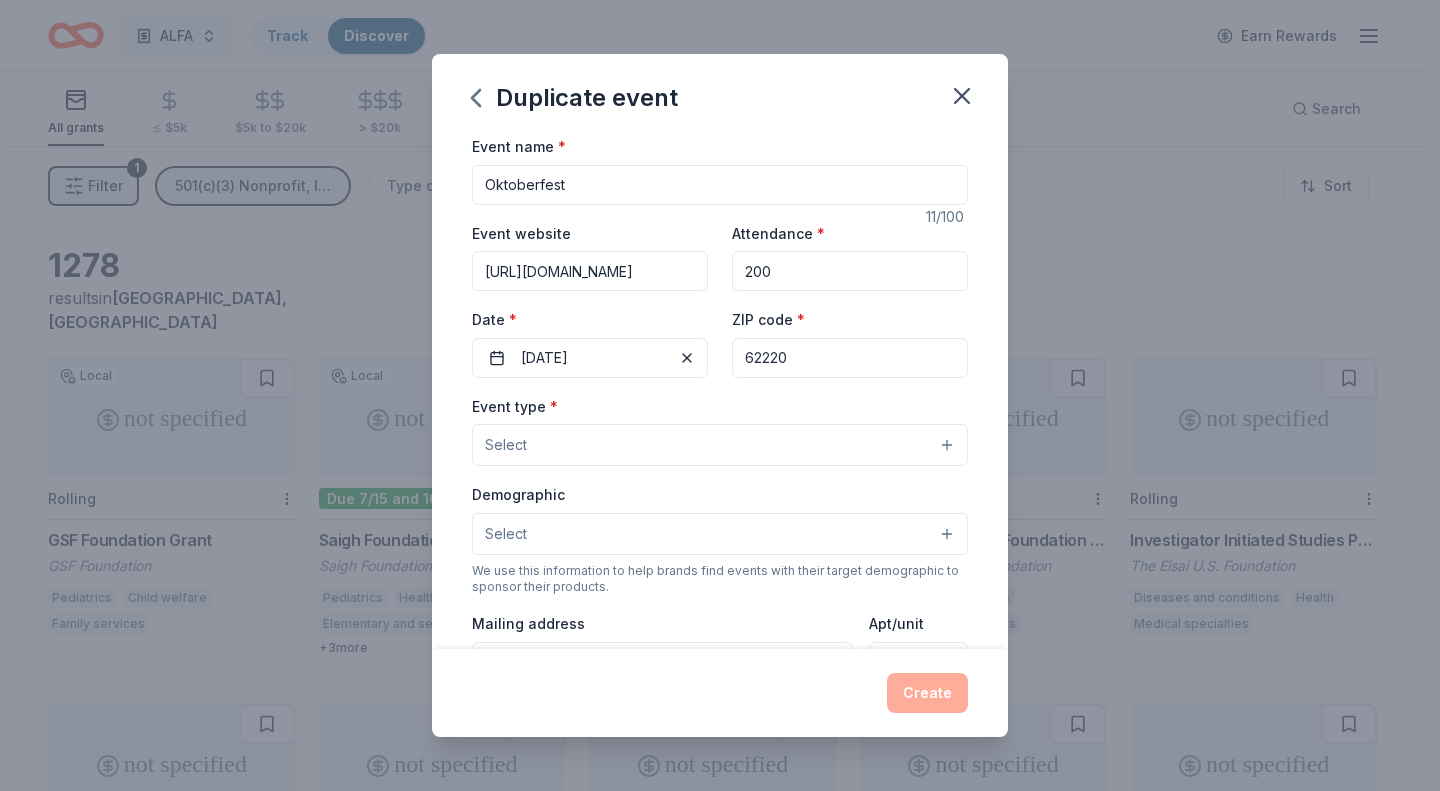 click on "Select" at bounding box center [720, 445] 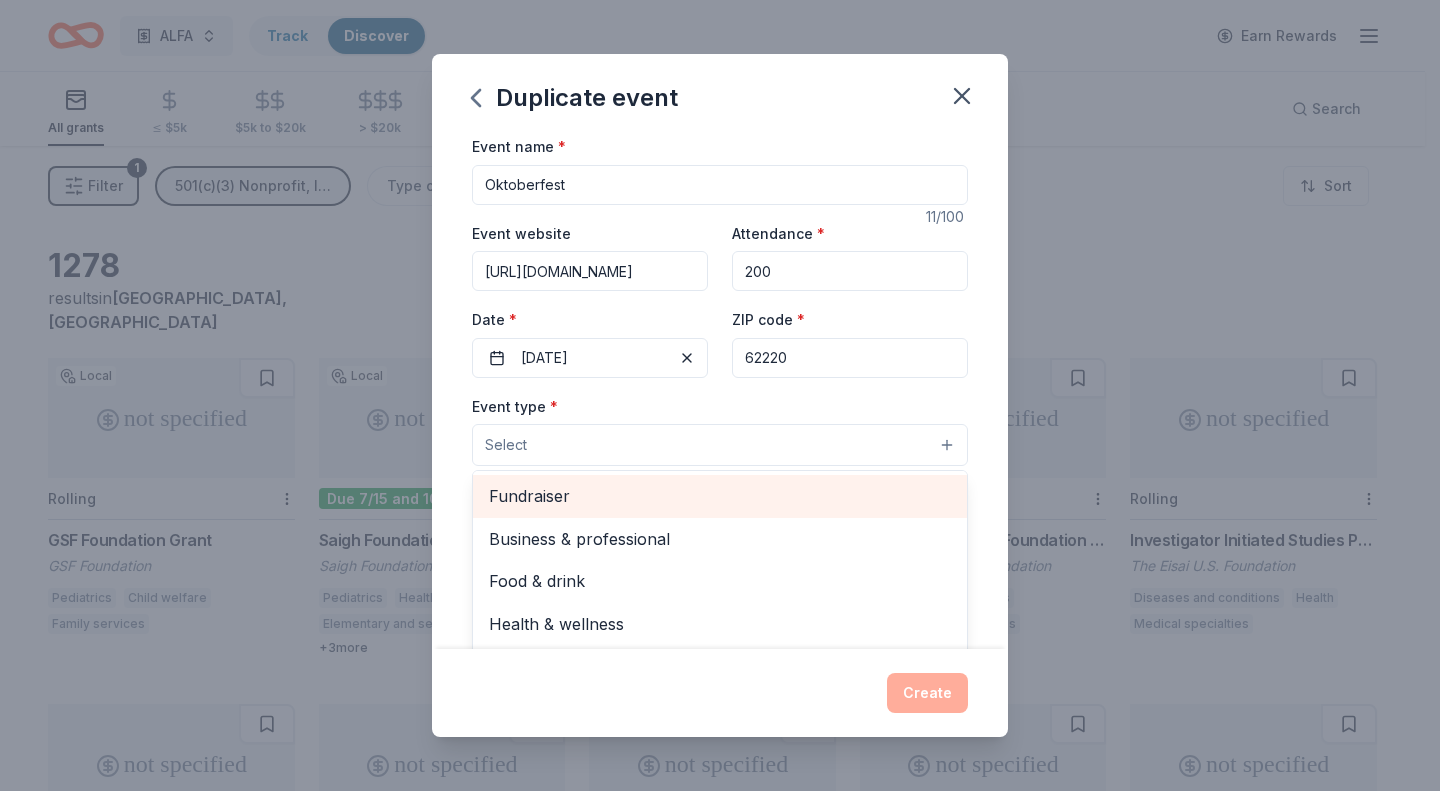 click on "Fundraiser" at bounding box center [720, 496] 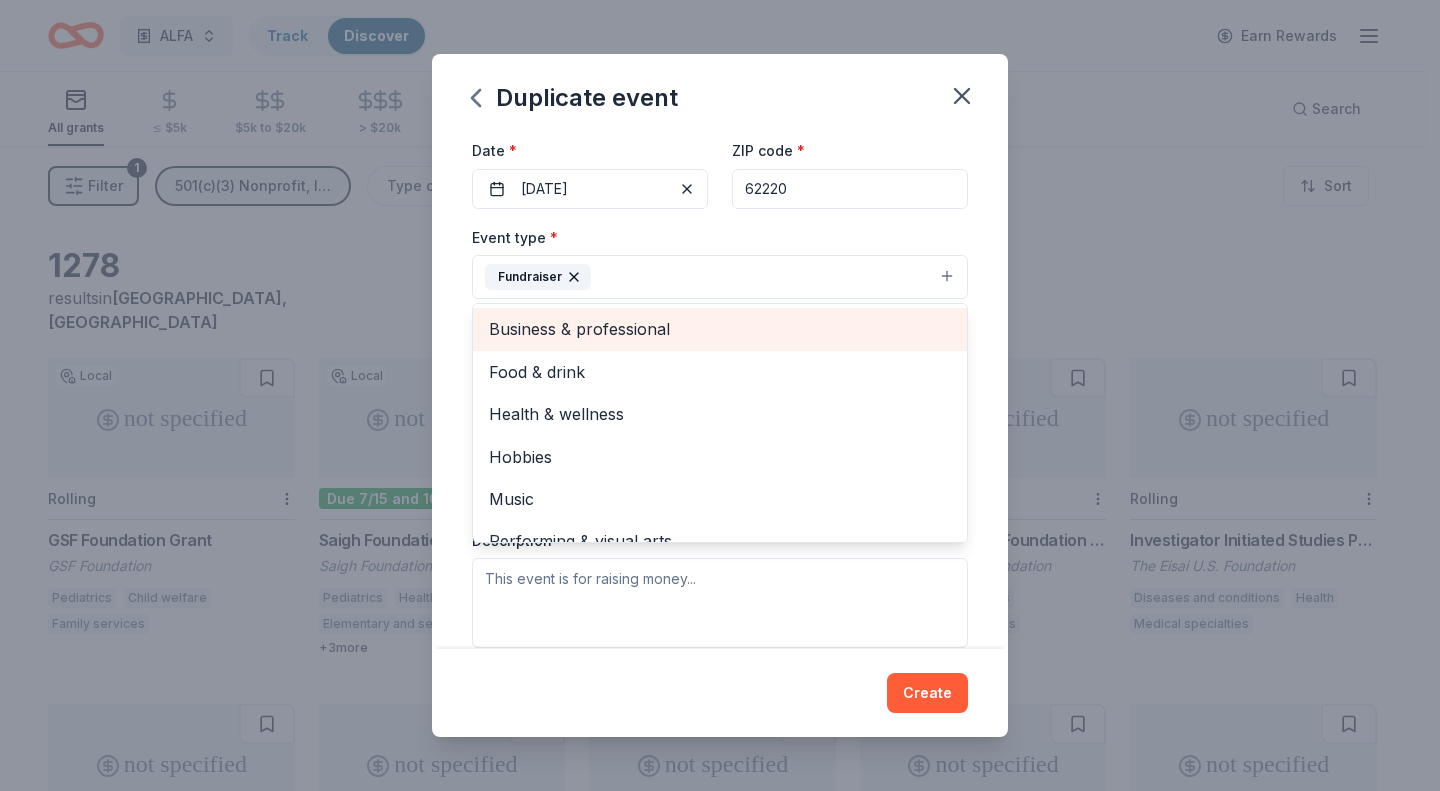 scroll, scrollTop: 167, scrollLeft: 0, axis: vertical 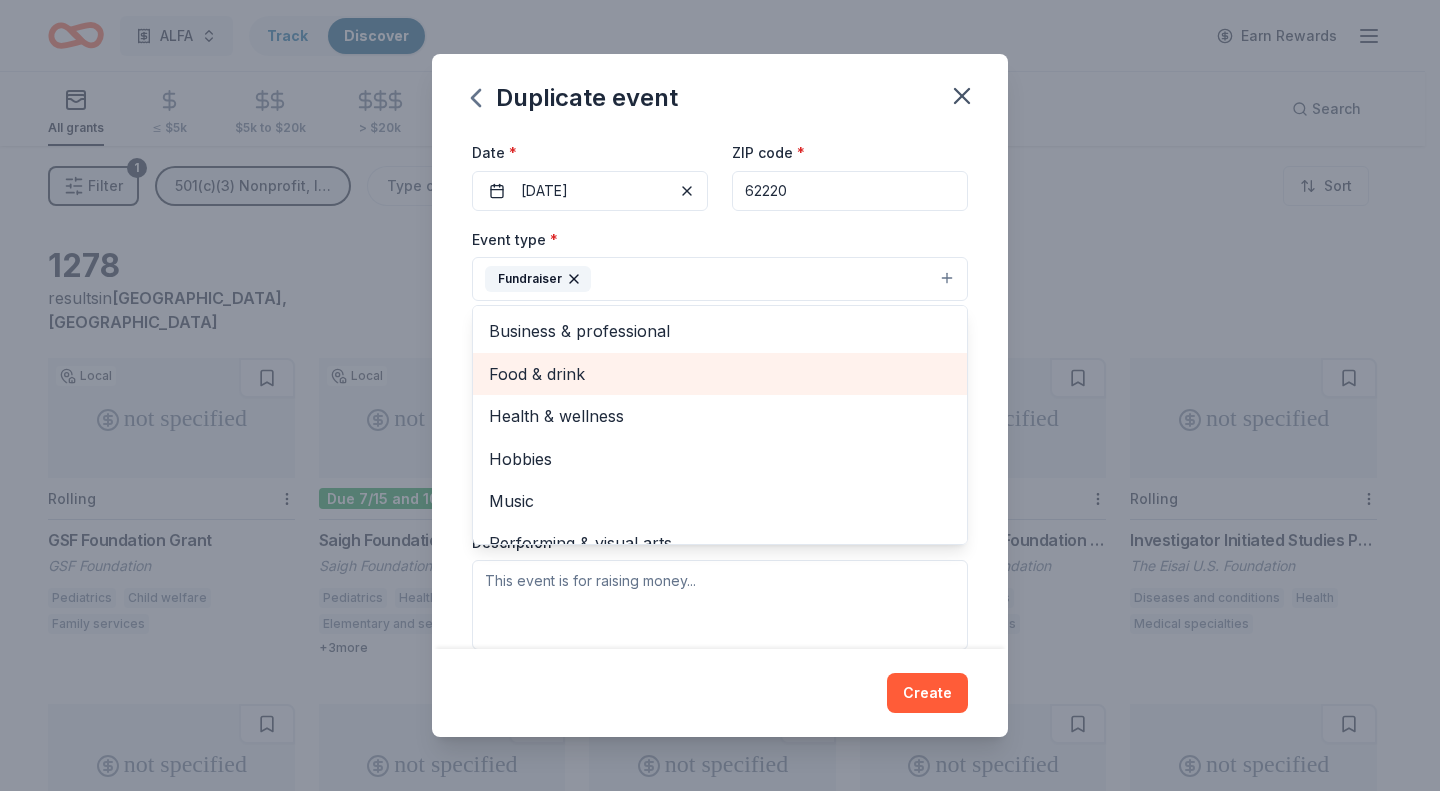 click on "Food & drink" at bounding box center [720, 374] 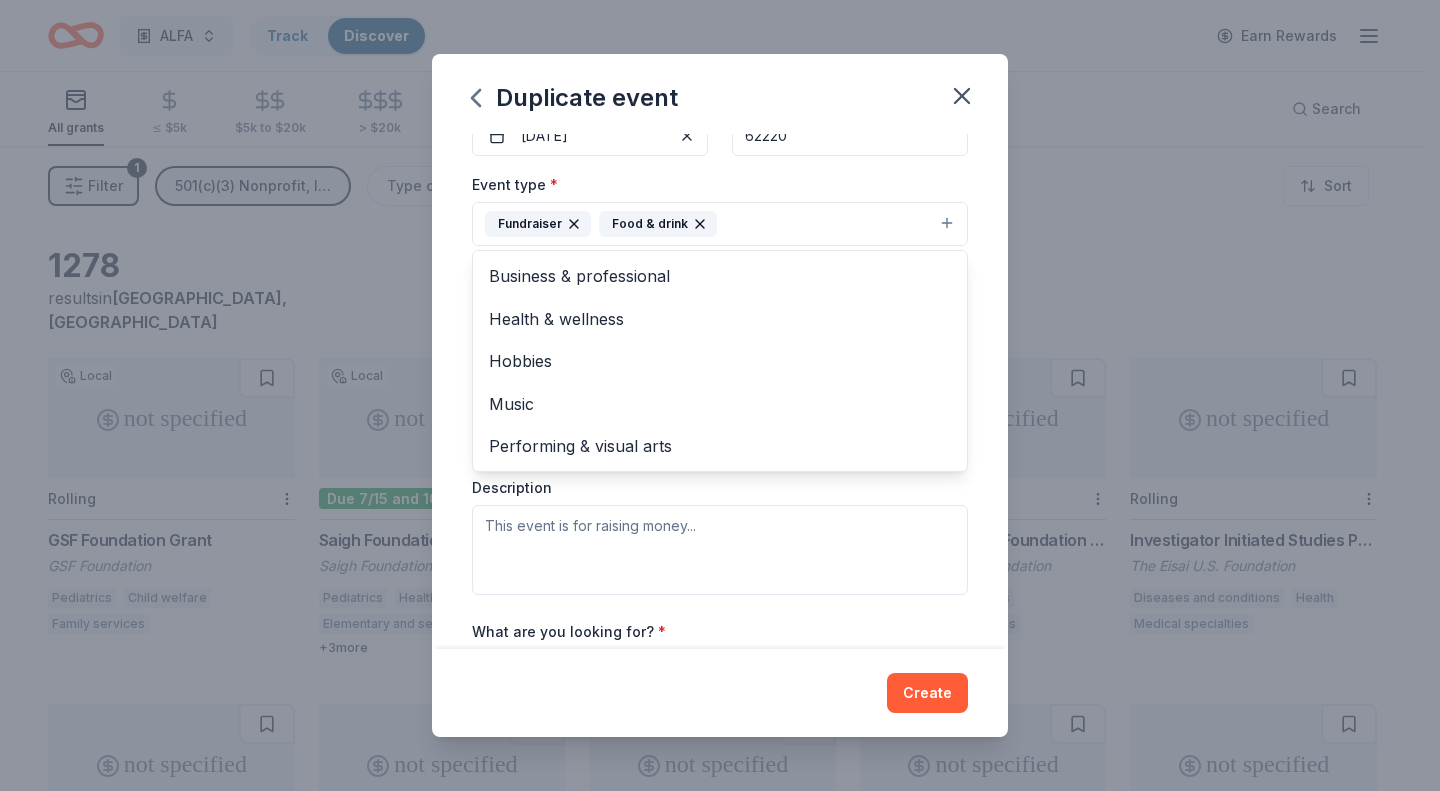 scroll, scrollTop: 225, scrollLeft: 0, axis: vertical 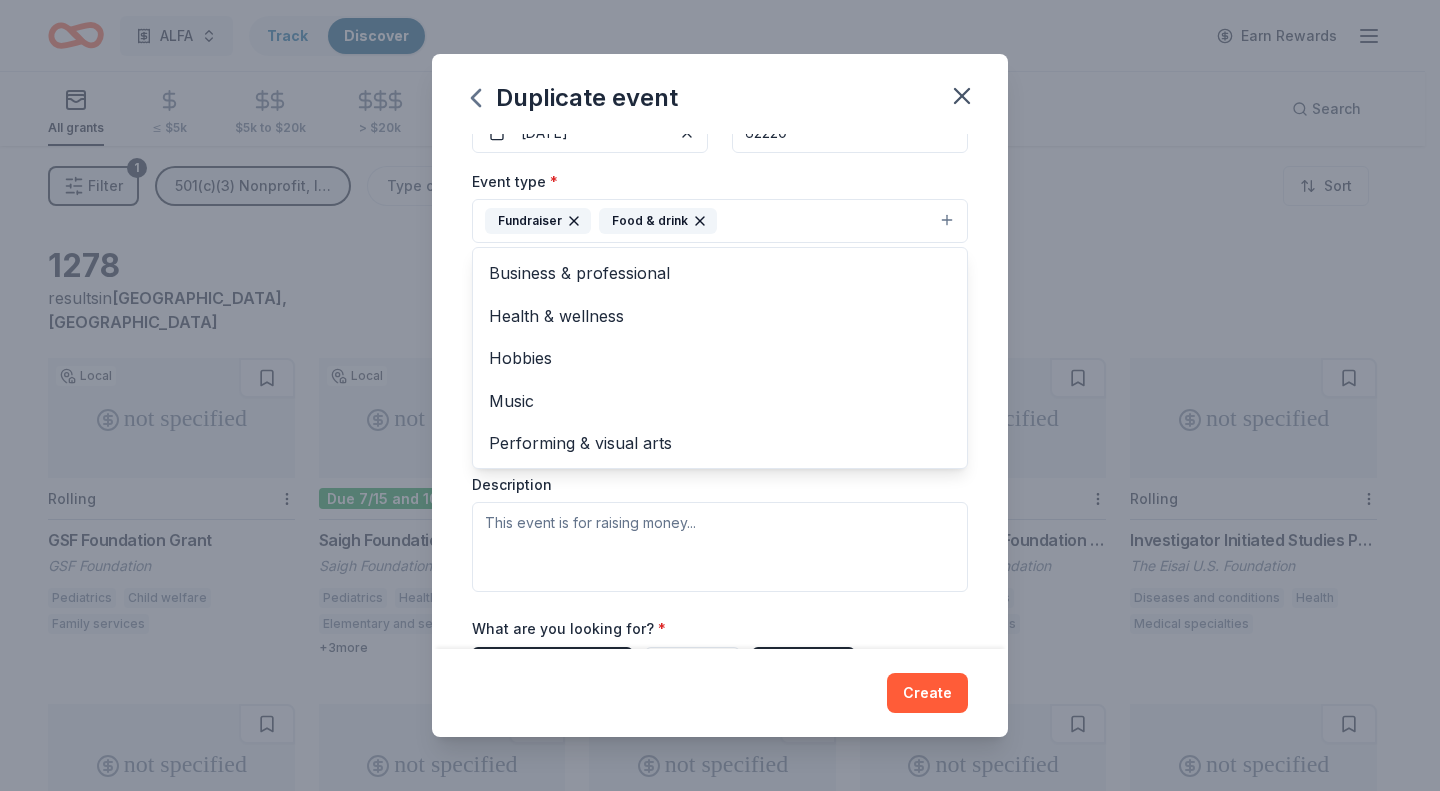 click on "Music" at bounding box center (720, 401) 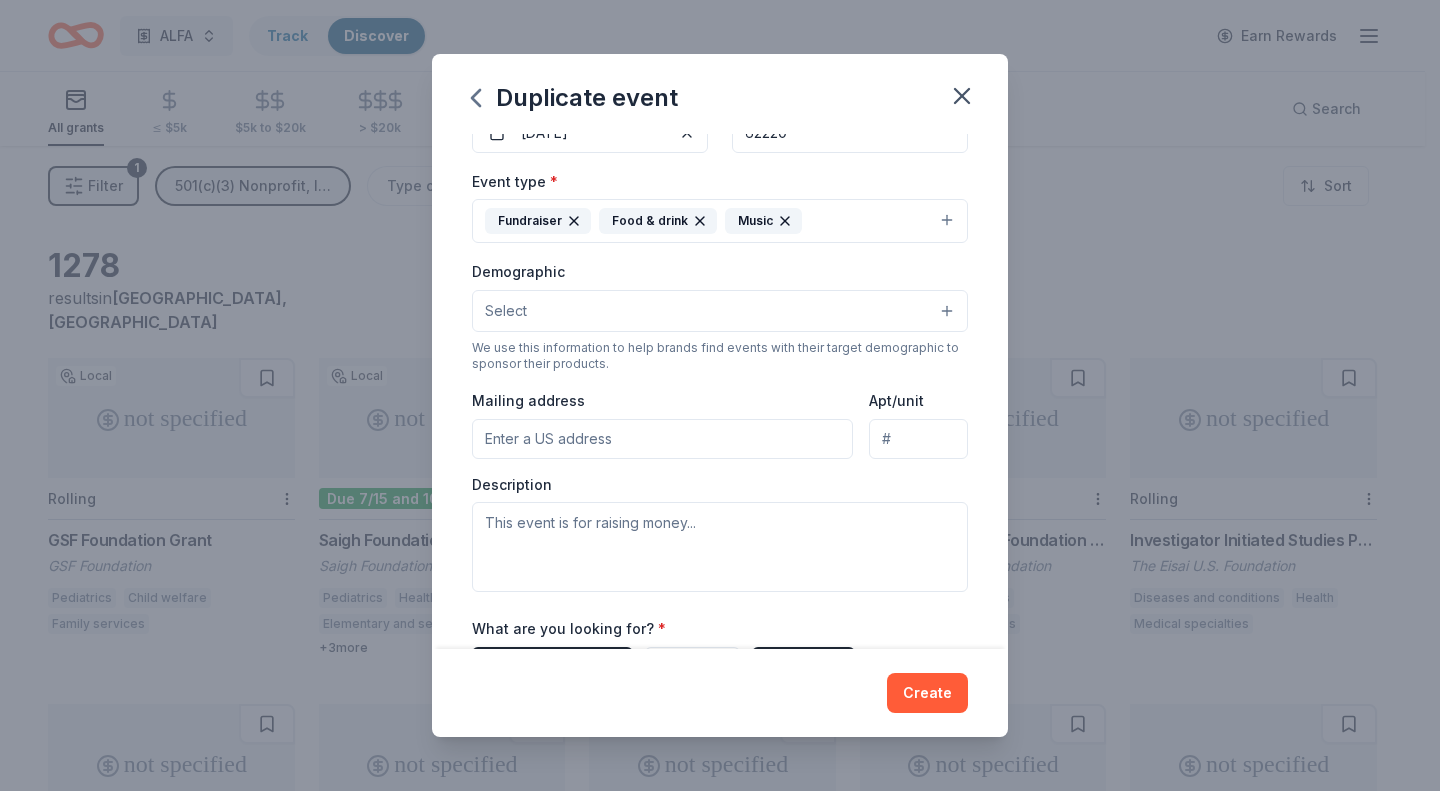click on "Select" at bounding box center (720, 311) 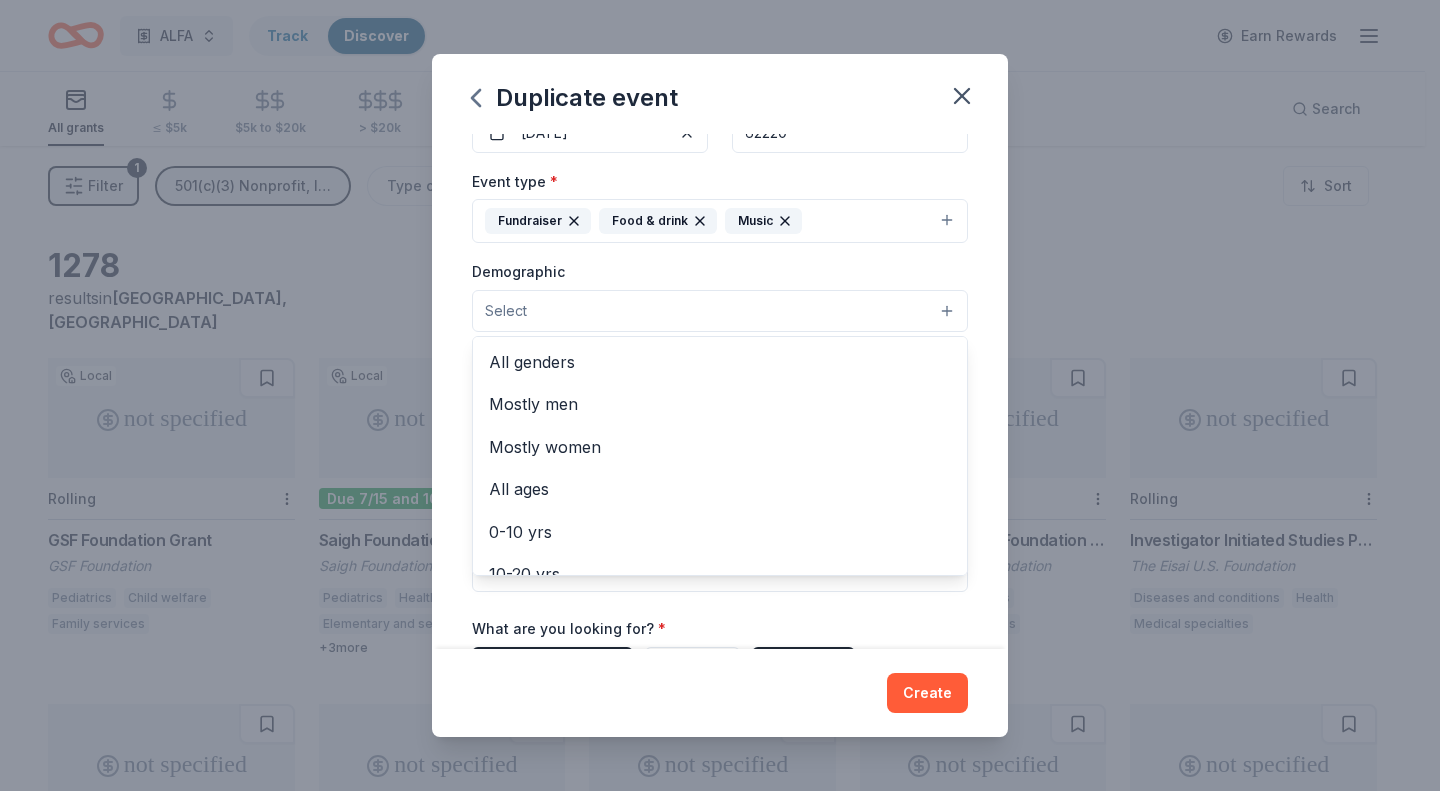 click on "All genders" at bounding box center [720, 362] 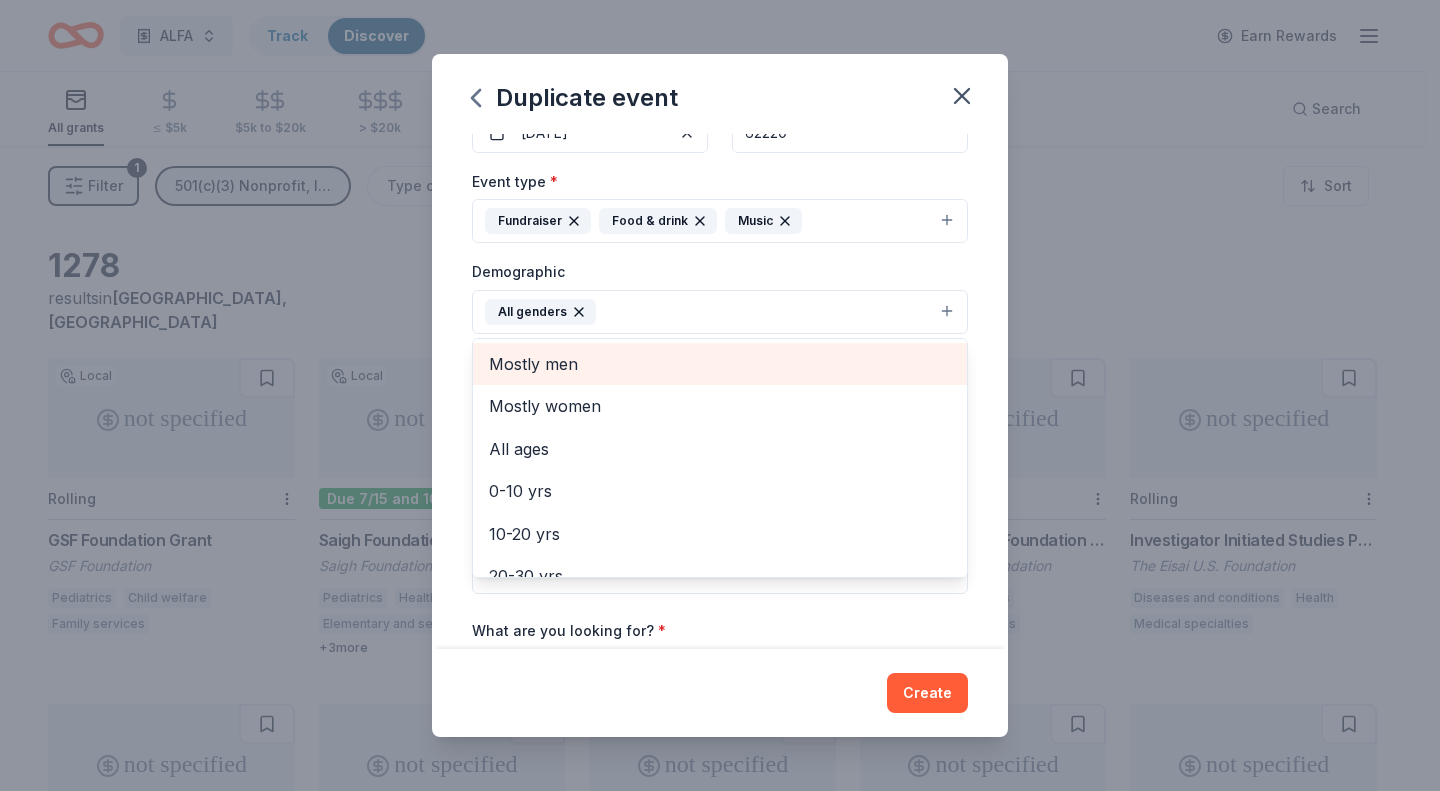 click on "All ages" at bounding box center [720, 449] 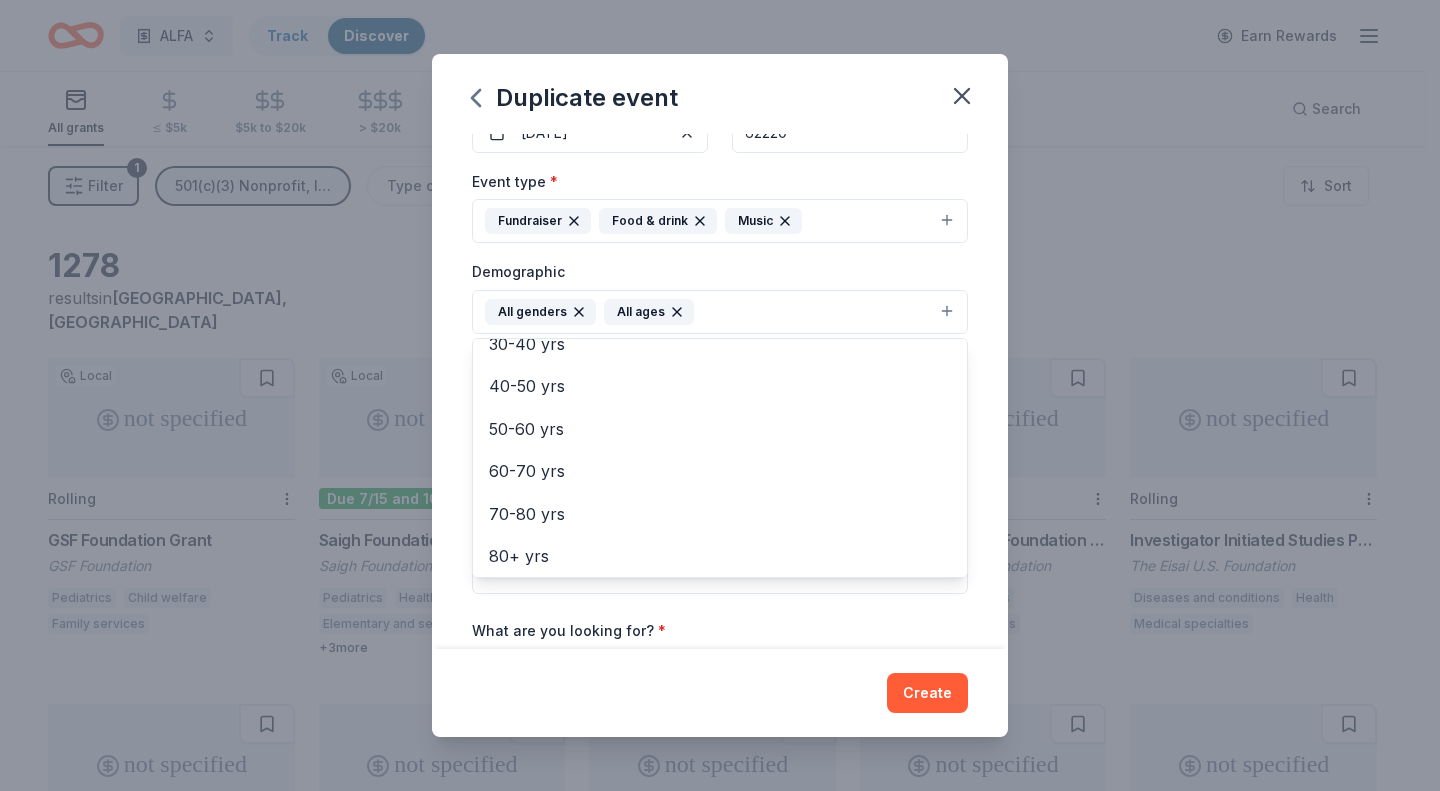 scroll, scrollTop: 236, scrollLeft: 0, axis: vertical 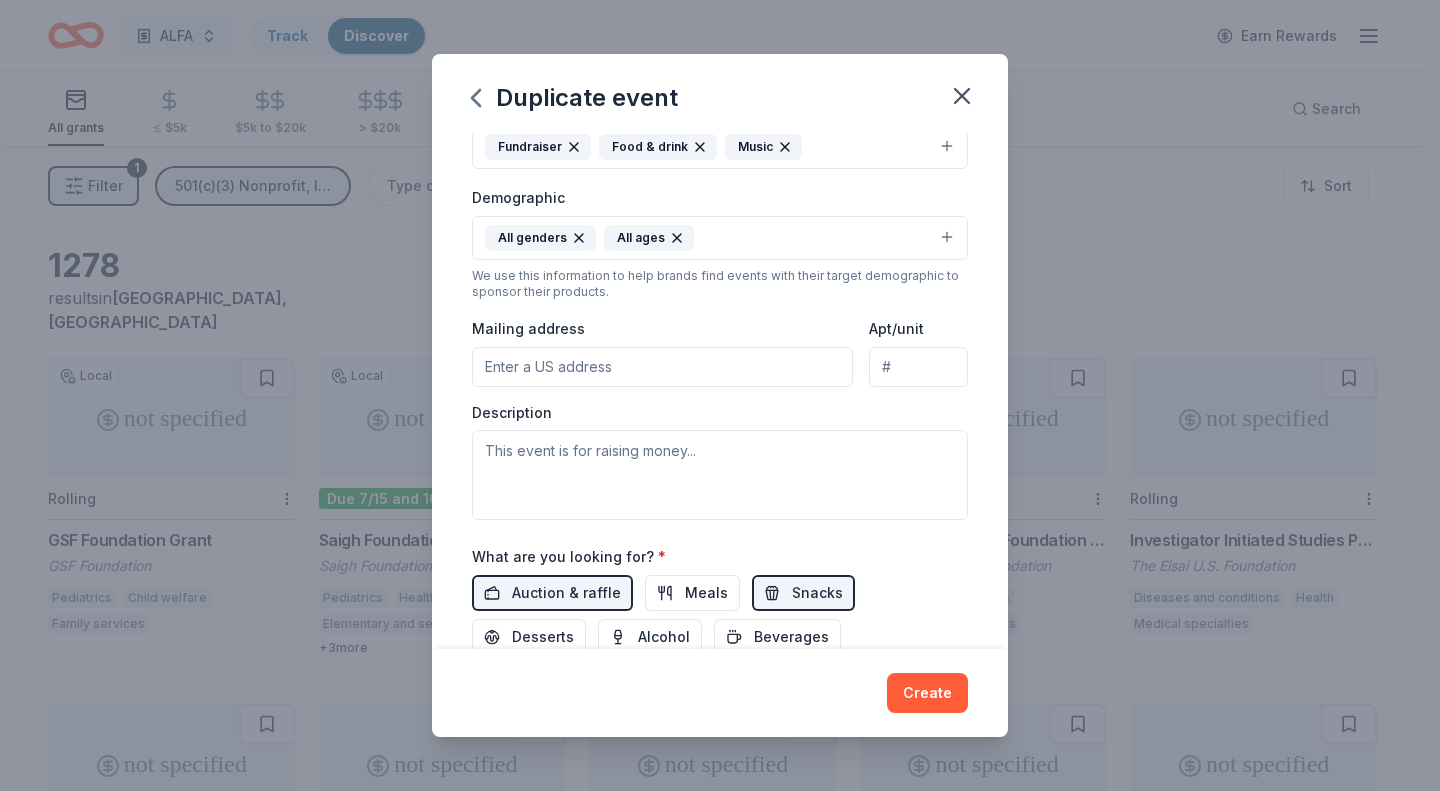 click on "Mailing address" at bounding box center [662, 367] 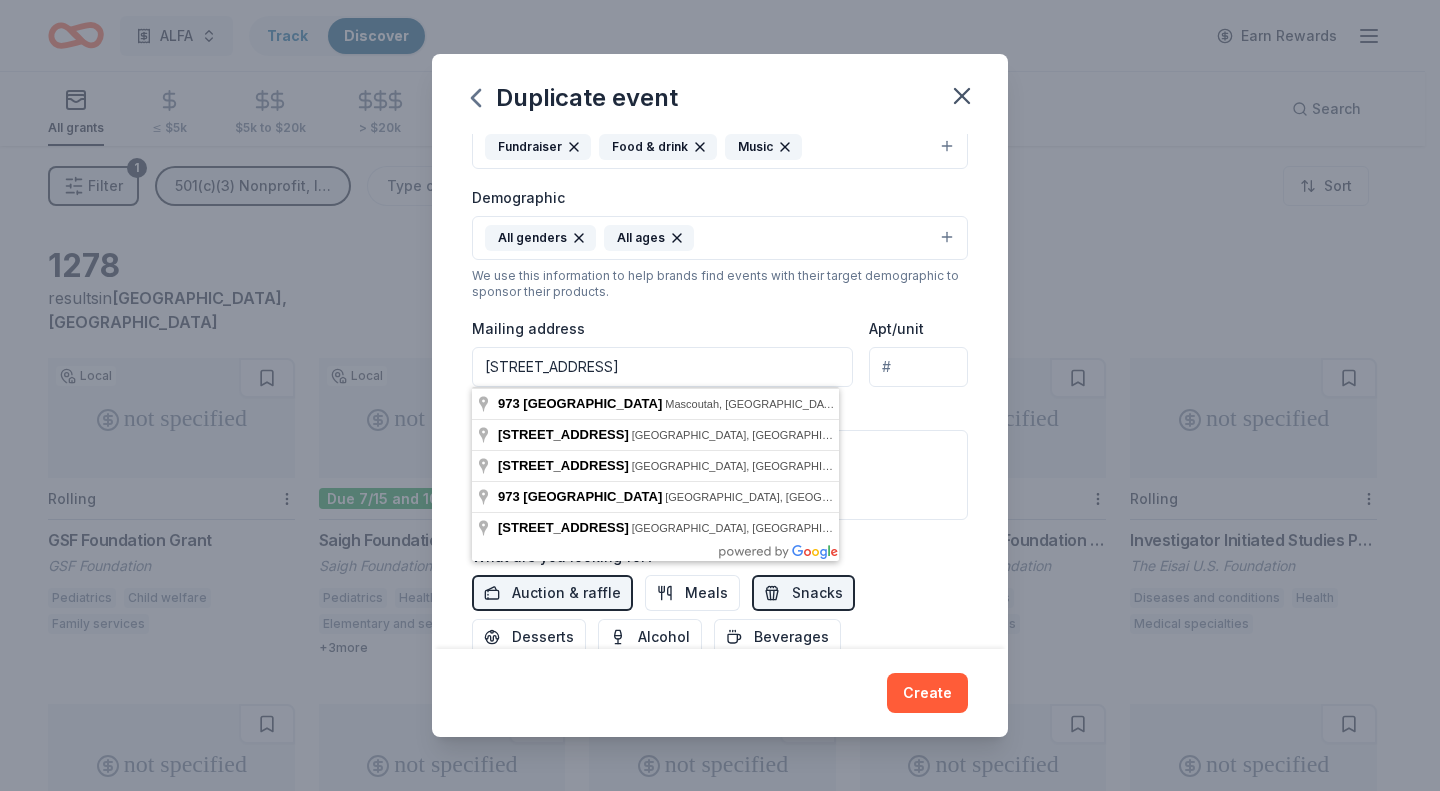 type on "973 North 6th Street, Mascoutah, IL, 62258" 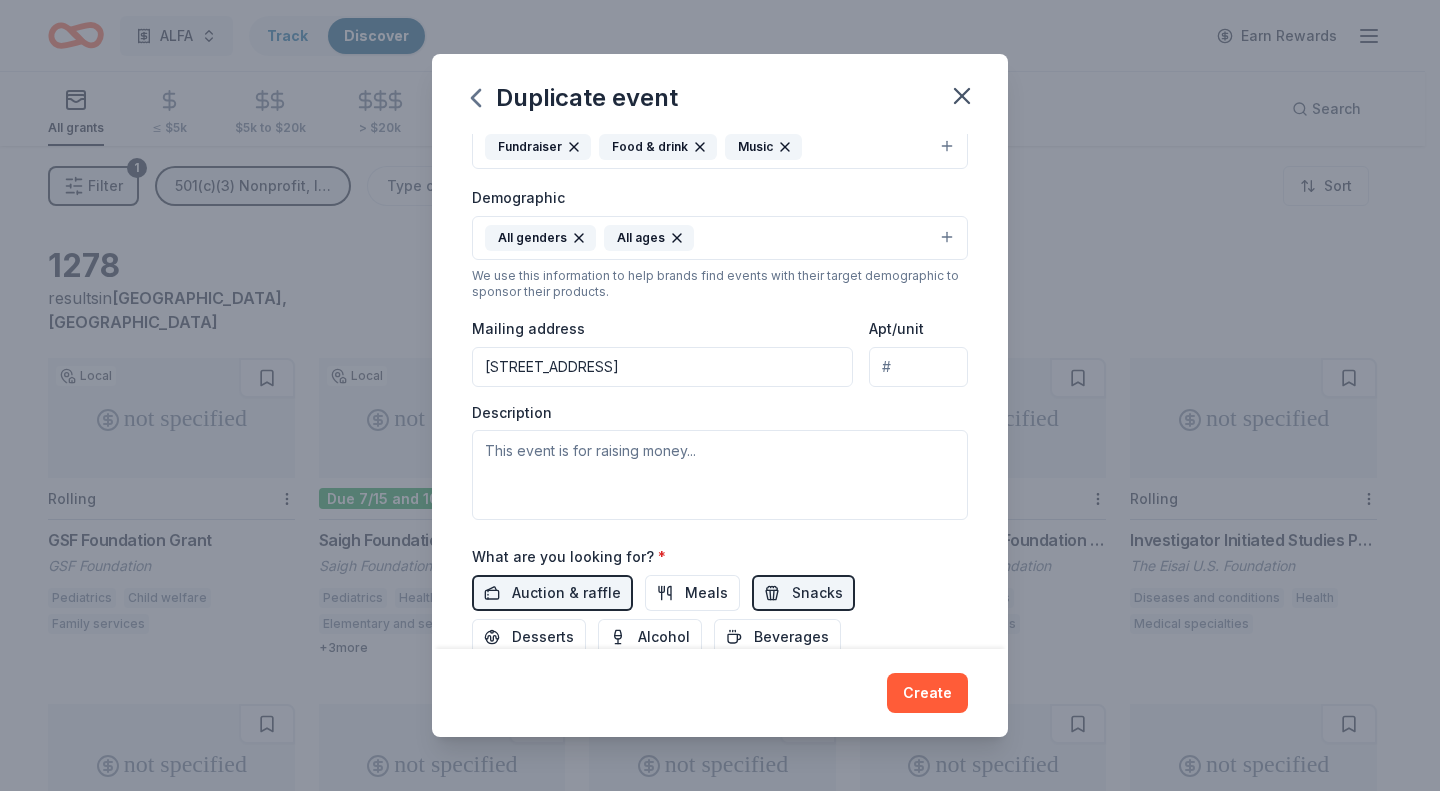 type 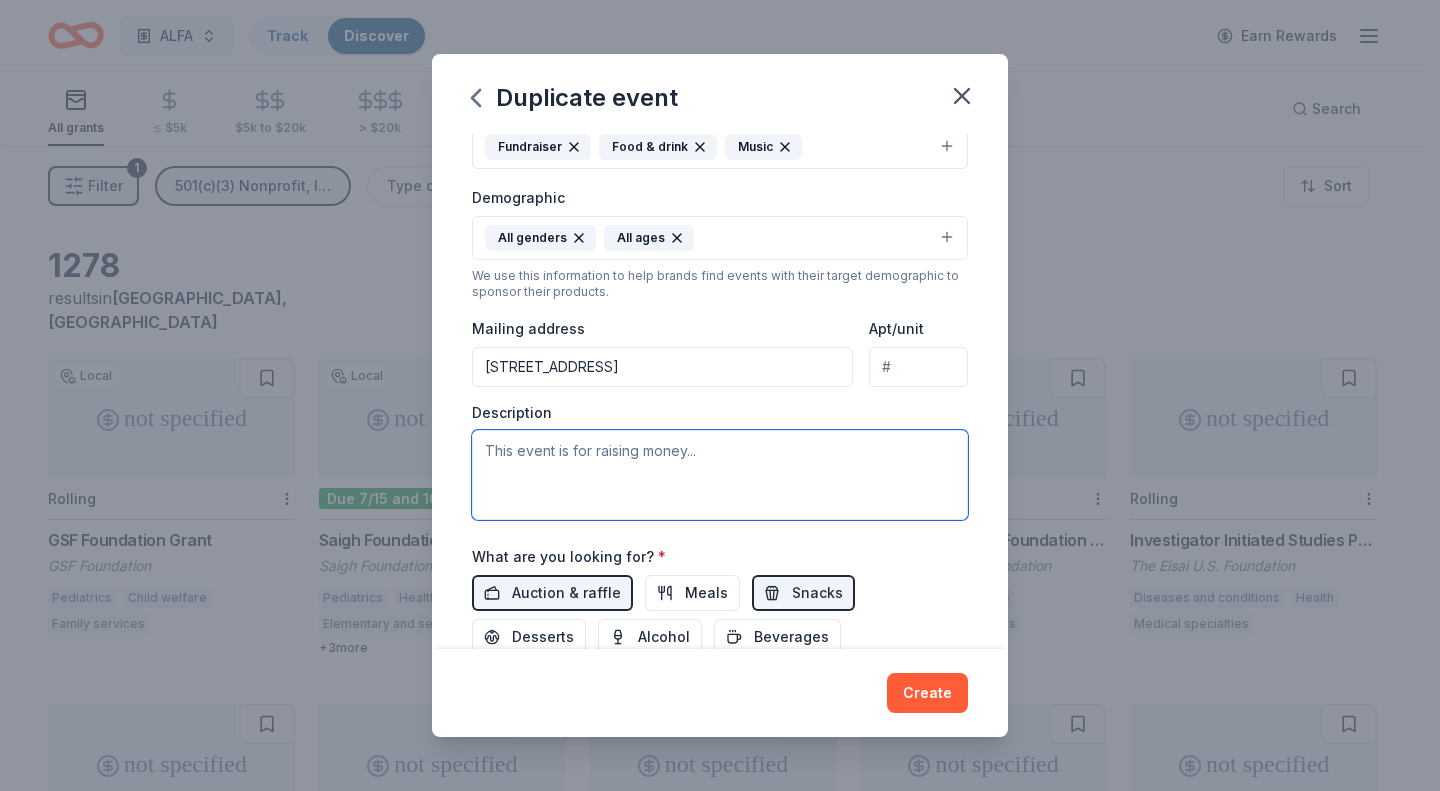 click at bounding box center [720, 475] 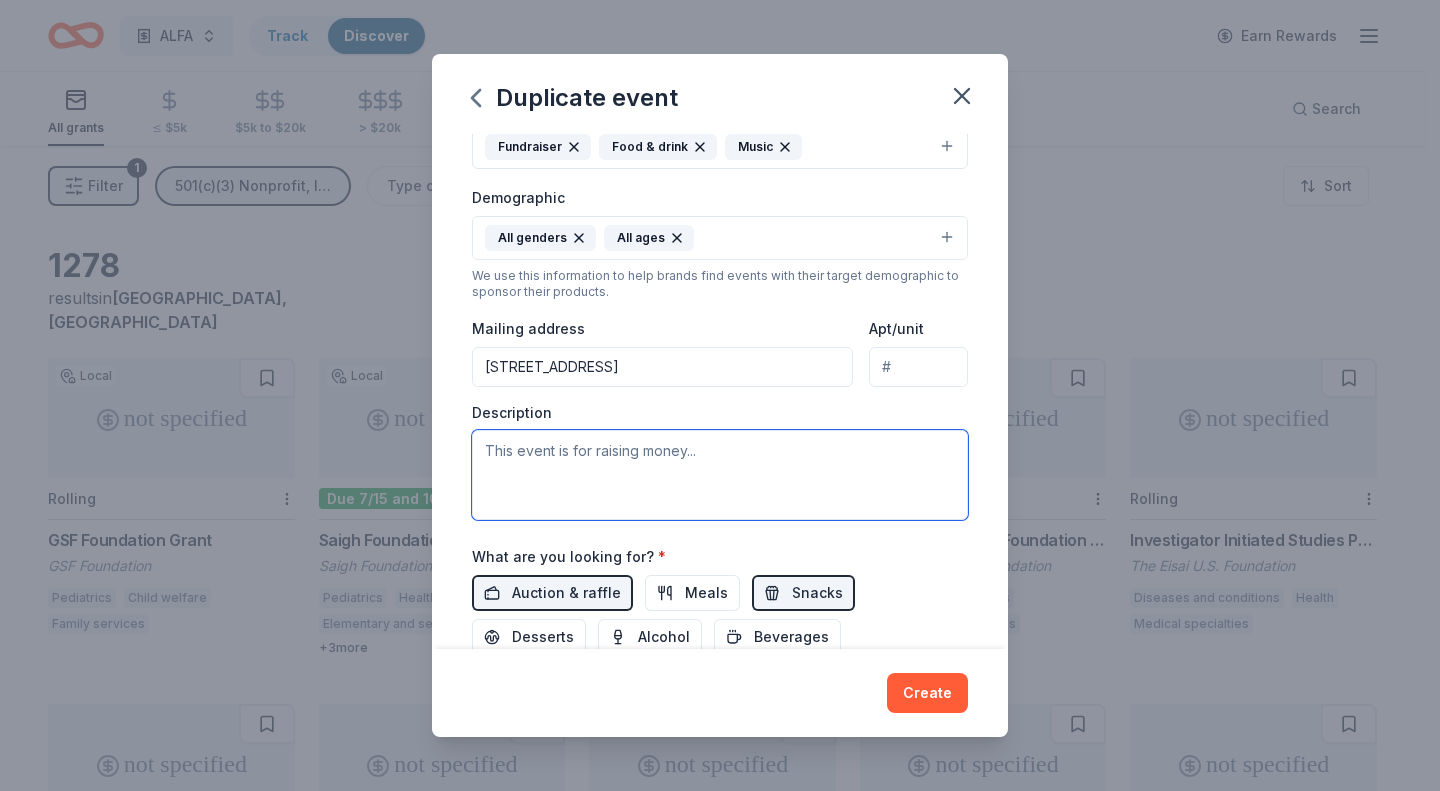 paste on "Oktoberfest is ALFA&#39;s biggest fundraiser of the year, where we raise most of the
funds to help adults with developmental disabilities. The money raised at this event provides Trinity
Services program participants with opportunities they might not otherwise experience. Some popular
ALFA provided particulars are boating and camping trips, dances and parties, sporting and concert
tickets, a Community Supported Agriculture Program and music and art instruction. ALFA provides
volunteers and takes on capital improvements including a pool, pool house, and building and home
renovations." 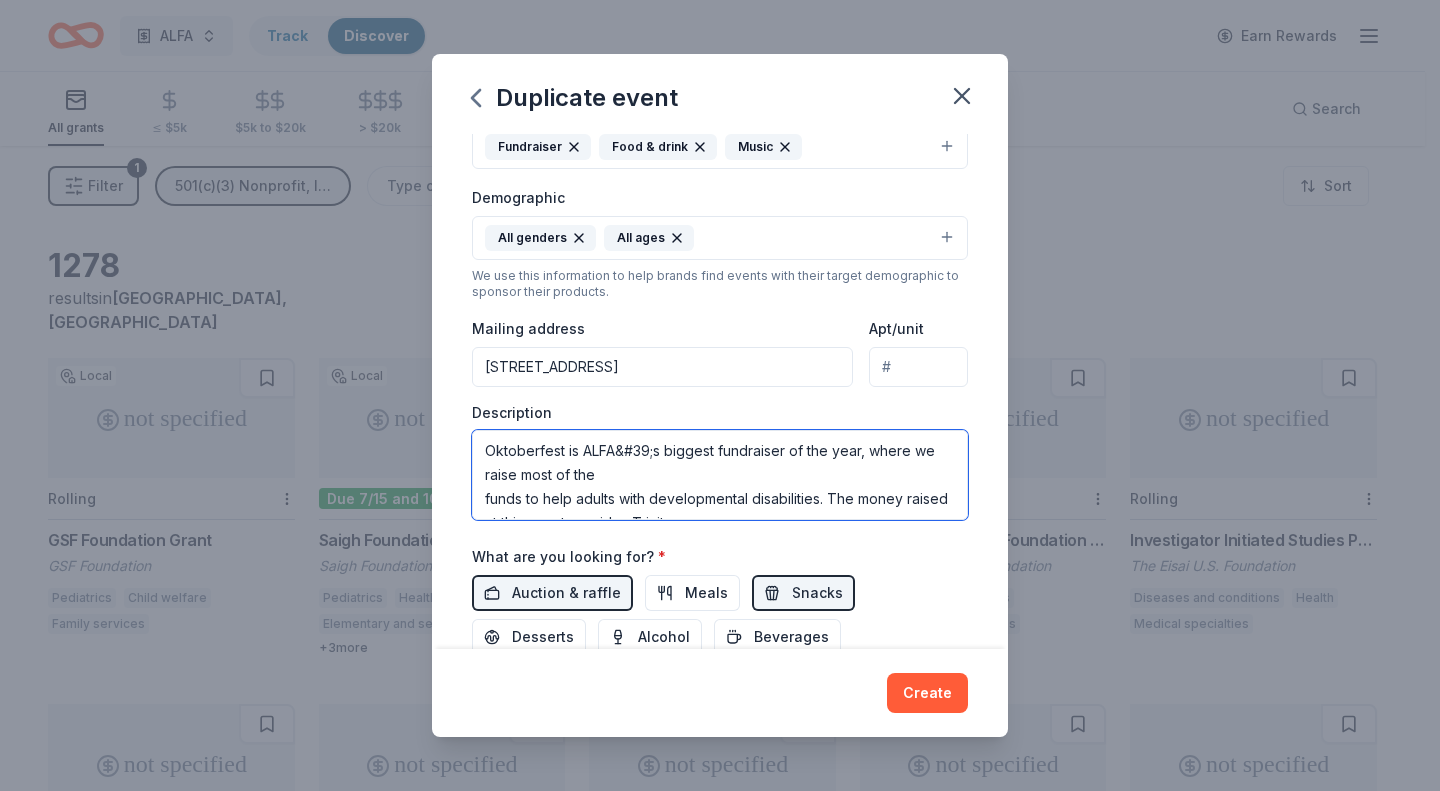 scroll, scrollTop: 229, scrollLeft: 0, axis: vertical 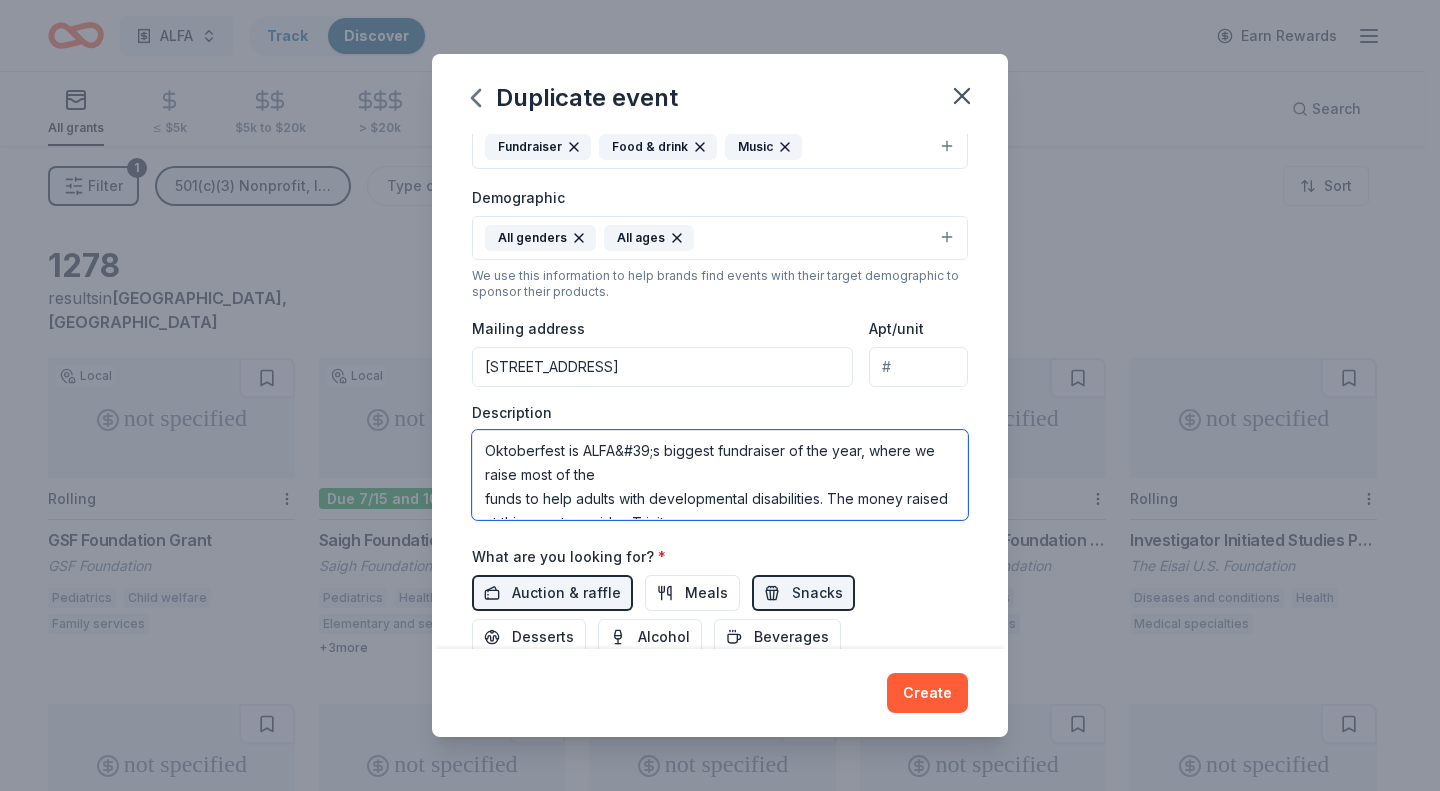 click on "Oktoberfest is ALFA&#39;s biggest fundraiser of the year, where we raise most of the
funds to help adults with developmental disabilities. The money raised at this event provides Trinity
Services program participants with opportunities they might not otherwise experience. Some popular
ALFA provided particulars are boating and camping trips, dances and parties, sporting and concert
tickets, a Community Supported Agriculture Program and music and art instruction. ALFA provides
volunteers and takes on capital improvements including a pool, pool house, and building and home
renovations." at bounding box center [720, 475] 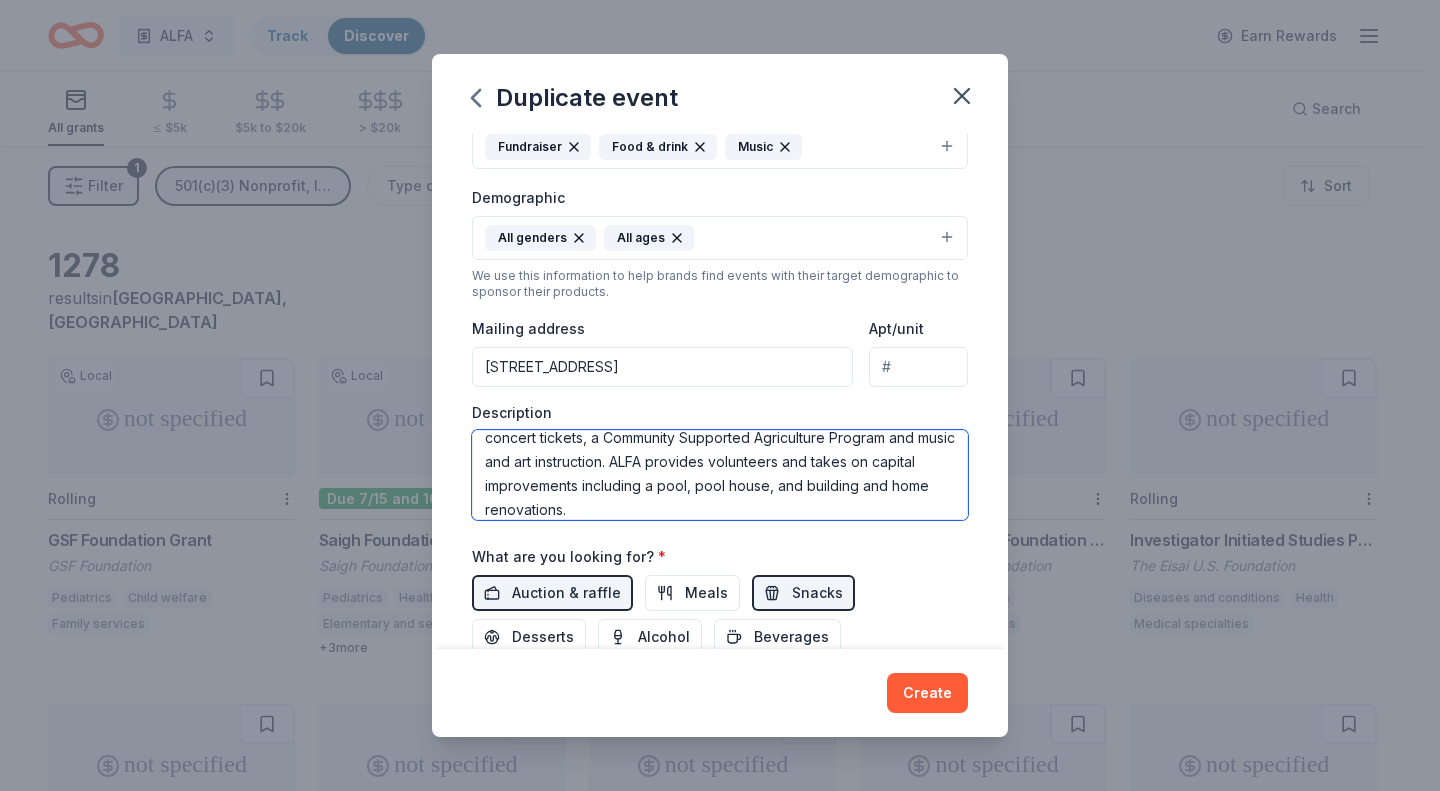 scroll, scrollTop: 168, scrollLeft: 0, axis: vertical 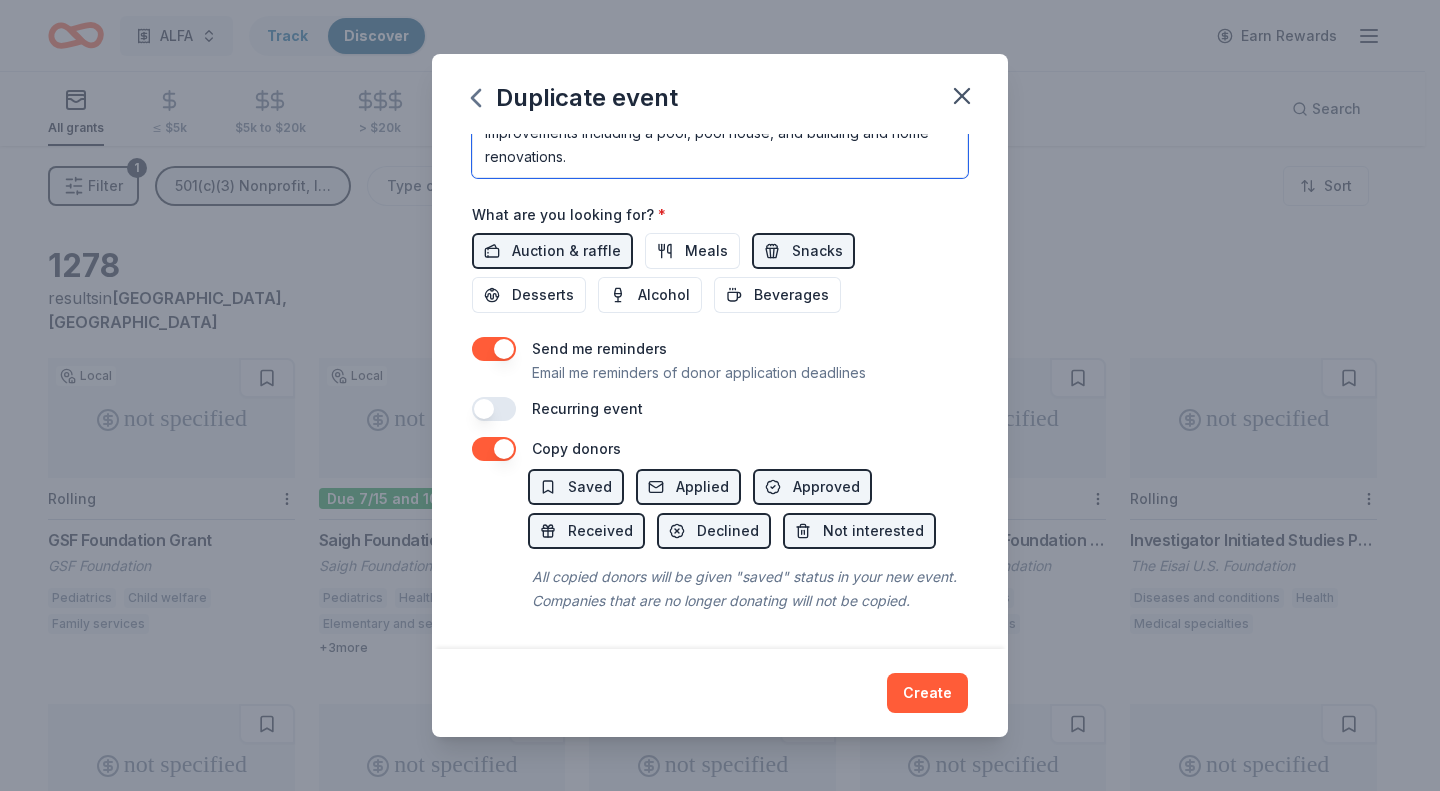 type on "Oktoberfest is ALFA's biggest fundraiser of the year, where we raise most of the funds to help adults with developmental disabilities. 100% of the money raised at this event provides Trinity Services program participants with opportunities they might not otherwise experience. Some popular ALFA provided particulars are boating and camping trips, dances and parties, sporting and concert tickets, a Community Supported Agriculture Program and music and art instruction. ALFA provides volunteers and takes on capital improvements including a pool, pool house, and building and home renovations." 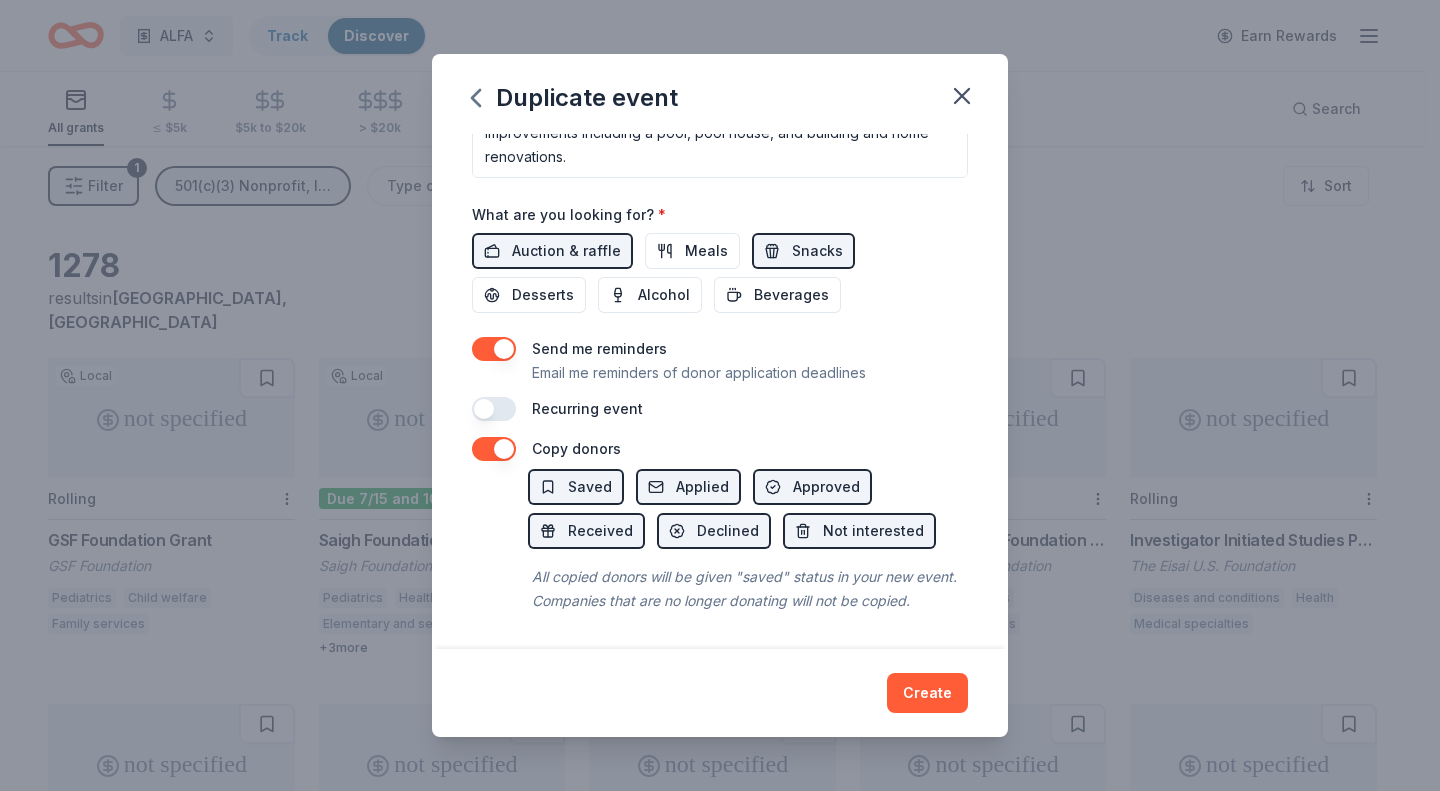 click at bounding box center [494, 409] 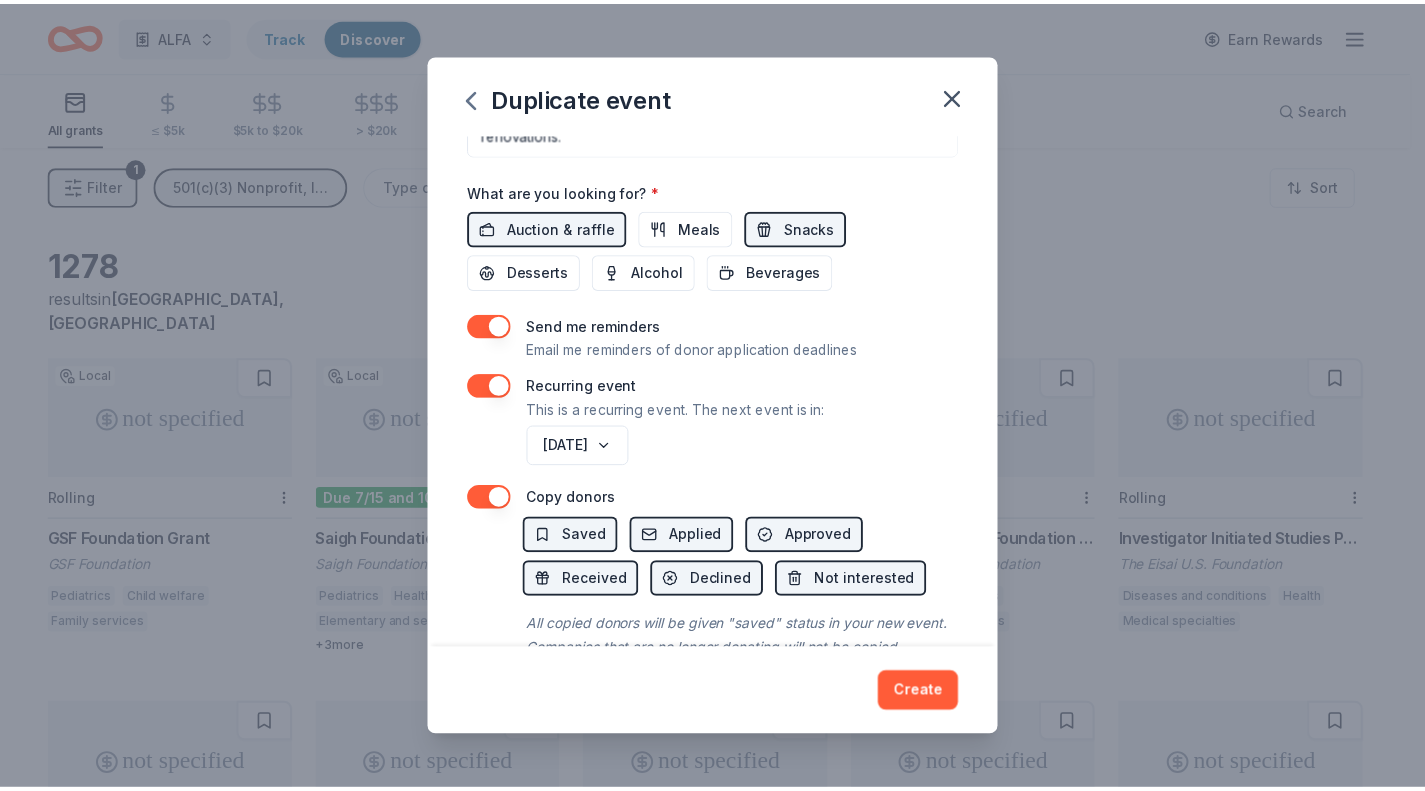 scroll, scrollTop: 736, scrollLeft: 0, axis: vertical 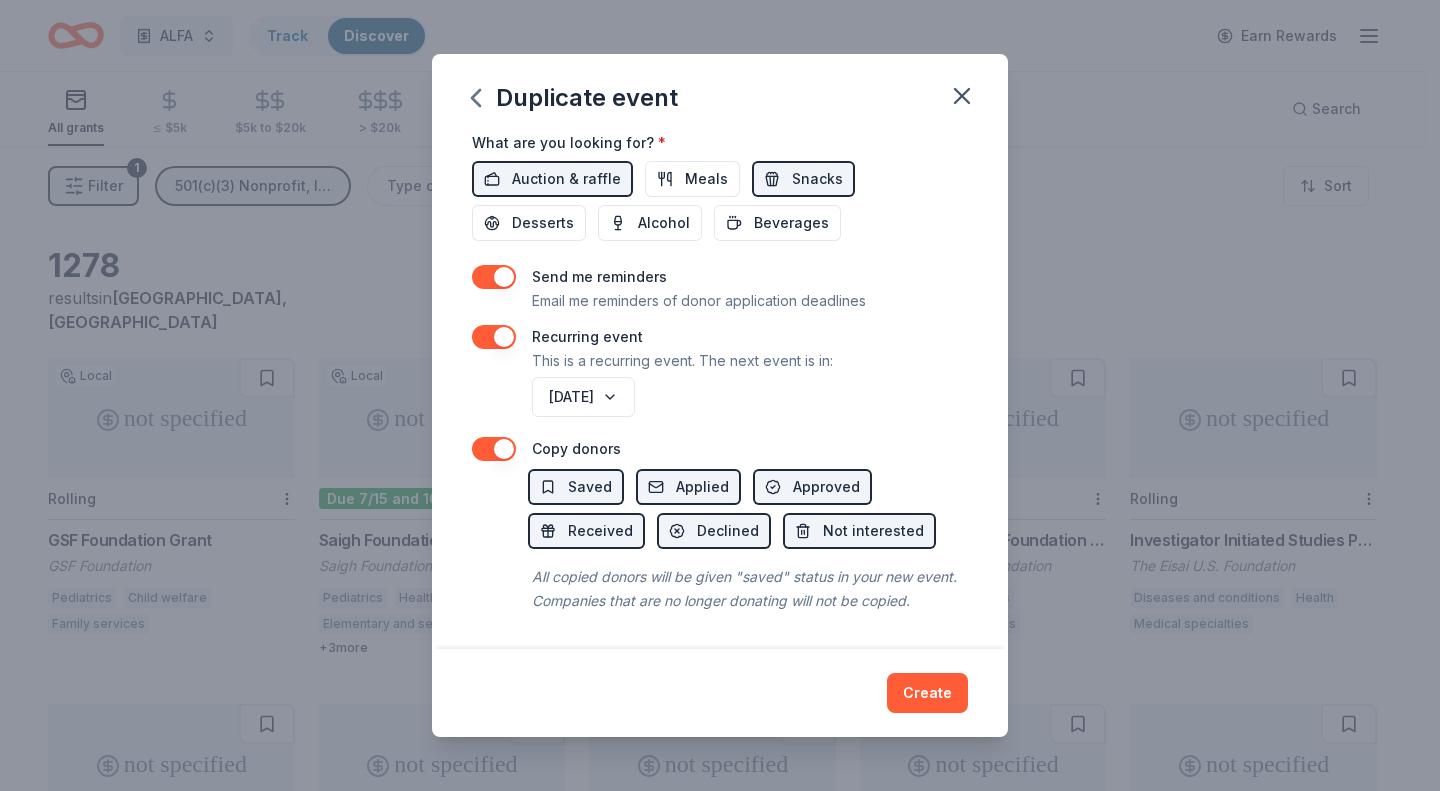 click on "Create" at bounding box center [927, 693] 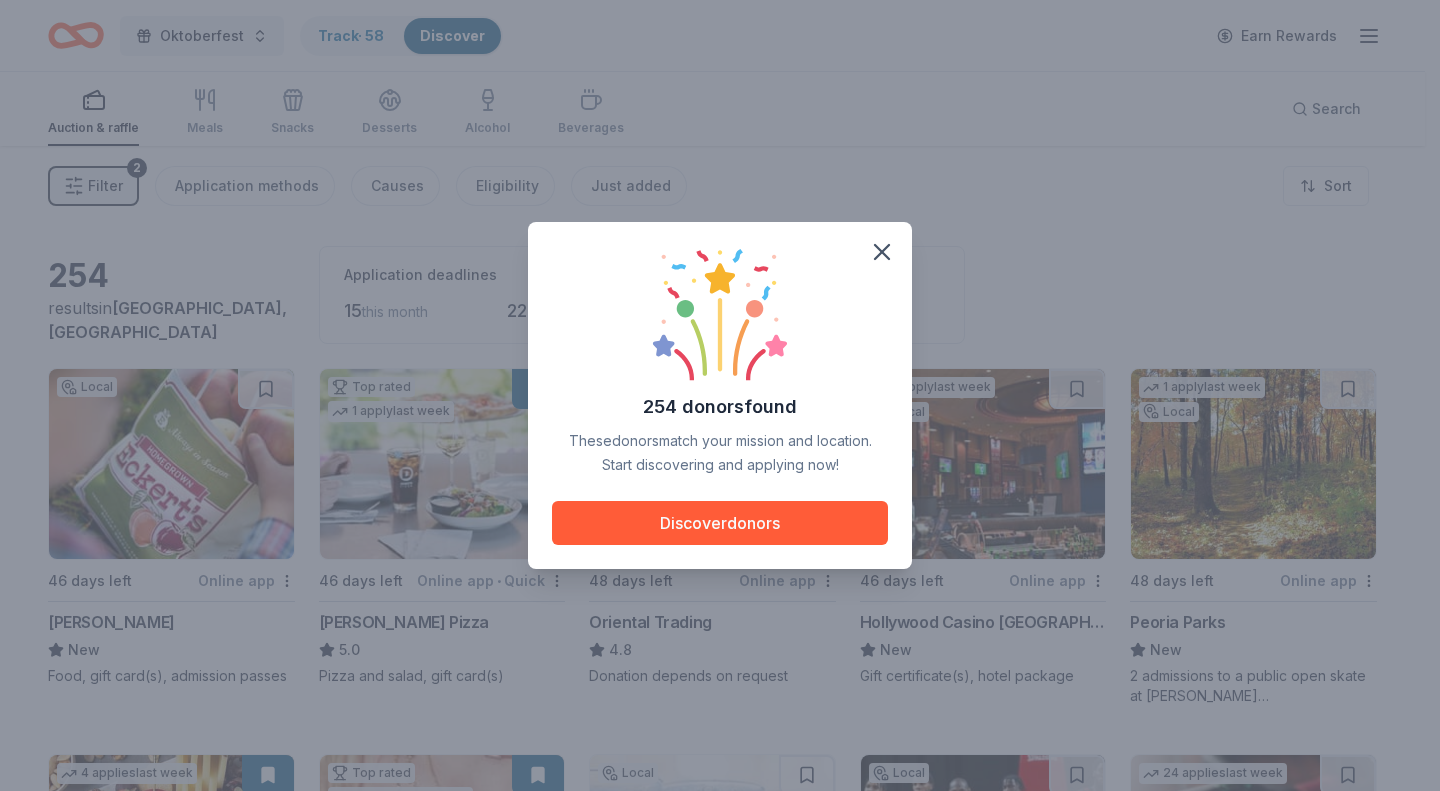 click on "Discover  donors" at bounding box center [720, 523] 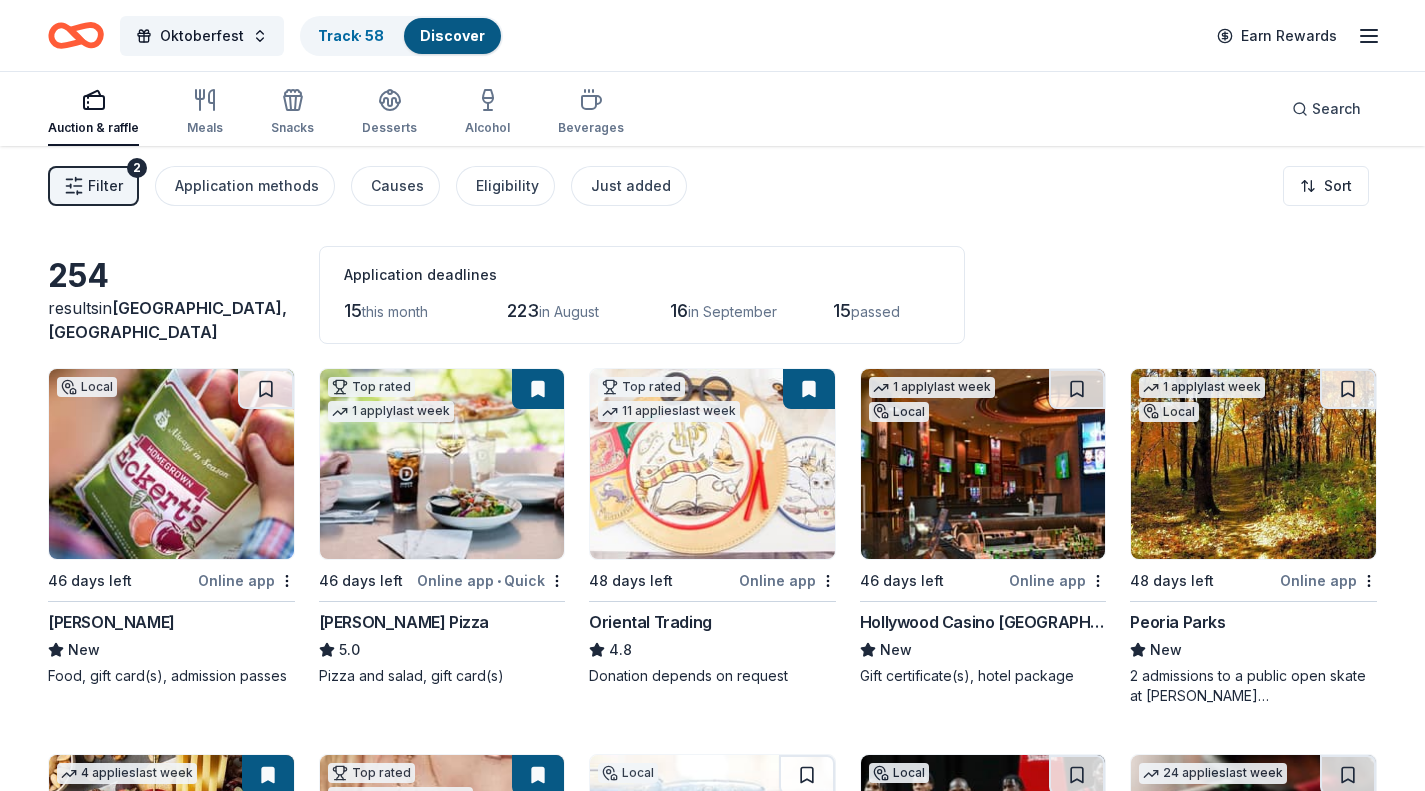click on "Online app" at bounding box center [246, 580] 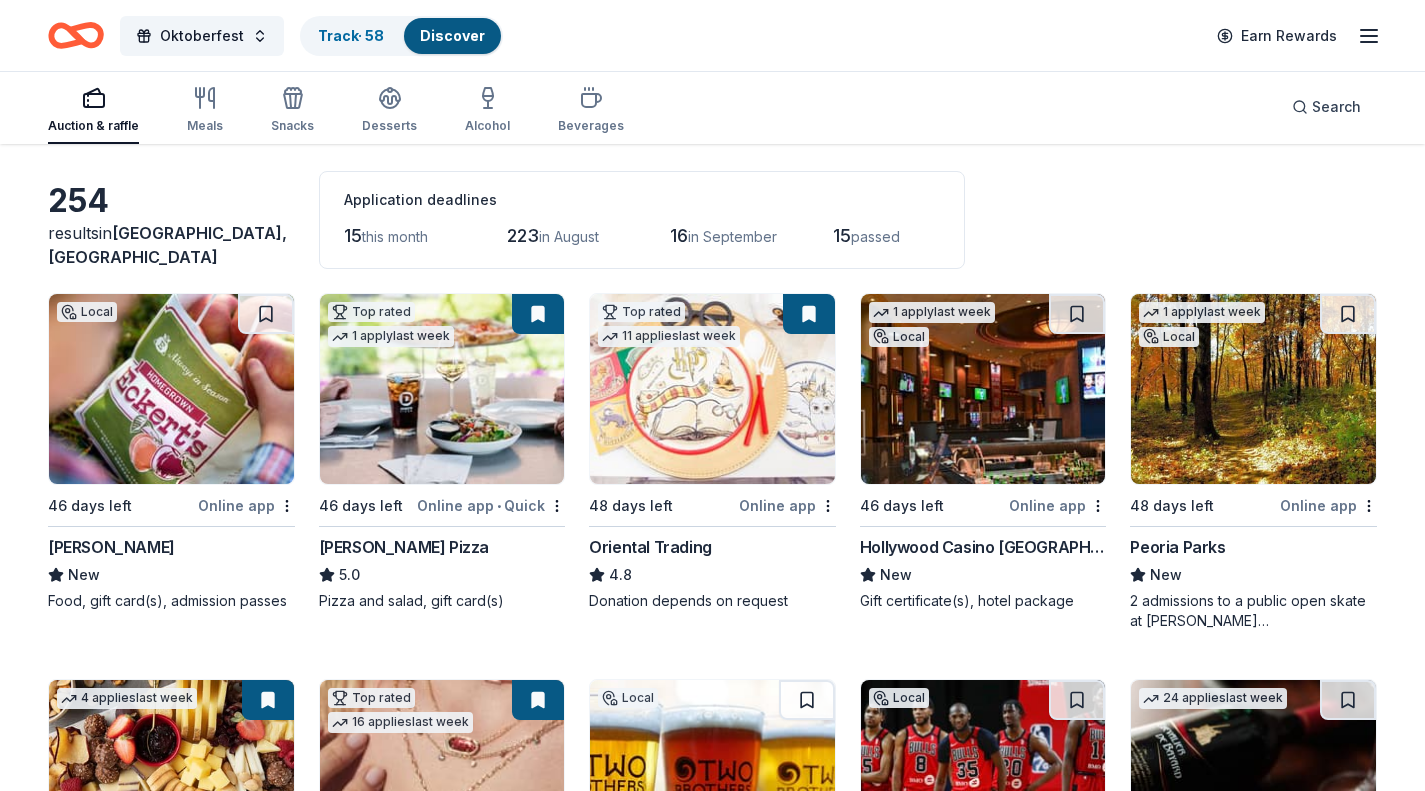 scroll, scrollTop: 19, scrollLeft: 0, axis: vertical 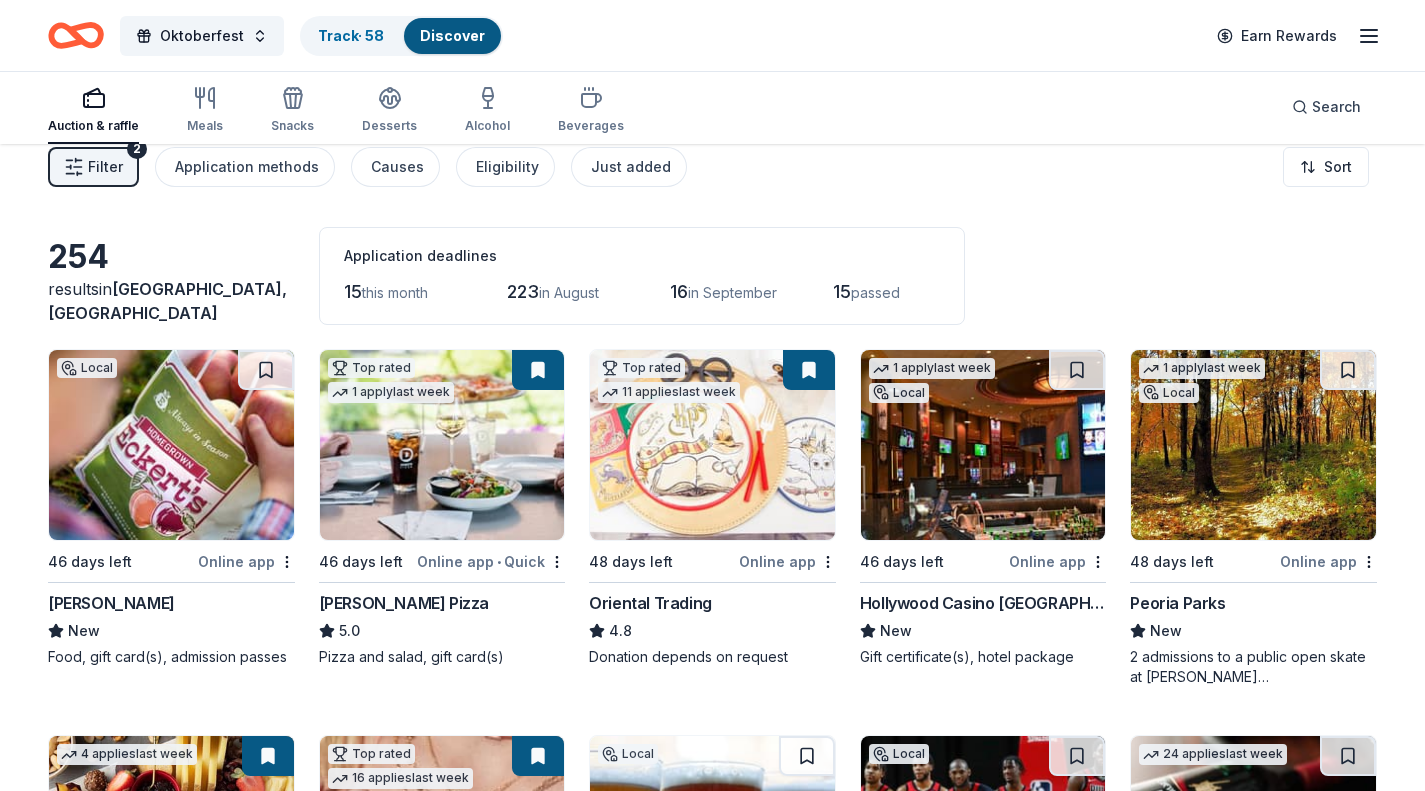 click on "Oktoberfest Track  · 58 Discover Earn Rewards Auction & raffle Meals Snacks Desserts Alcohol Beverages Search Filter 2 Application methods Causes Eligibility Just added Sort 254 results  in  Belleville, IL Application deadlines 15  this month 223  in August 16  in September 15  passed Local 46 days left Online app Eckert's New Food, gift card(s), admission passes Top rated 1   apply  last week 46 days left Online app • Quick Dewey's Pizza 5.0 Pizza and salad, gift card(s) Top rated 11   applies  last week 48 days left Online app Oriental Trading 4.8 Donation depends on request 1   apply  last week Local 46 days left Online app Hollywood Casino Aurora New Gift certificate(s), hotel package 1   apply  last week Local 48 days left Online app Peoria Parks New 4   applies  last week 46 days left Online app • Quick Gordon Food Service Store 4.7 Gift card(s) Top rated 16   applies  last week 16 days left Online app Kendra Scott 4.7 Local 31 days left Online app • Quick Two Brothers Brewing Company New Local" at bounding box center [712, 376] 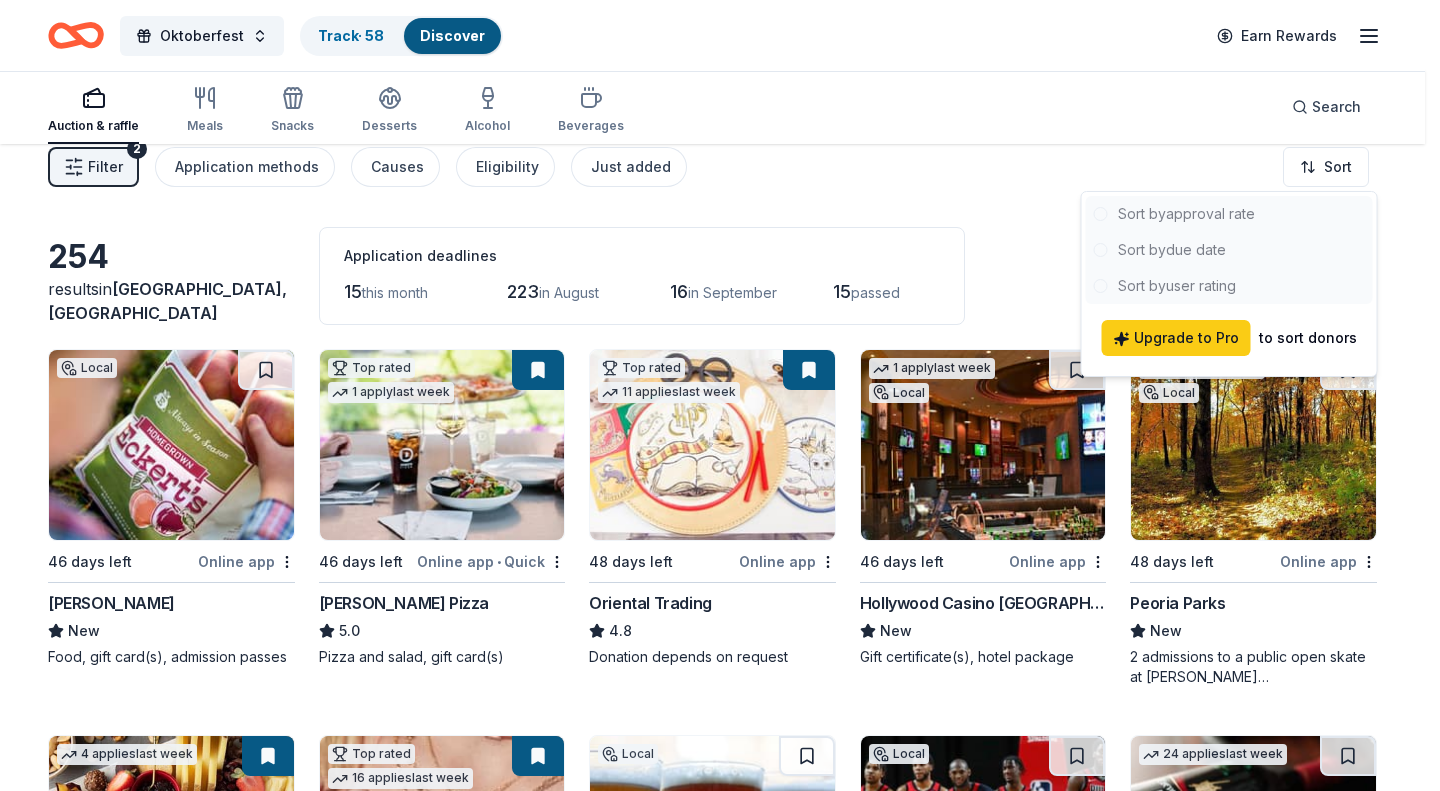 click at bounding box center (1229, 250) 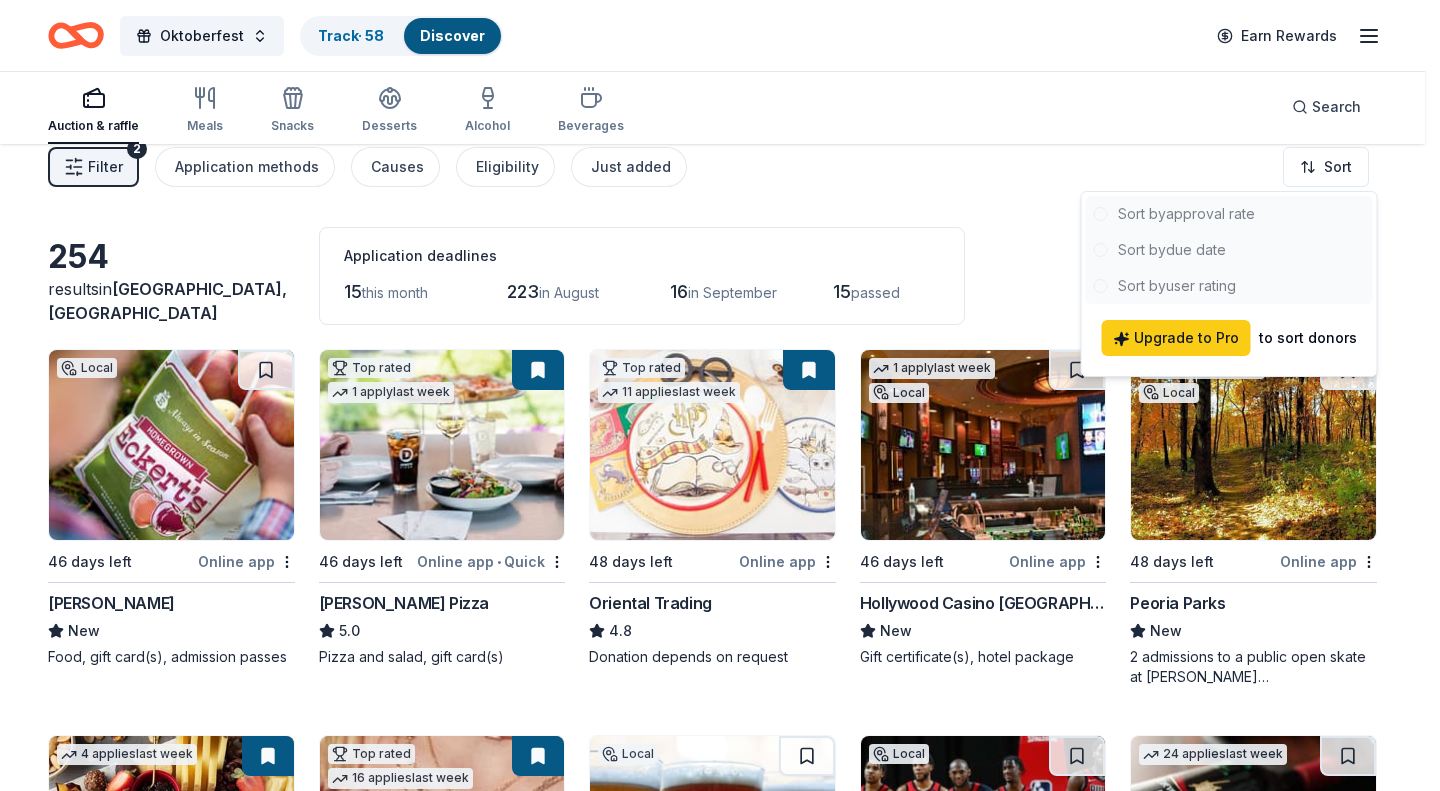 click on "Upgrade to Pro" at bounding box center [1176, 338] 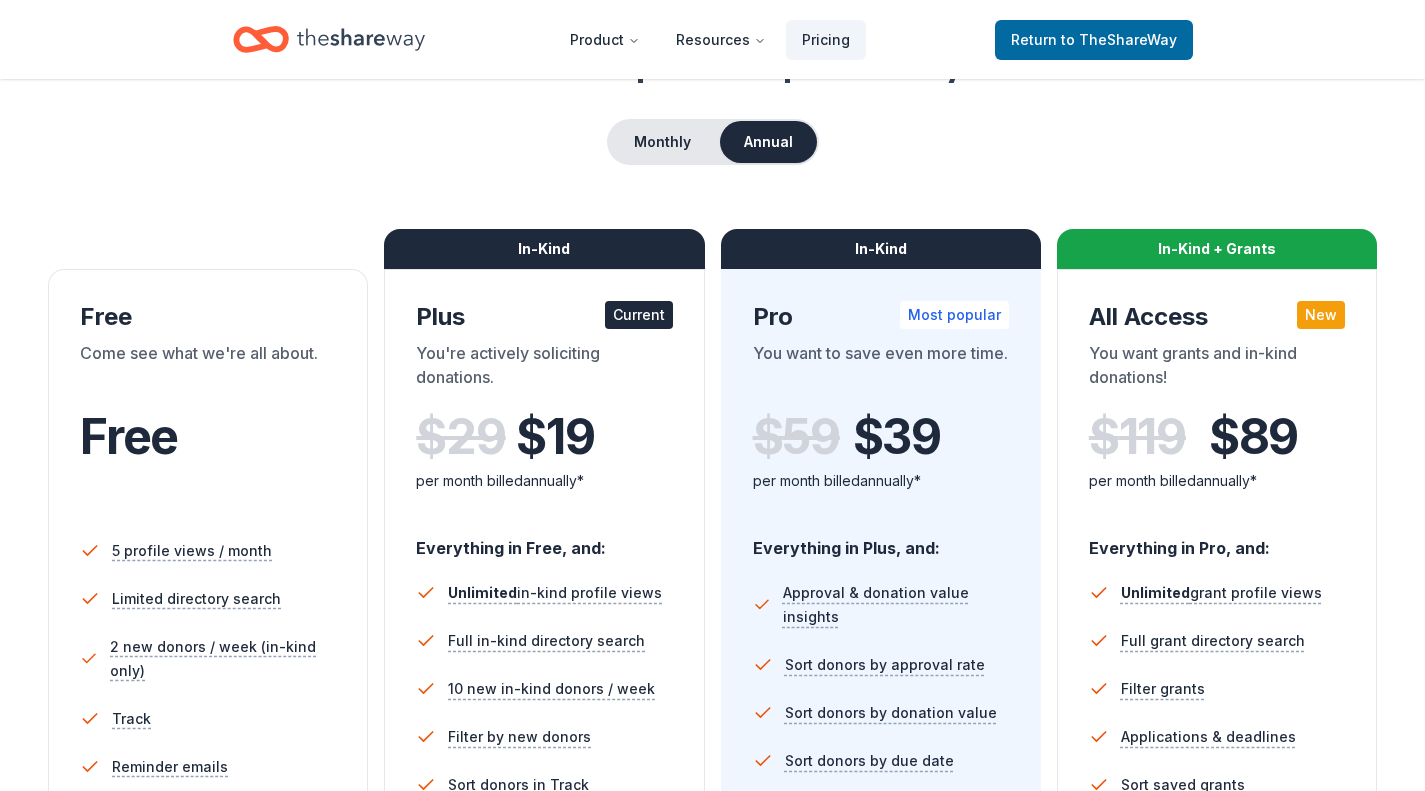 scroll, scrollTop: 156, scrollLeft: 0, axis: vertical 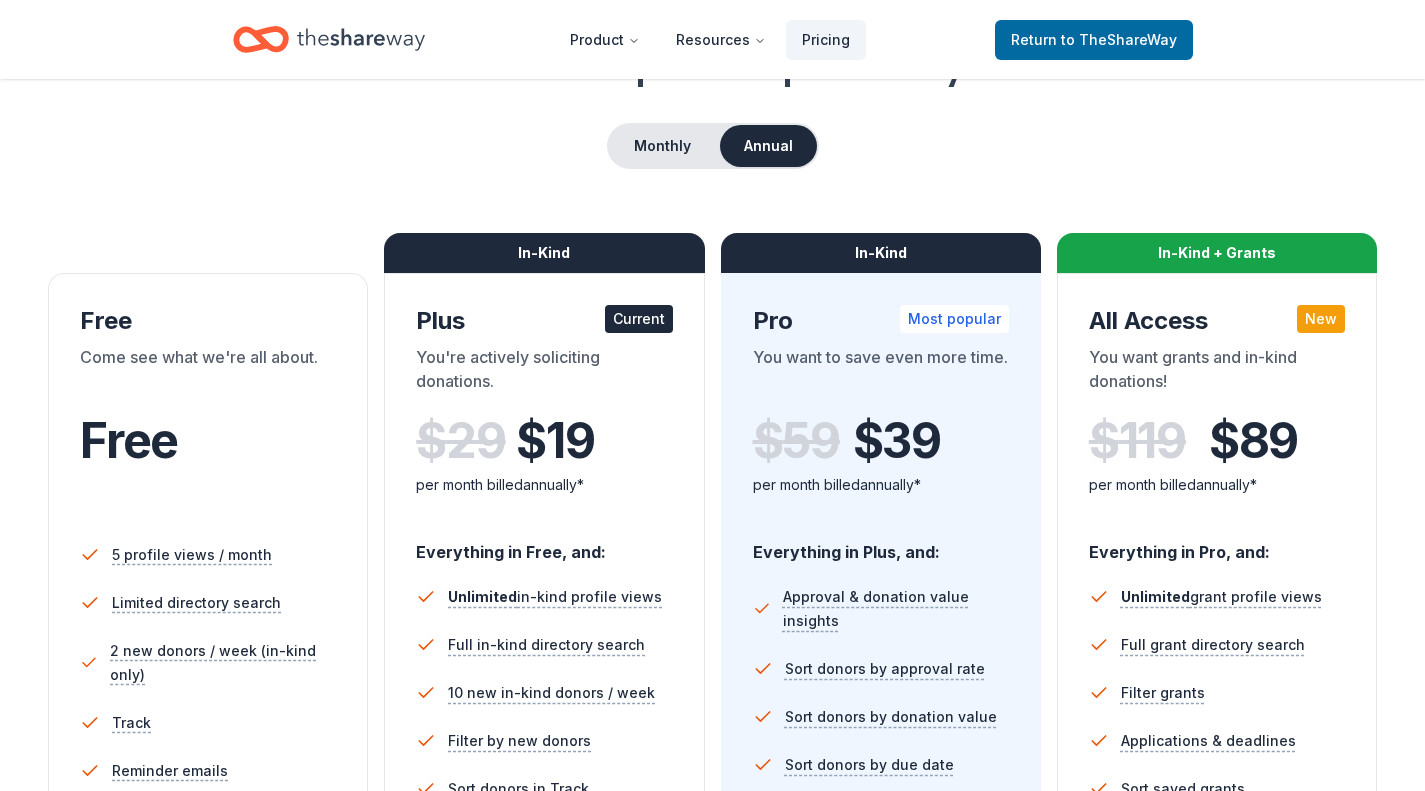 click on "Monthly" at bounding box center [662, 146] 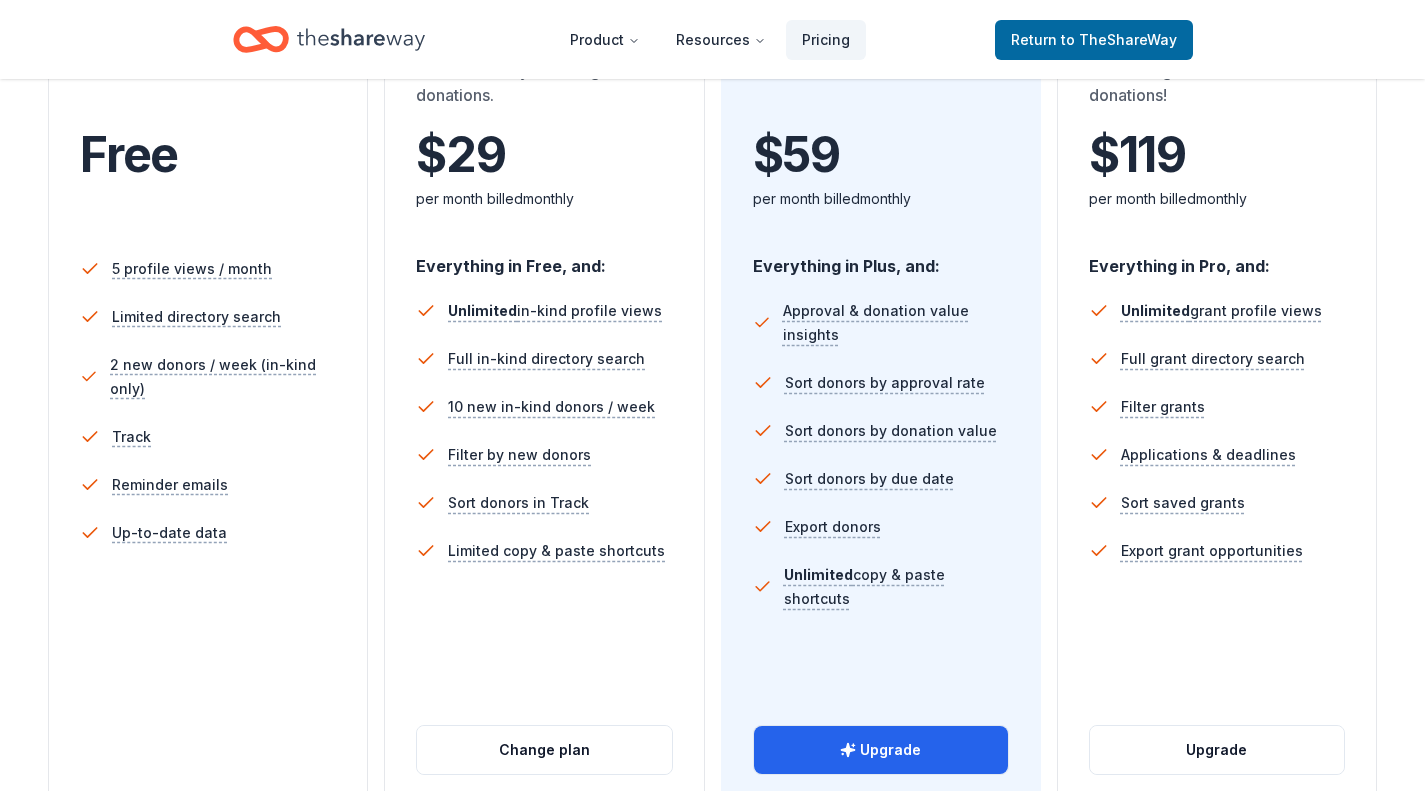 scroll, scrollTop: 447, scrollLeft: 0, axis: vertical 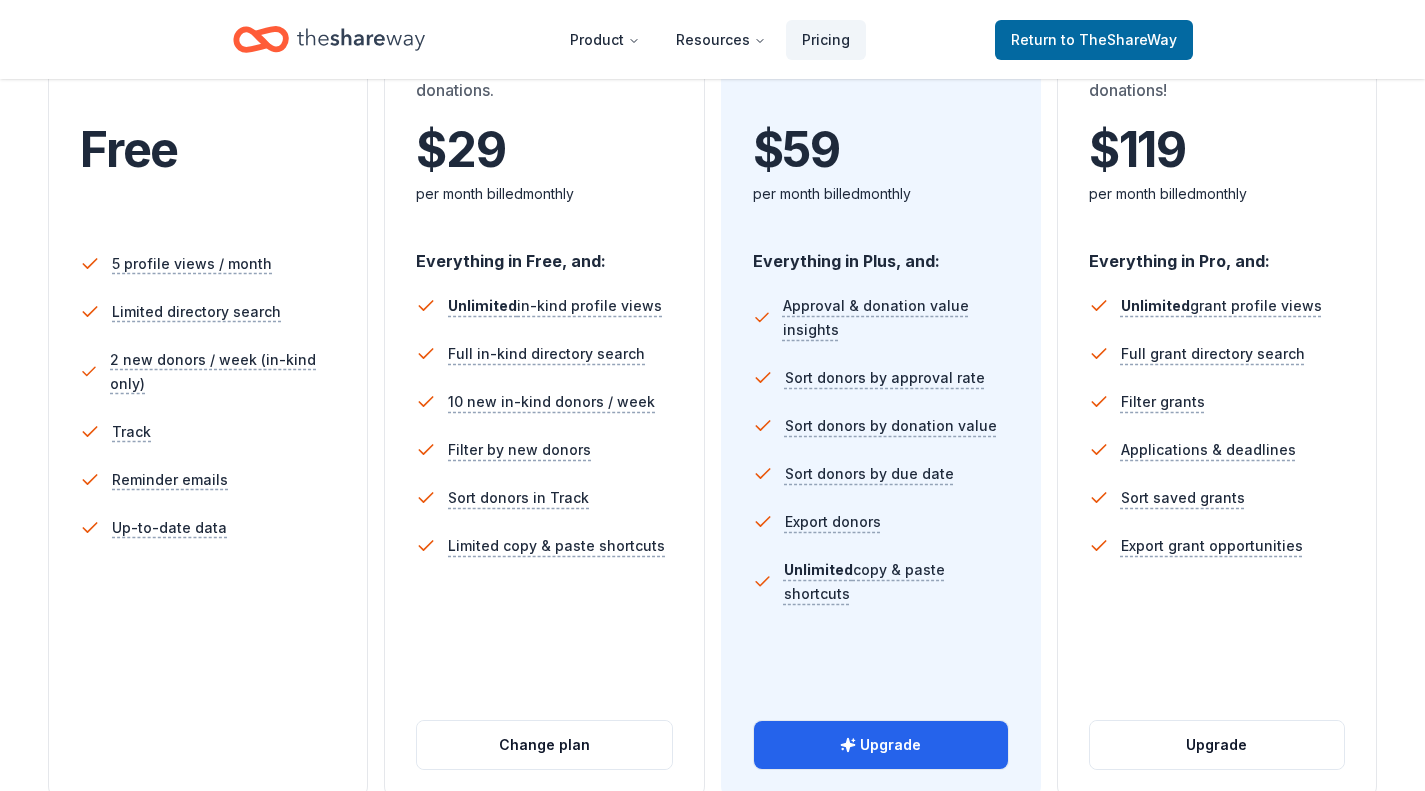 click on "Choose the perfect plan for you Monthly Annual Free Come see what we're all about. Free 5 profile views / month Limited directory search 2 new donors / week (in-kind only) Track Reminder emails Up-to-date data In-Kind Plus Current You're actively soliciting donations. $ 29 $ per month billed  monthly Everything in Free, and: Unlimited  in-kind profile views Full in-kind directory search 10 new in-kind donors / week Filter by new donors Sort donors in Track Limited copy & paste shortcuts Change plan In-Kind Pro Most popular You want to save even more time. $ 59 $ per month billed  monthly Everything in Plus, and: Approval & donation value insights Sort donors by approval rate Sort donors by donation value Sort donors by due date Export donors Unlimited  copy & paste shortcuts Upgrade In-Kind + Grants All Access New You want grants and in-kind donations! $ 119 $ per month billed  monthly Everything in Pro, and: Unlimited  grant profile views Full grant directory search Filter grants Applications & deadlines" at bounding box center (712, 440) 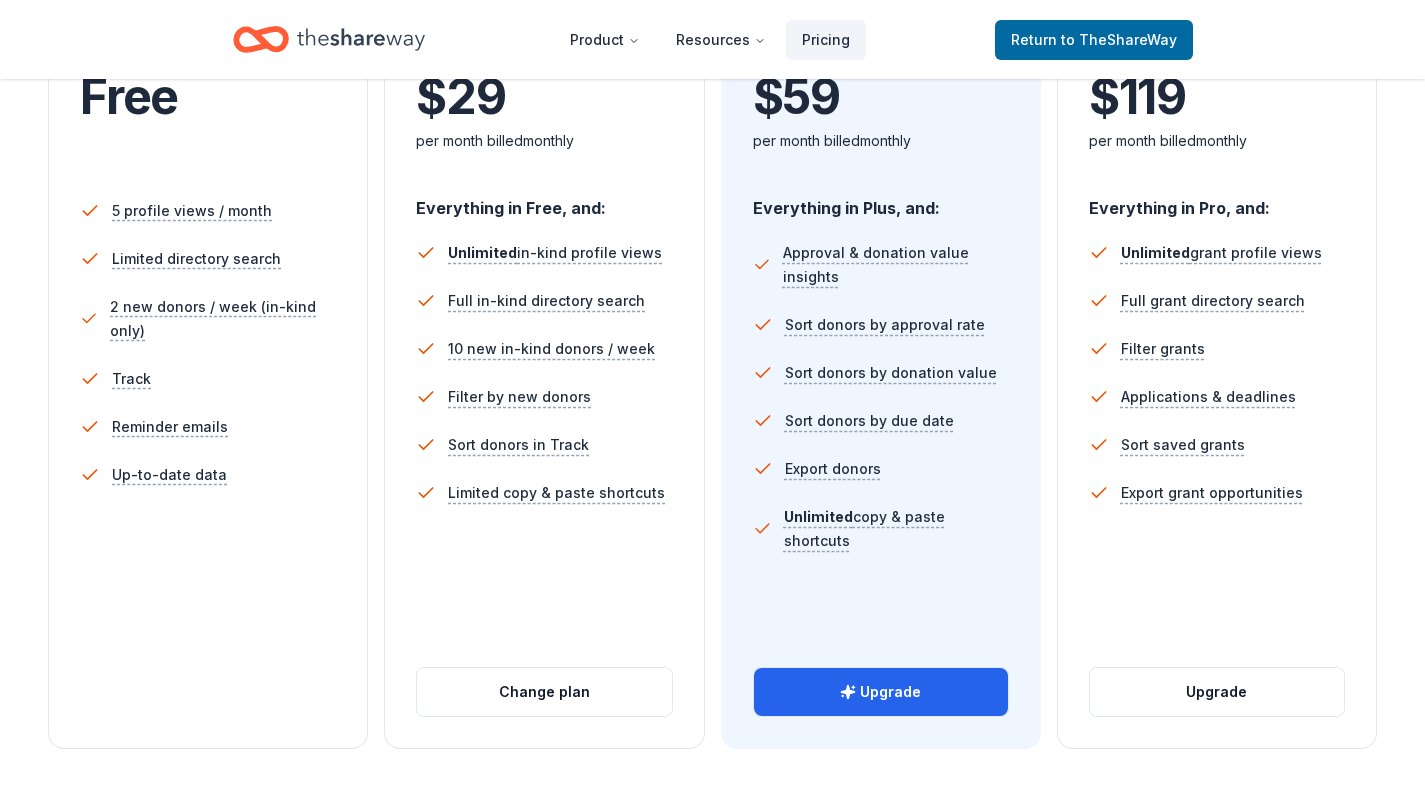 scroll, scrollTop: 517, scrollLeft: 0, axis: vertical 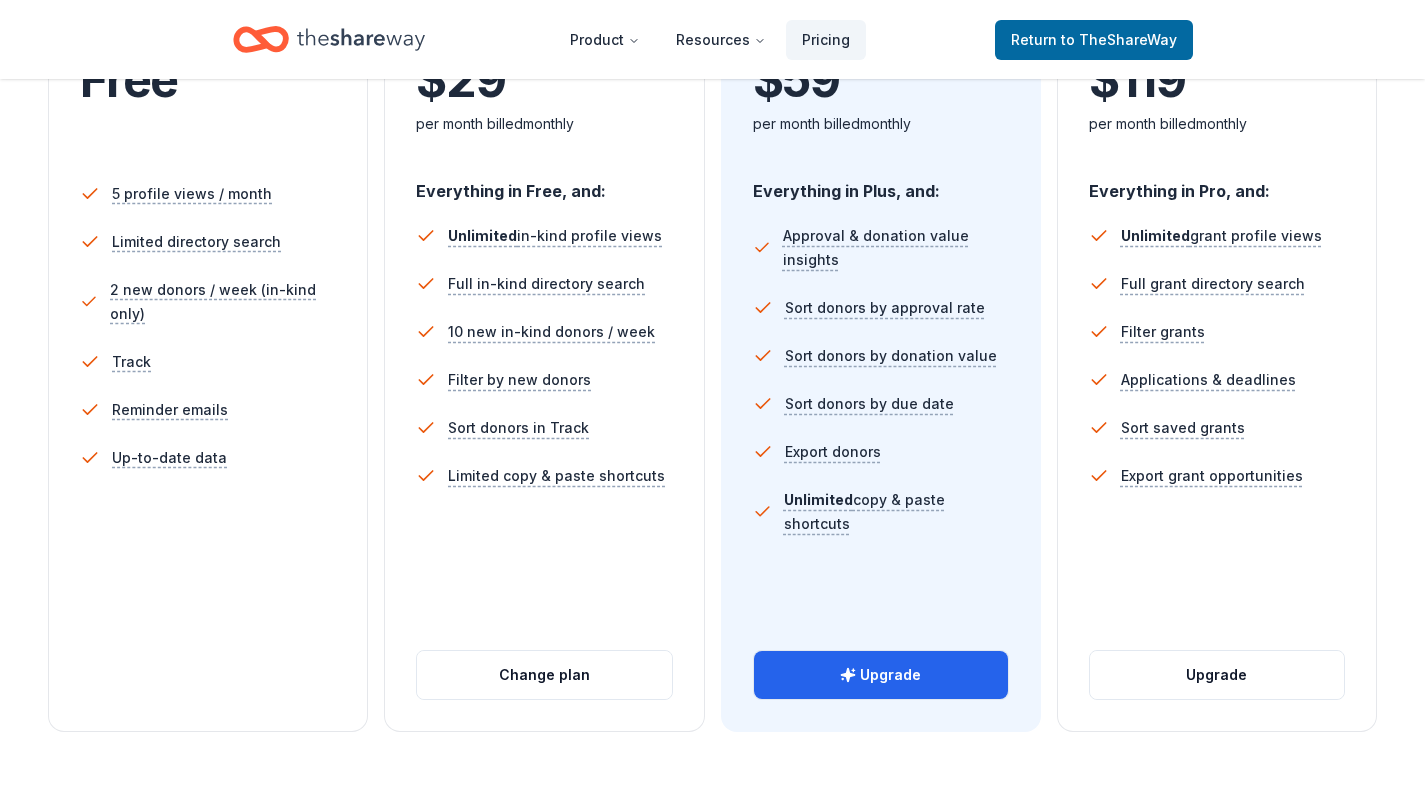 click on "Upgrade" at bounding box center (881, 675) 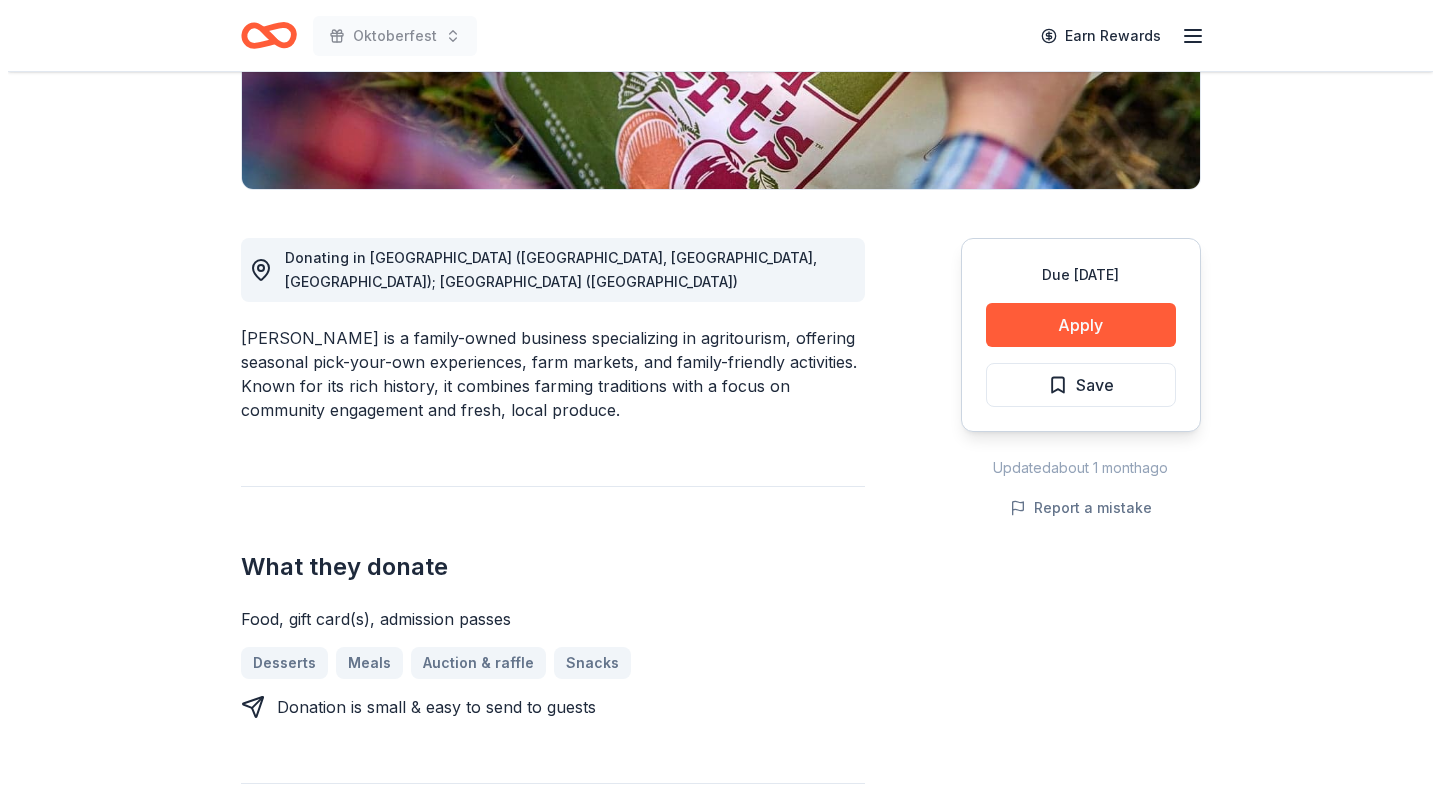scroll, scrollTop: 420, scrollLeft: 0, axis: vertical 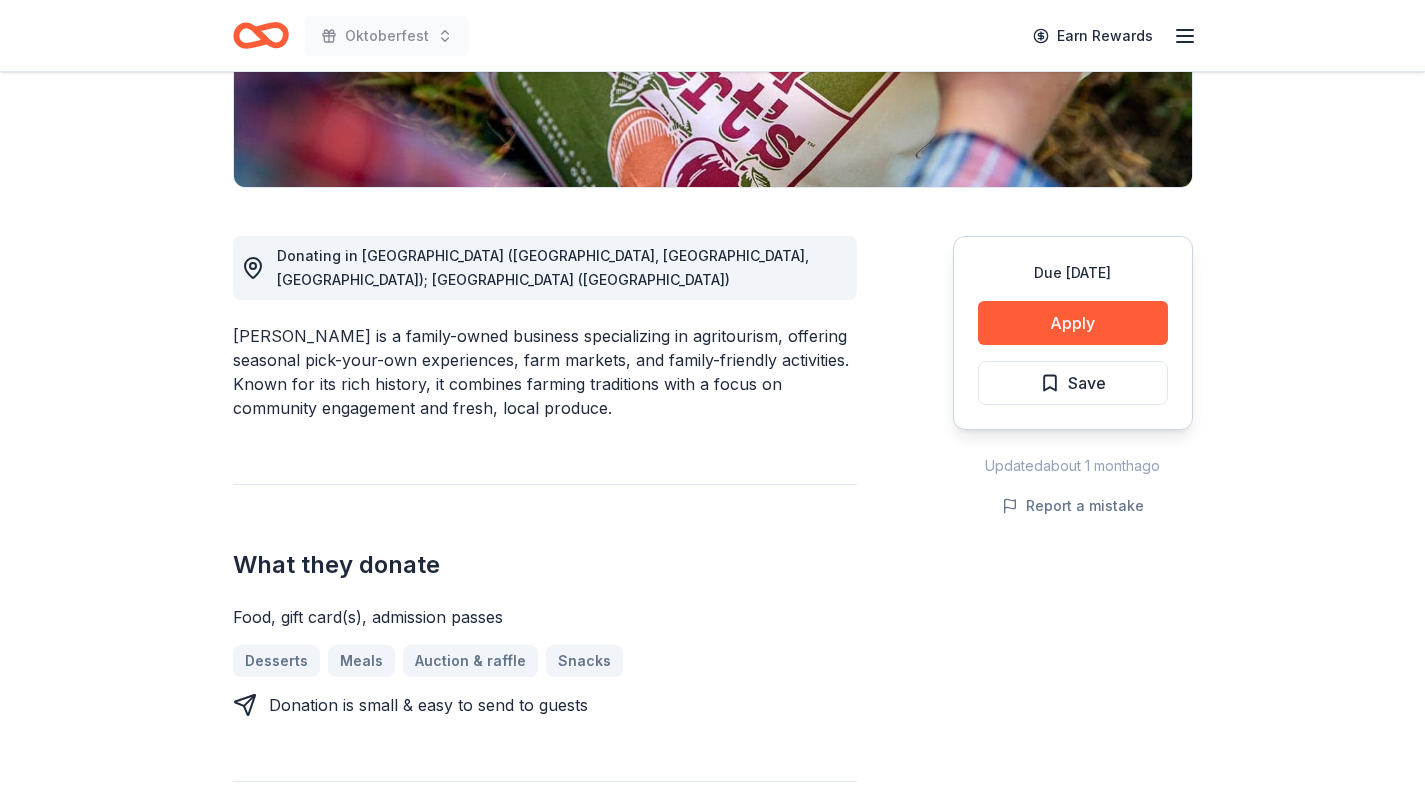 click on "Apply" at bounding box center (1073, 323) 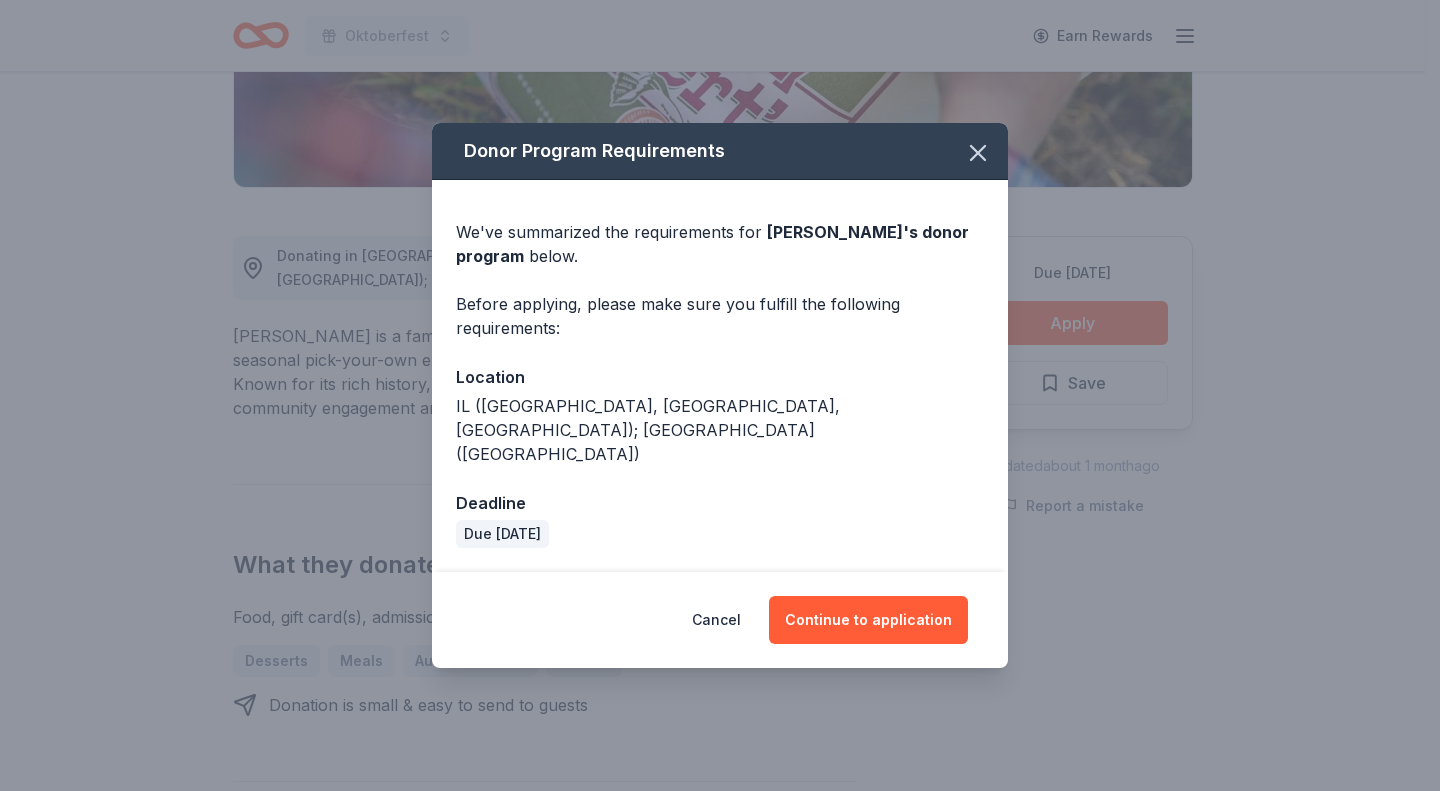 click on "Continue to application" at bounding box center [868, 620] 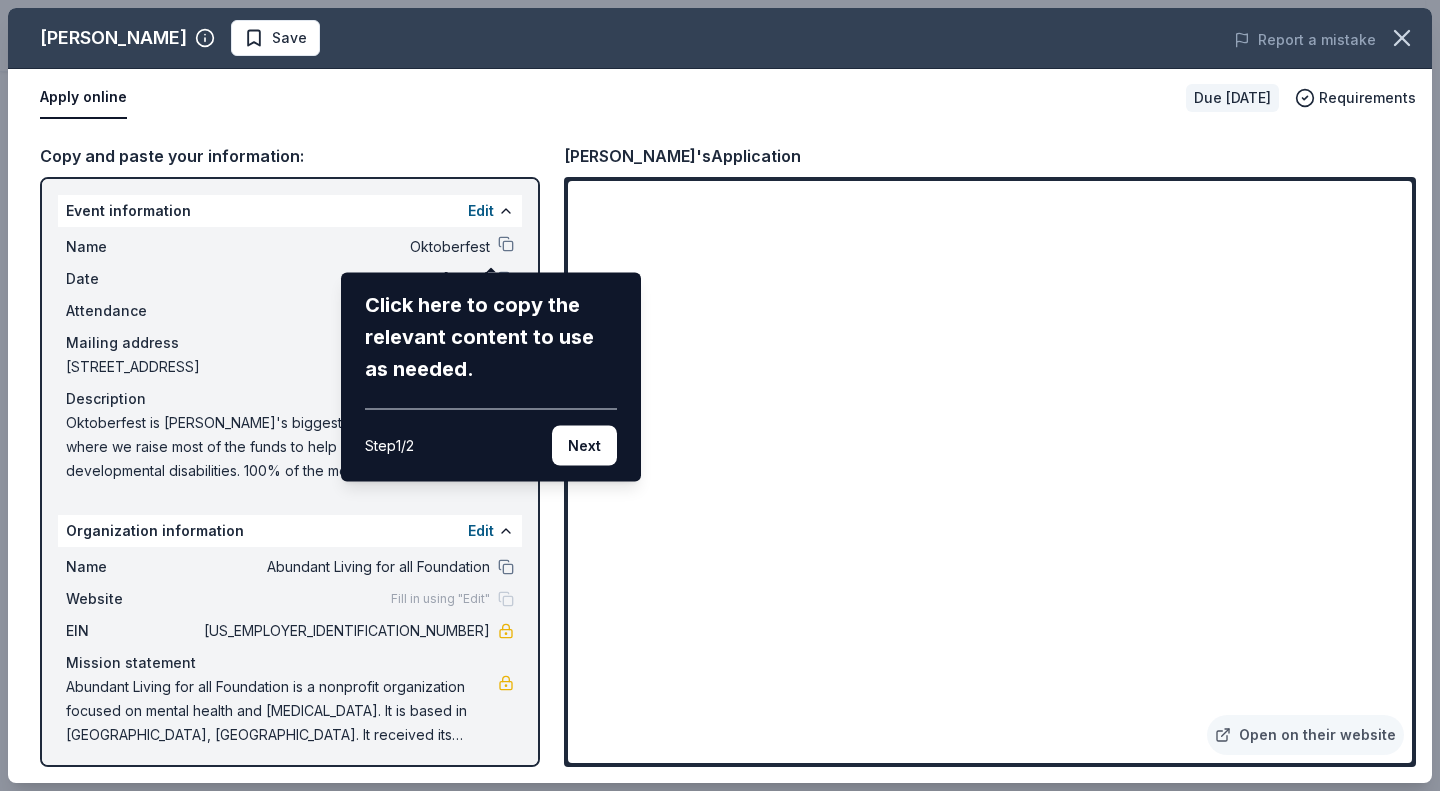 click on "Next" at bounding box center [584, 446] 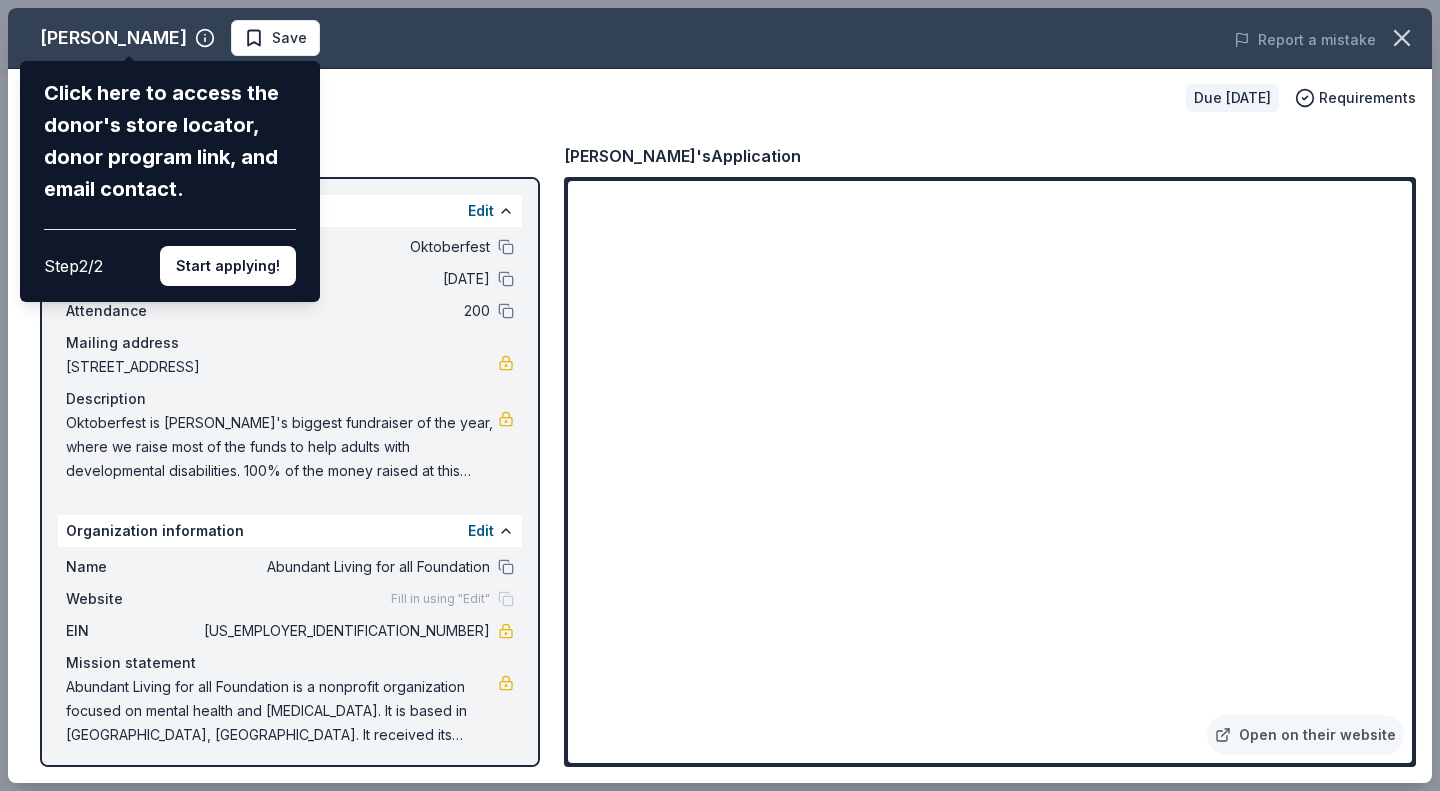click on "Start applying!" at bounding box center (228, 266) 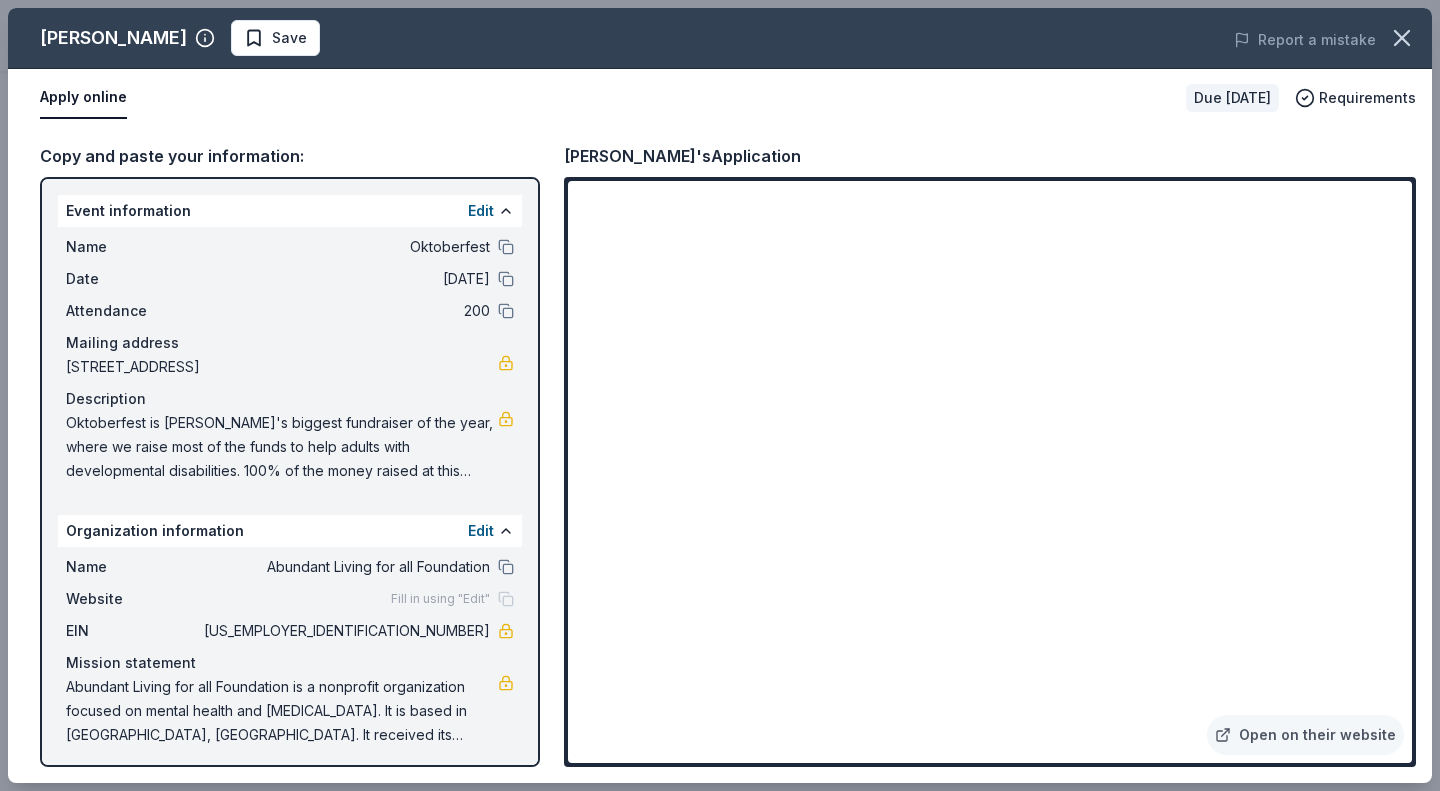 click on "Open on their website" at bounding box center (1305, 735) 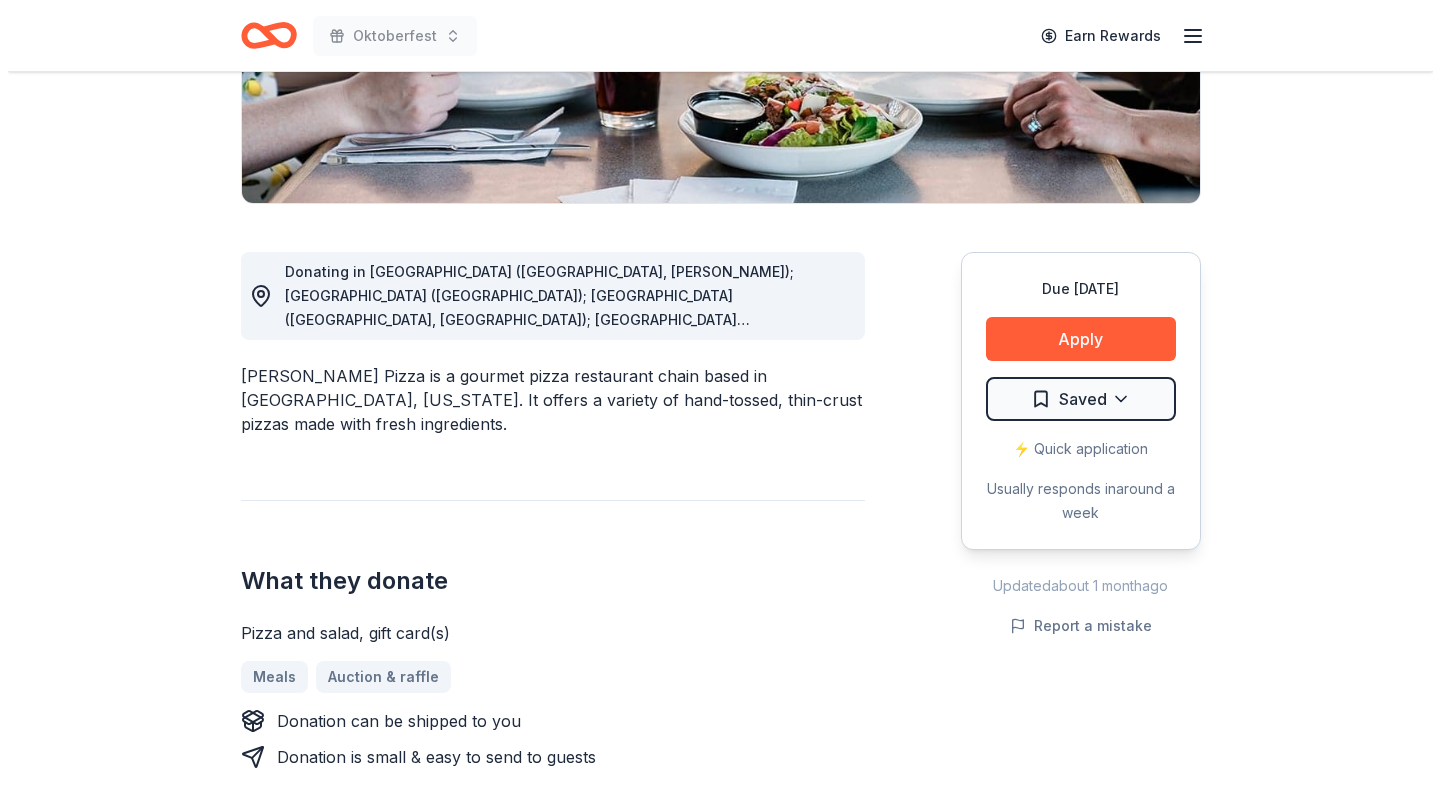 scroll, scrollTop: 487, scrollLeft: 0, axis: vertical 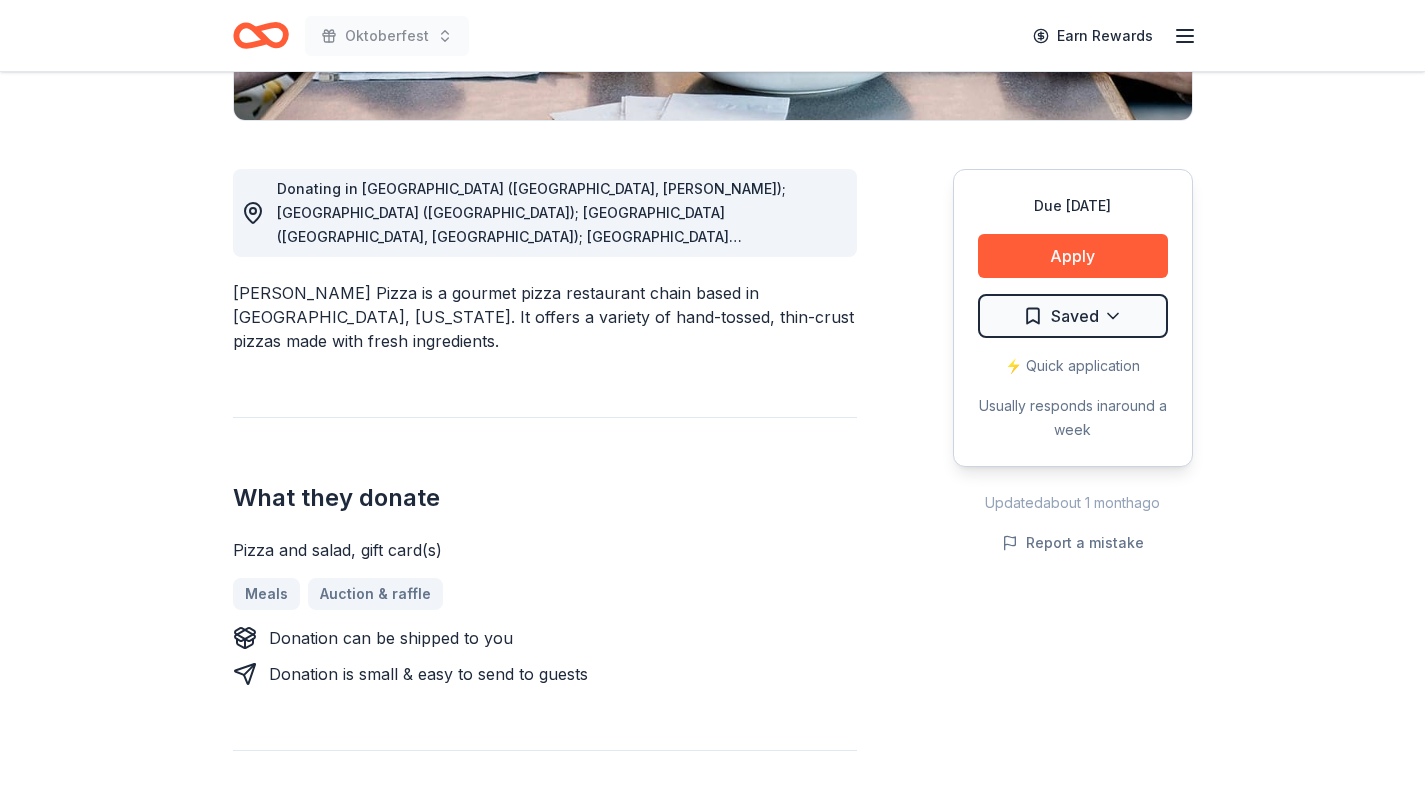 click on "Apply" at bounding box center (1073, 256) 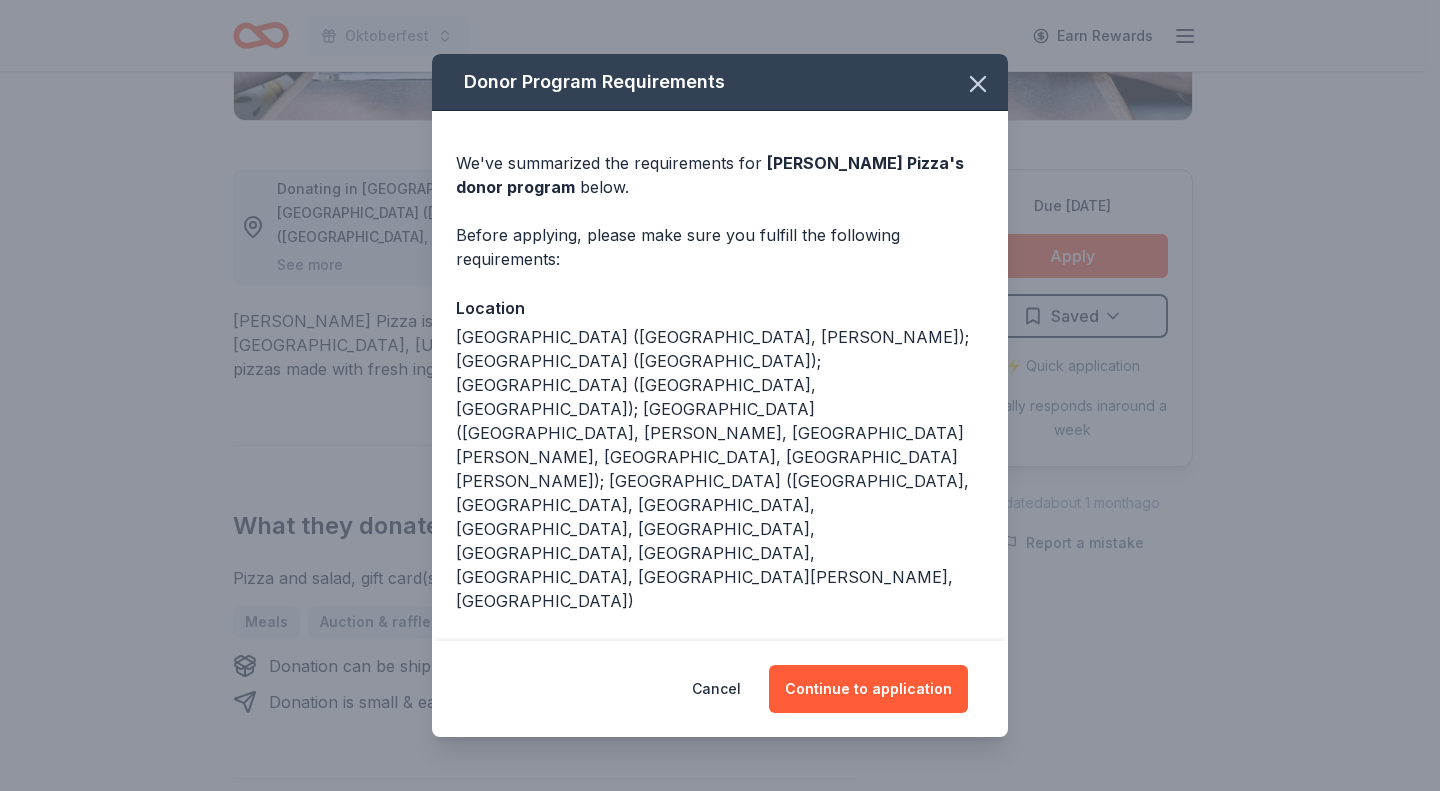 click on "Continue to application" at bounding box center [868, 689] 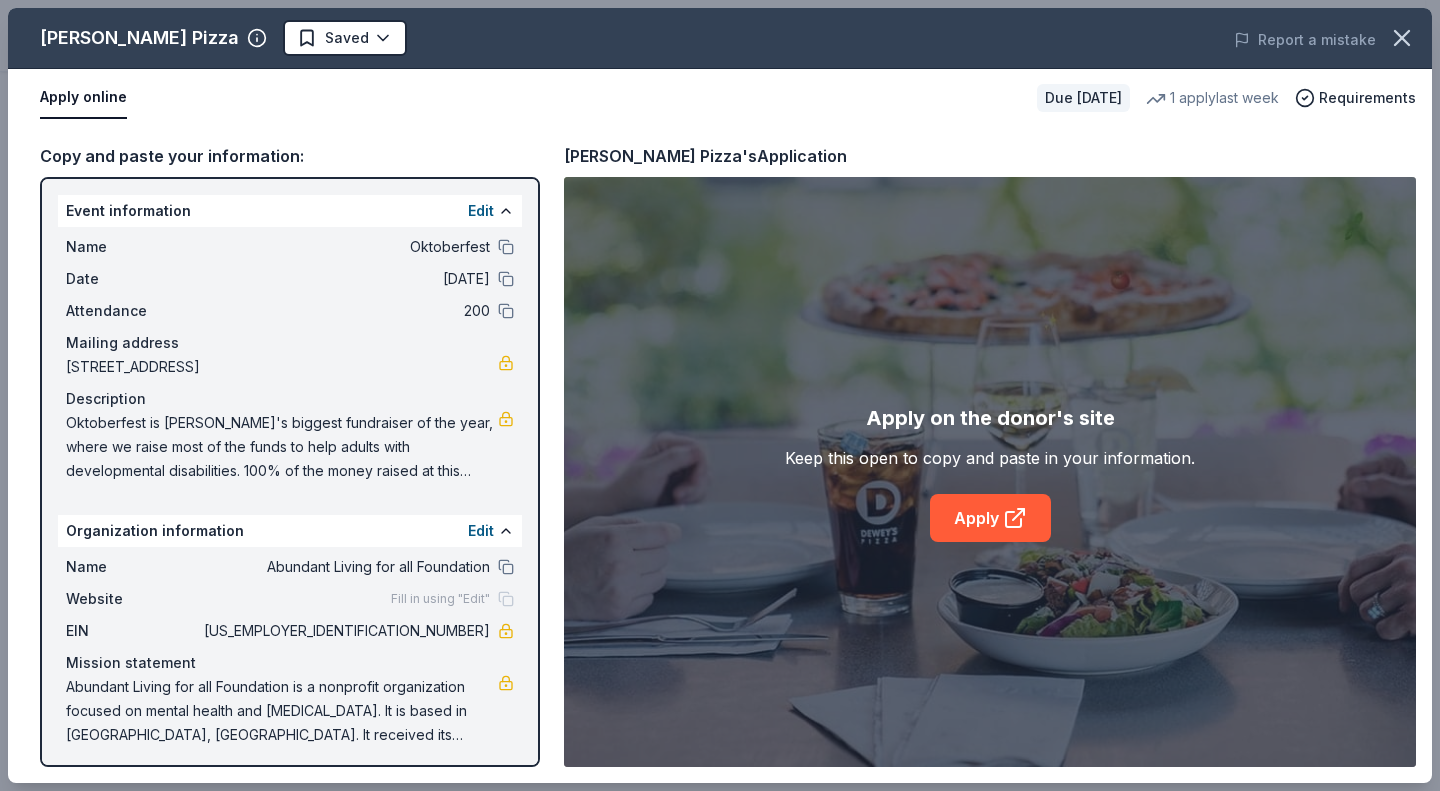 click on "Apply" at bounding box center [990, 518] 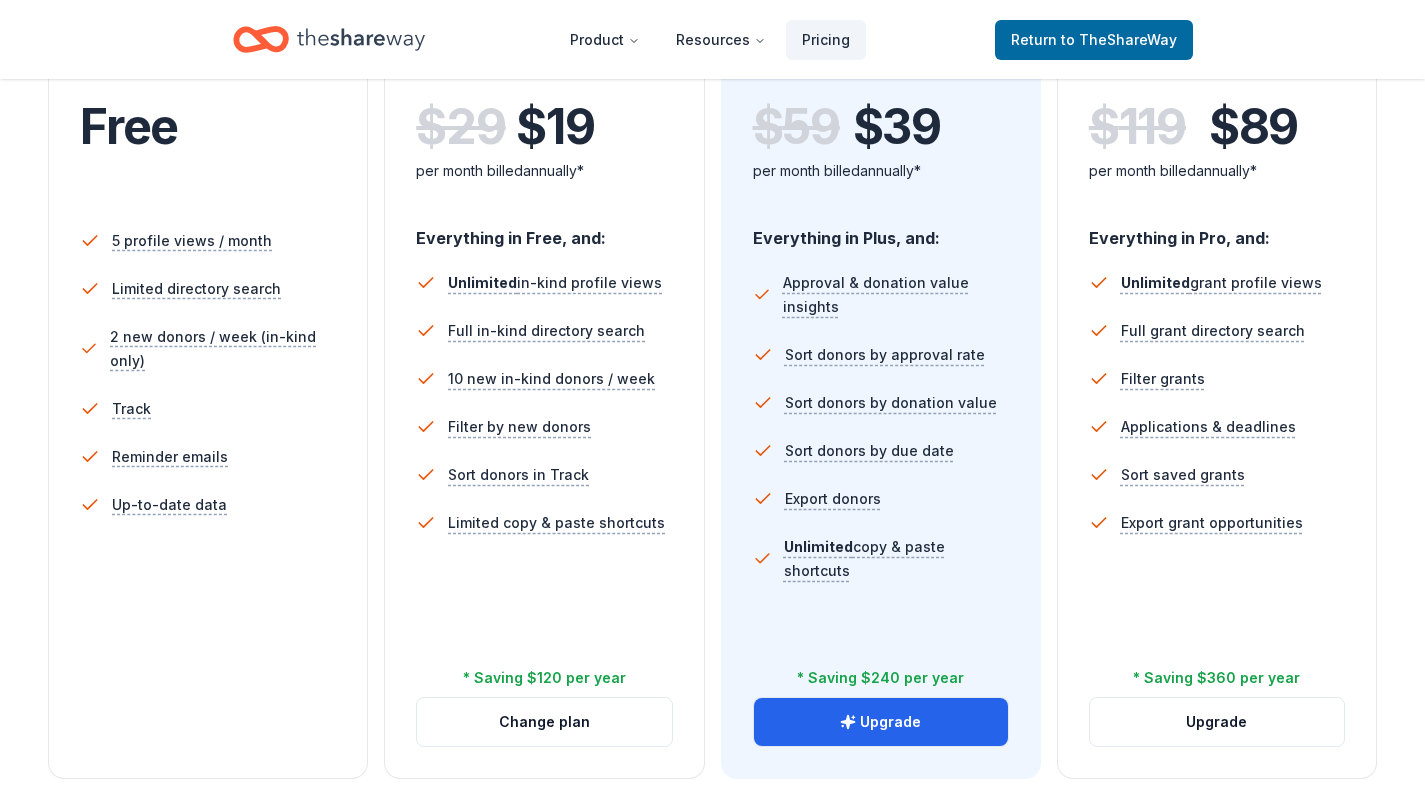 scroll, scrollTop: 465, scrollLeft: 0, axis: vertical 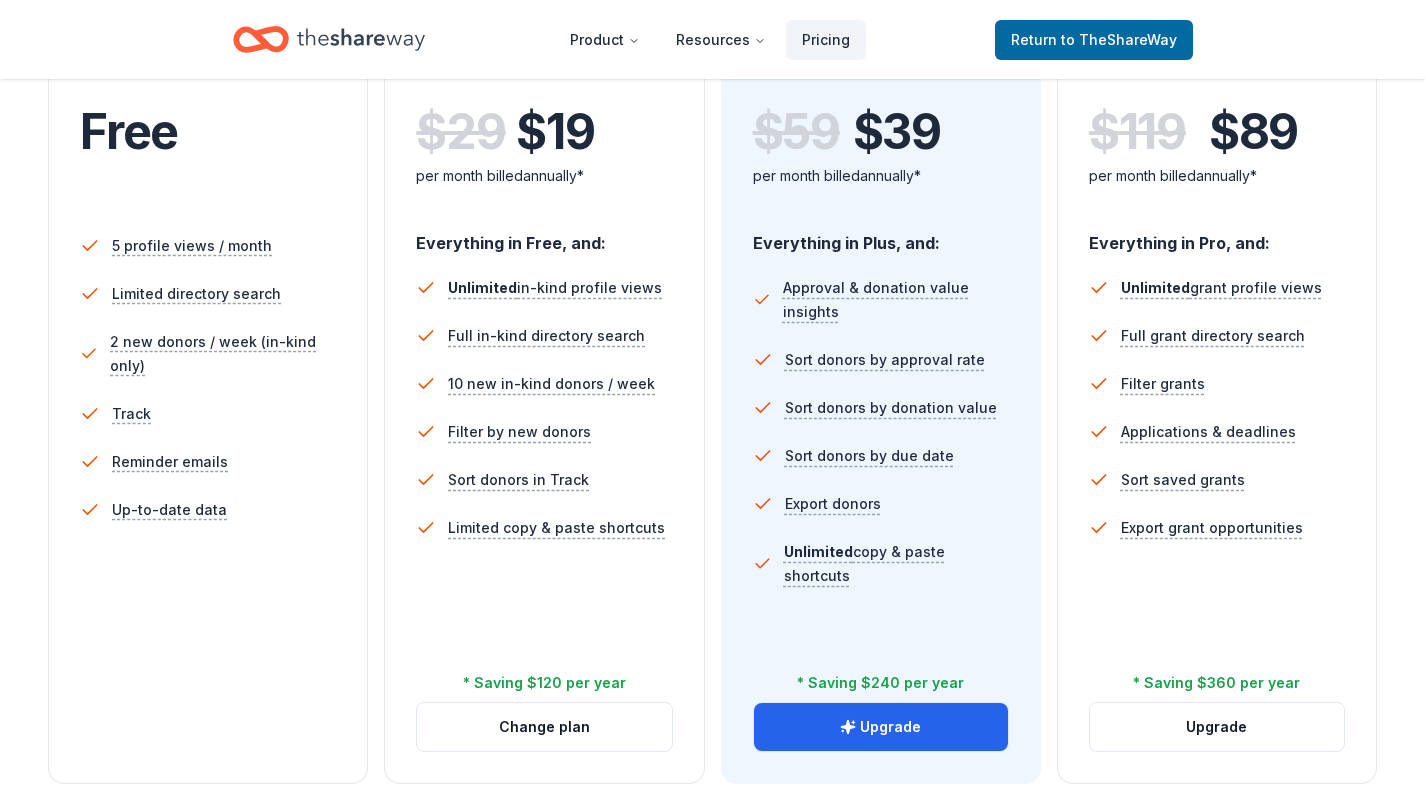 click on "Upgrade" at bounding box center (881, 727) 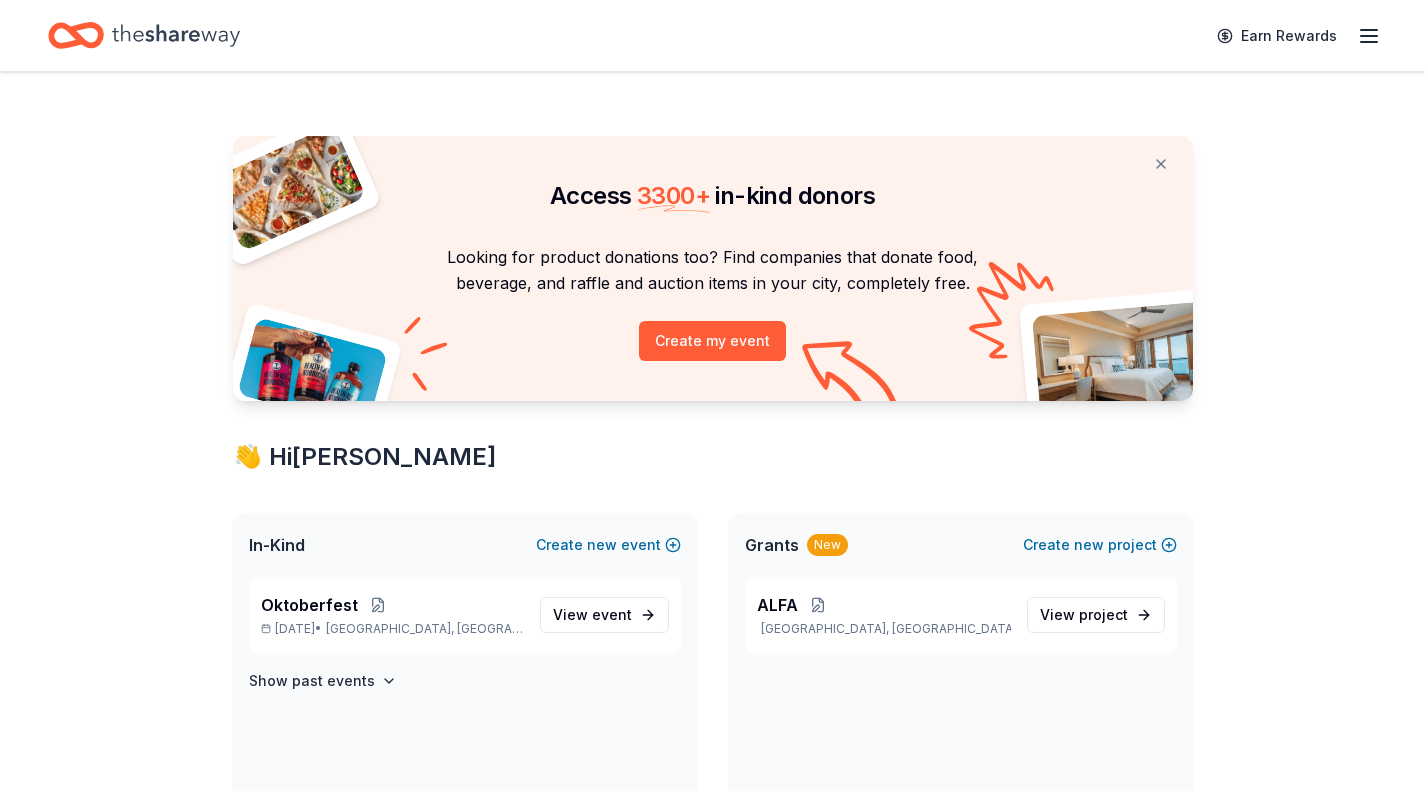 scroll, scrollTop: 0, scrollLeft: 0, axis: both 